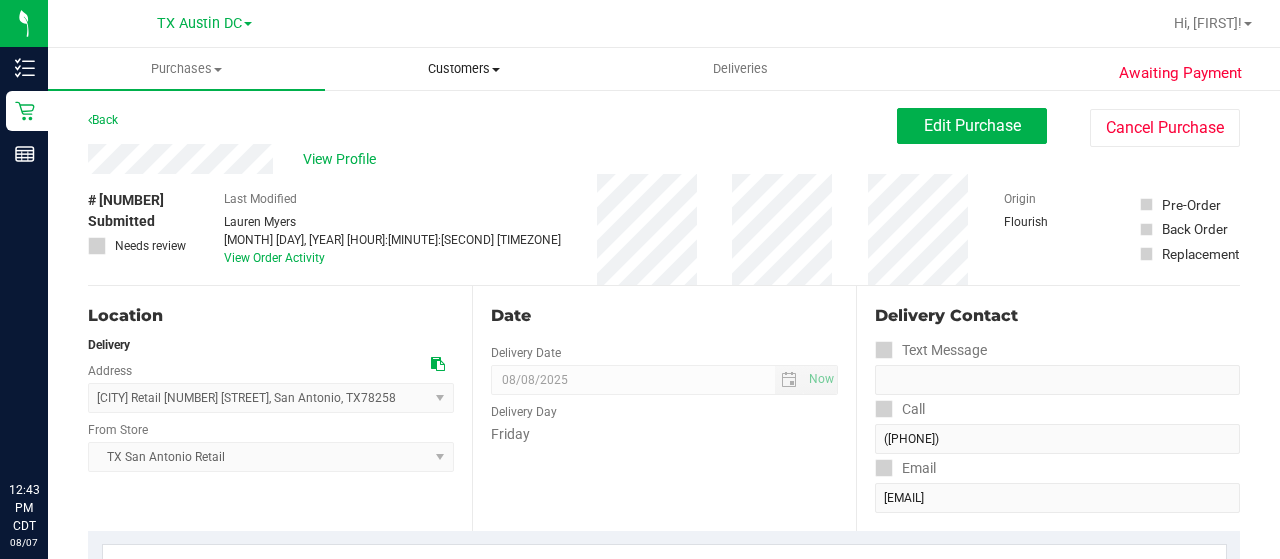 scroll, scrollTop: 0, scrollLeft: 0, axis: both 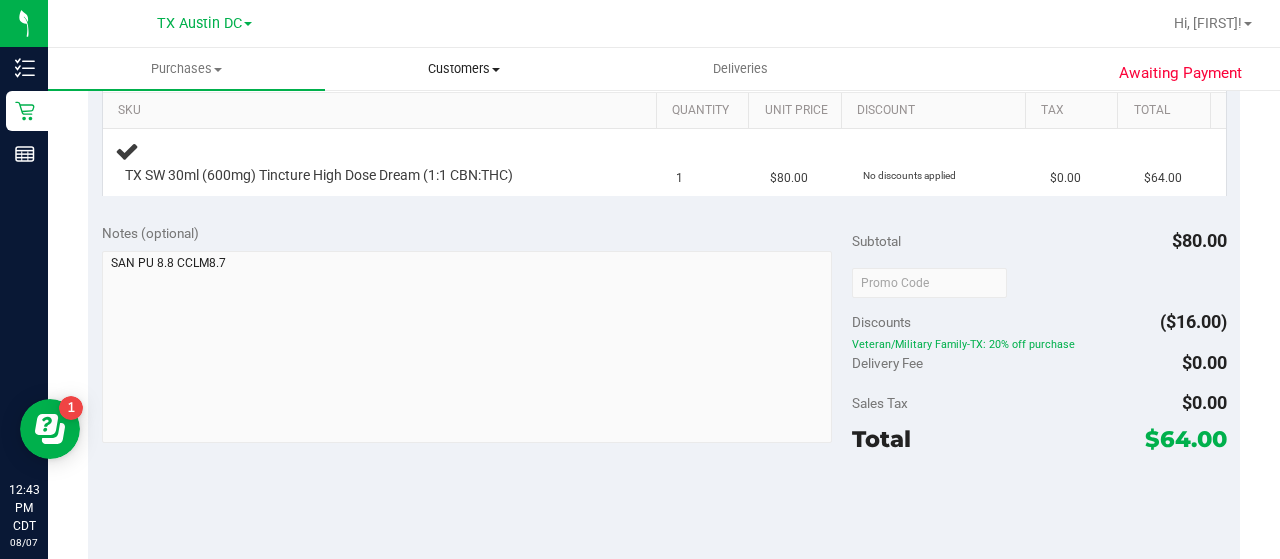 click on "Customers" at bounding box center [463, 69] 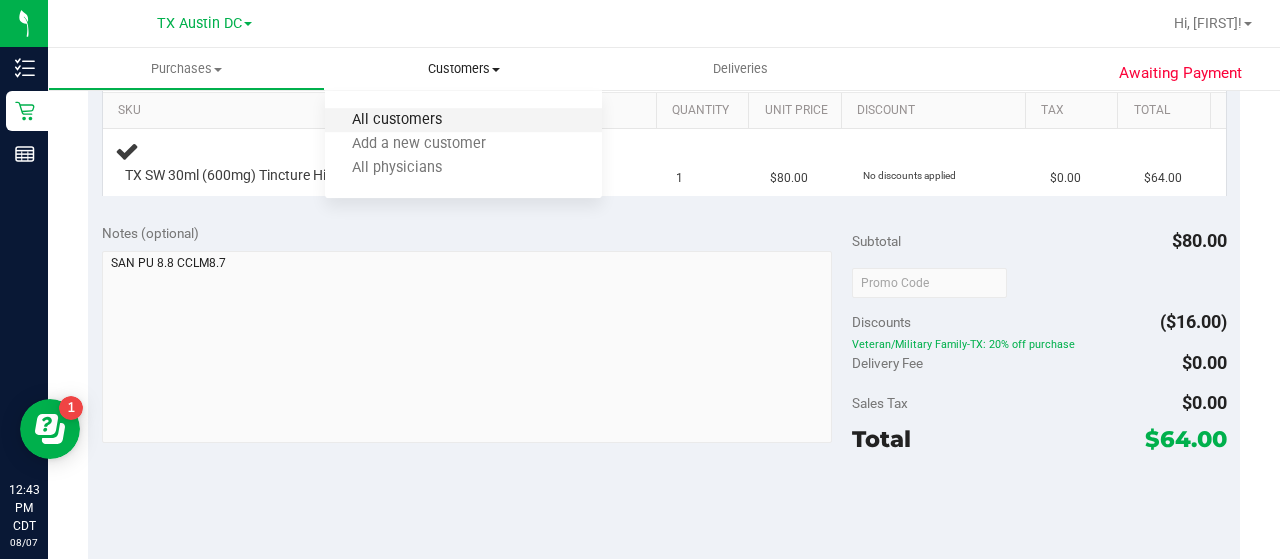 click on "All customers" at bounding box center [397, 120] 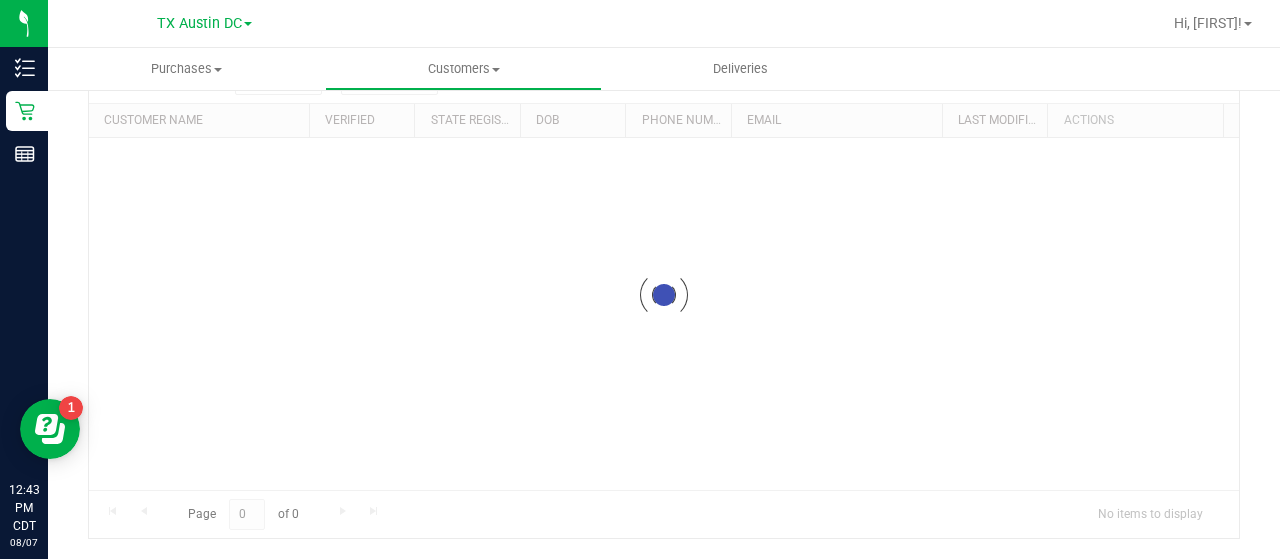 scroll, scrollTop: 0, scrollLeft: 0, axis: both 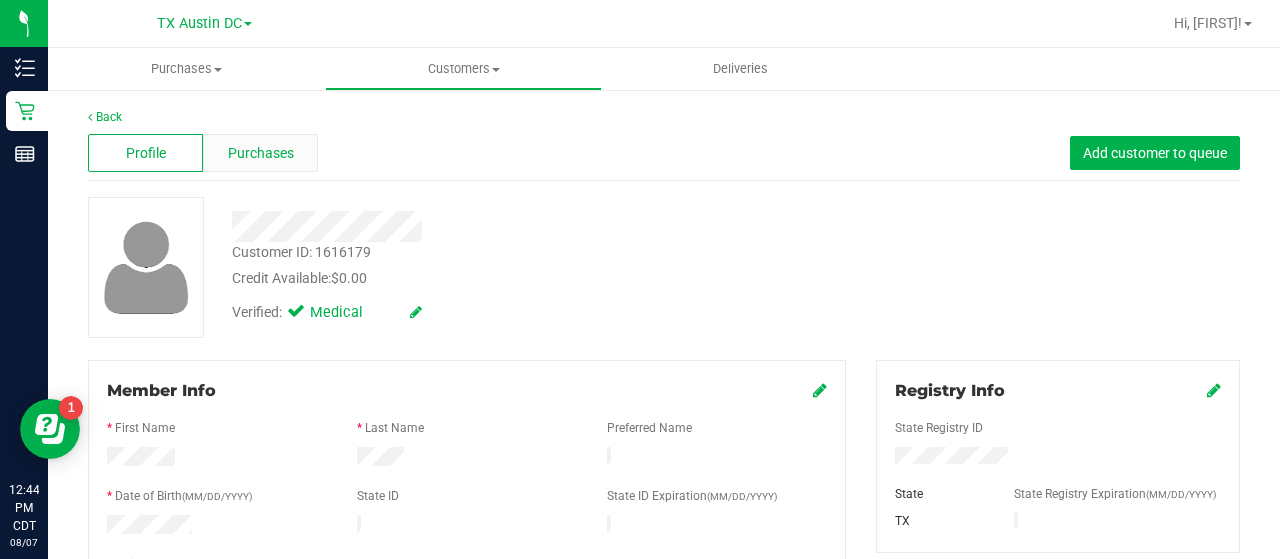 click on "Purchases" at bounding box center [260, 153] 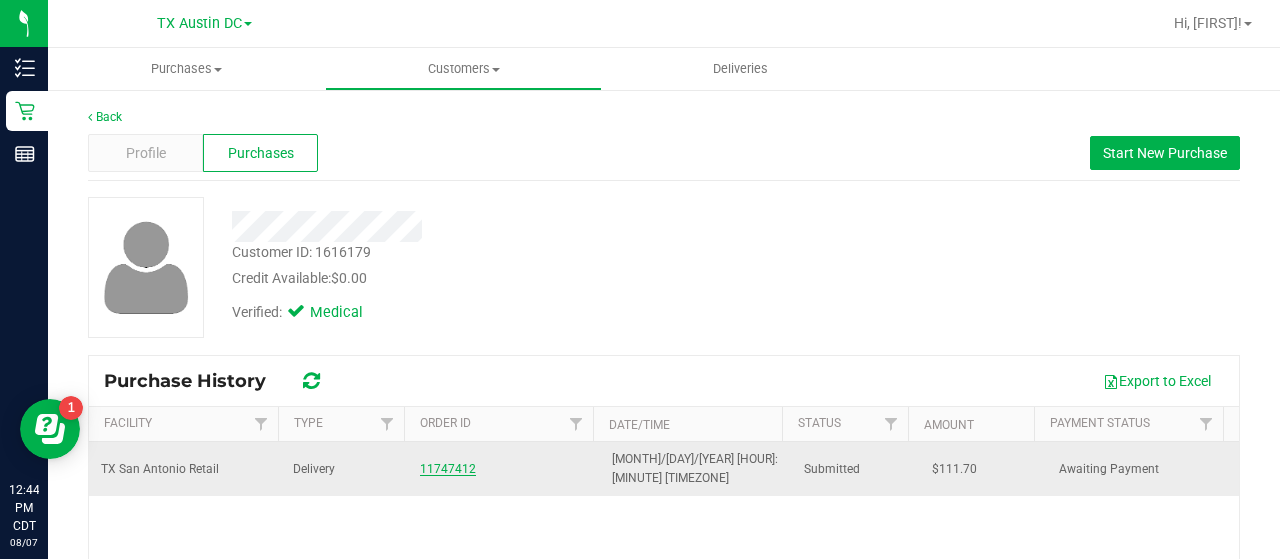 click on "11747412" at bounding box center (448, 469) 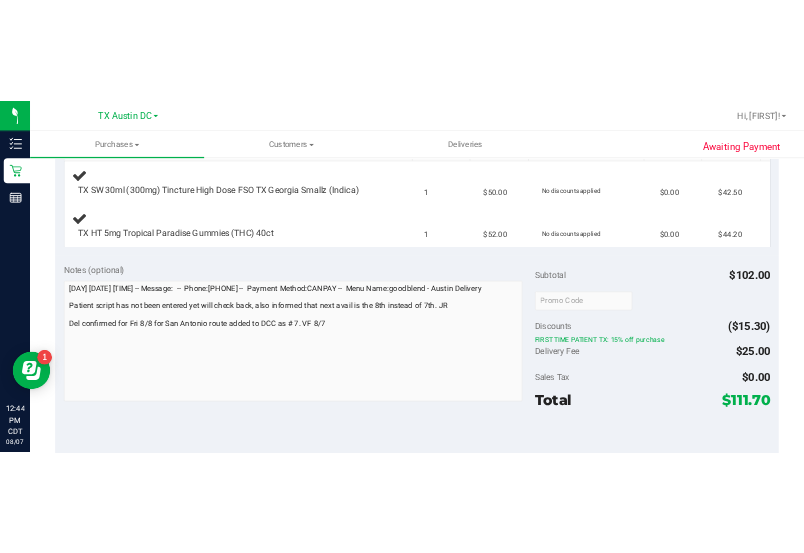 scroll, scrollTop: 533, scrollLeft: 0, axis: vertical 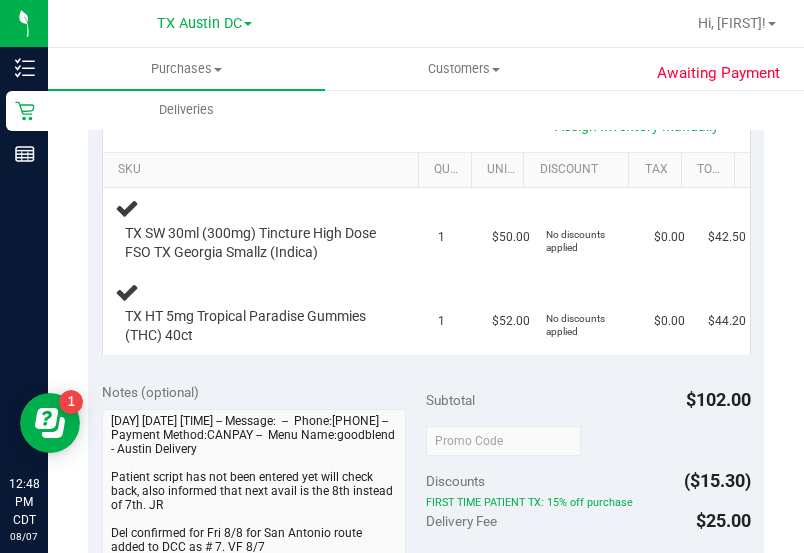 click on "Notes (optional)
Subtotal
$102.00
Discounts
($15.30)
FIRST TIME PATIENT TX:
15%
off
purchase
Delivery Fee
$25.00
Sales Tax
$0.00" at bounding box center [426, 548] 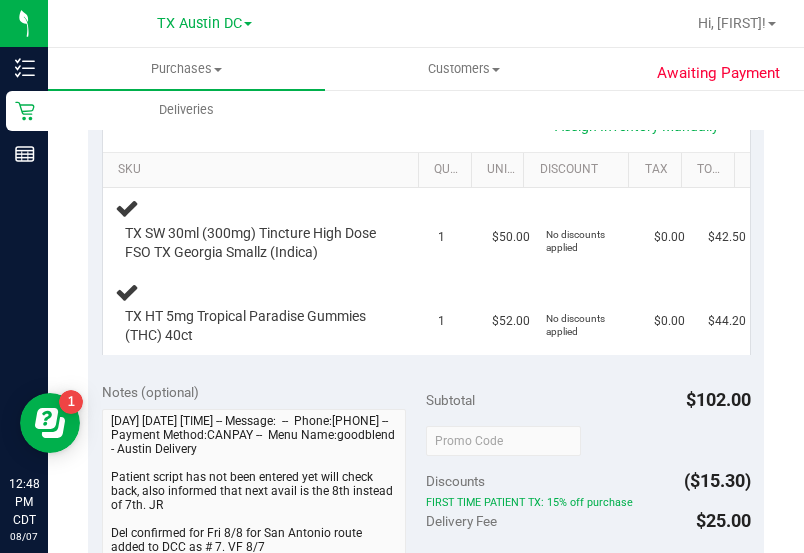 click on "Notes (optional)" at bounding box center [264, 392] 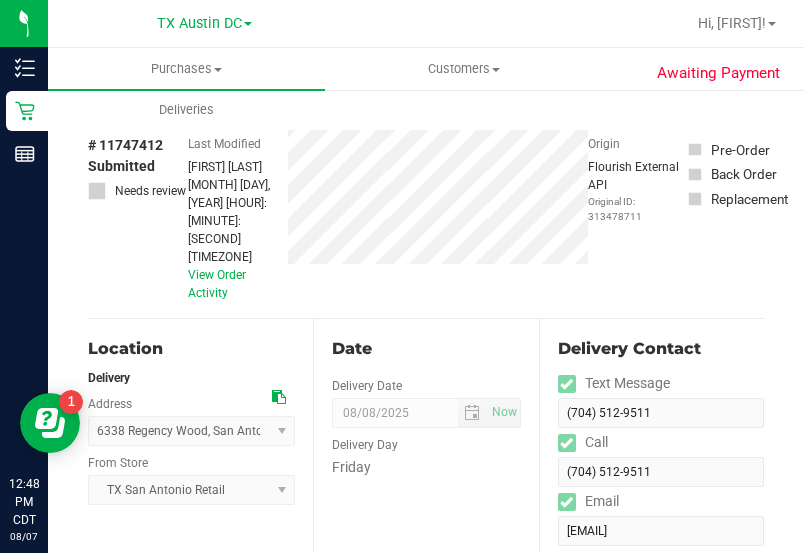 scroll, scrollTop: 0, scrollLeft: 0, axis: both 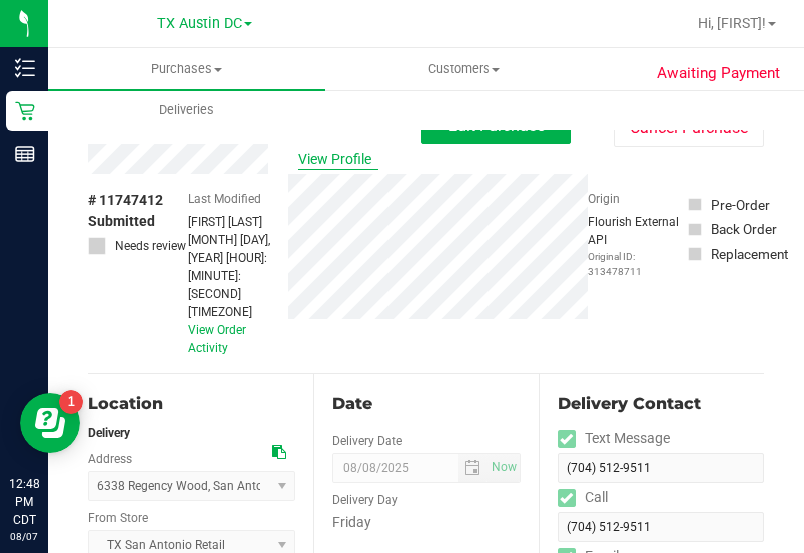 click on "View Profile" at bounding box center (338, 159) 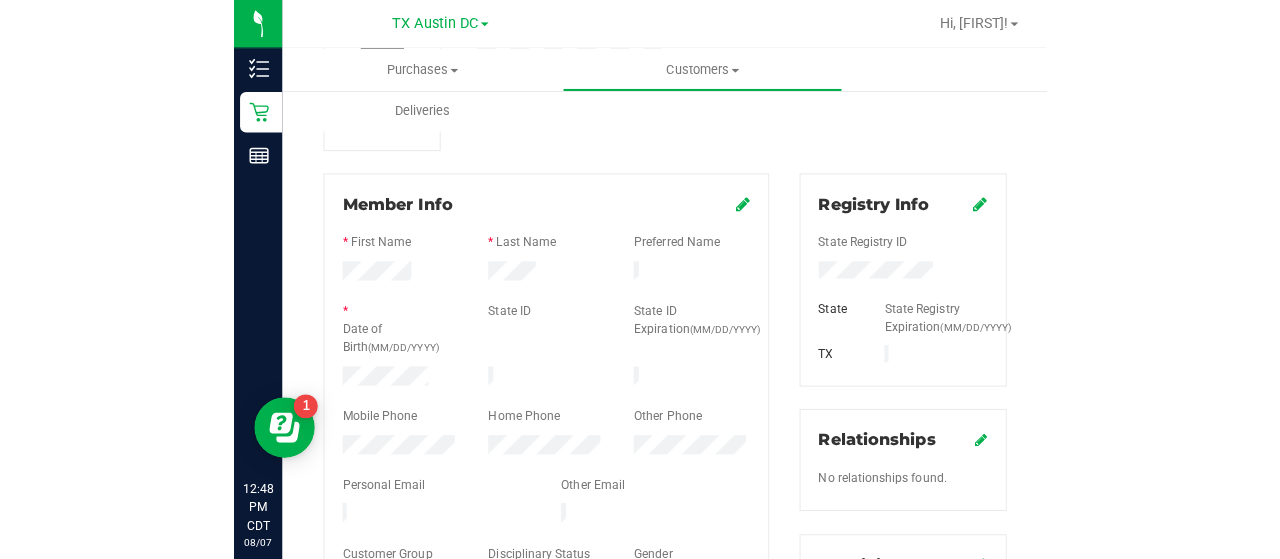 scroll, scrollTop: 271, scrollLeft: 0, axis: vertical 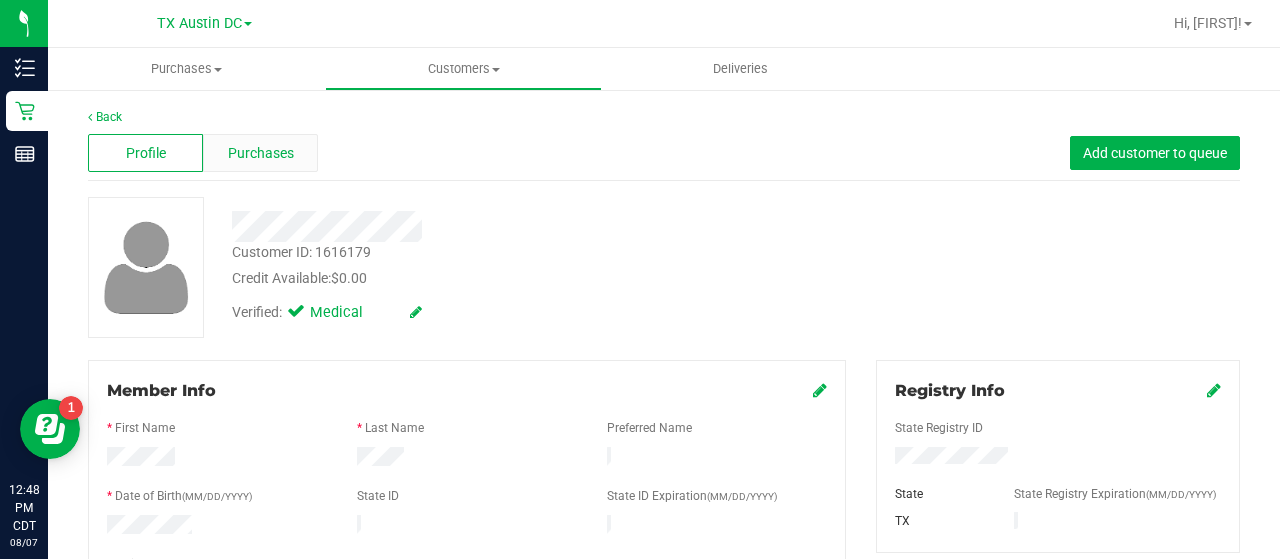 click on "Purchases" at bounding box center (261, 153) 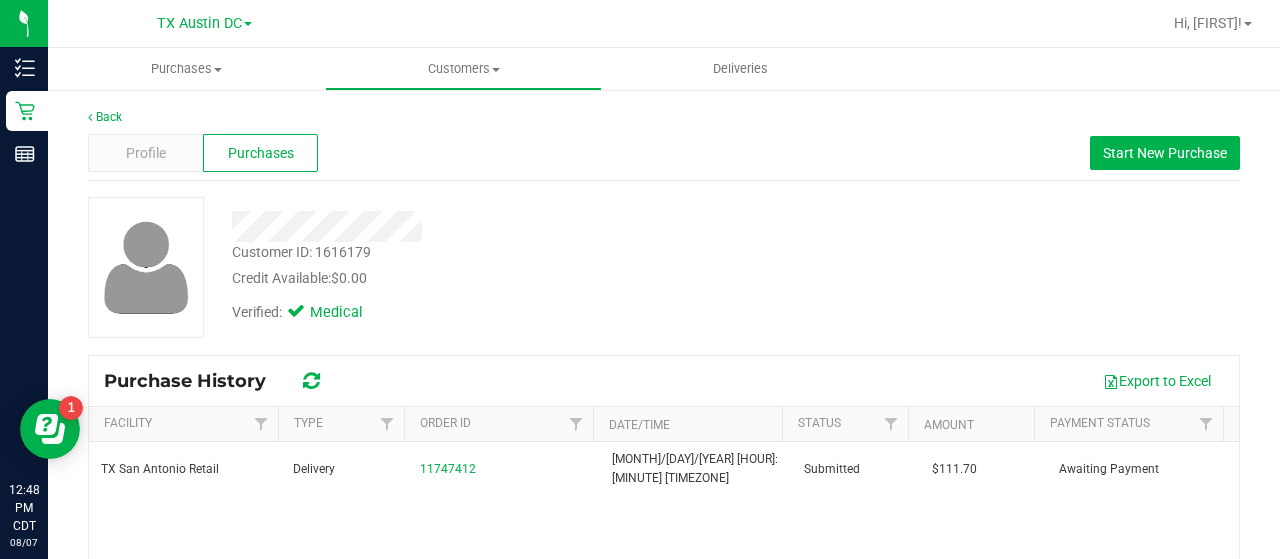 click on "Customer ID: [NUMBER]
Credit Available:
$0.00
Verified:
Medical" at bounding box center (664, 267) 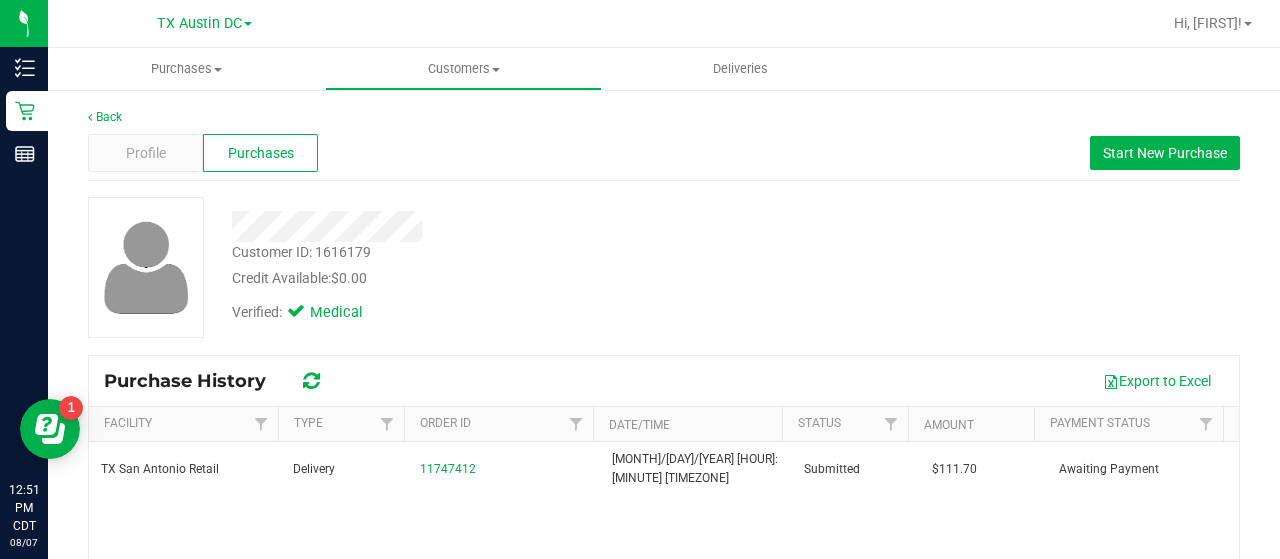 click on "Order ID" at bounding box center [498, 424] 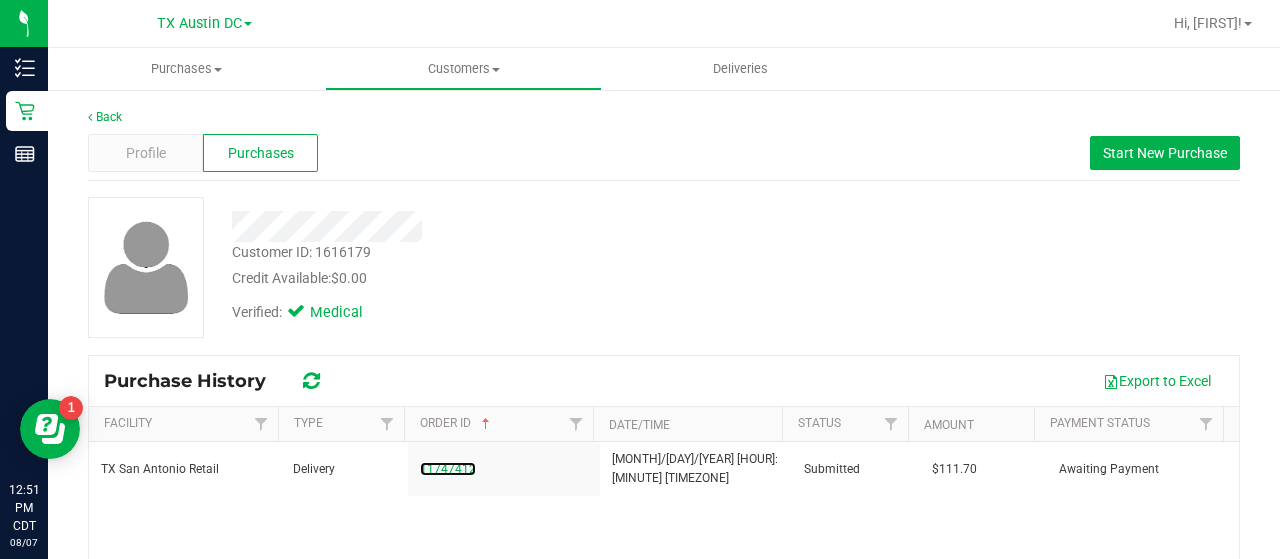 click on "11747412" at bounding box center (448, 469) 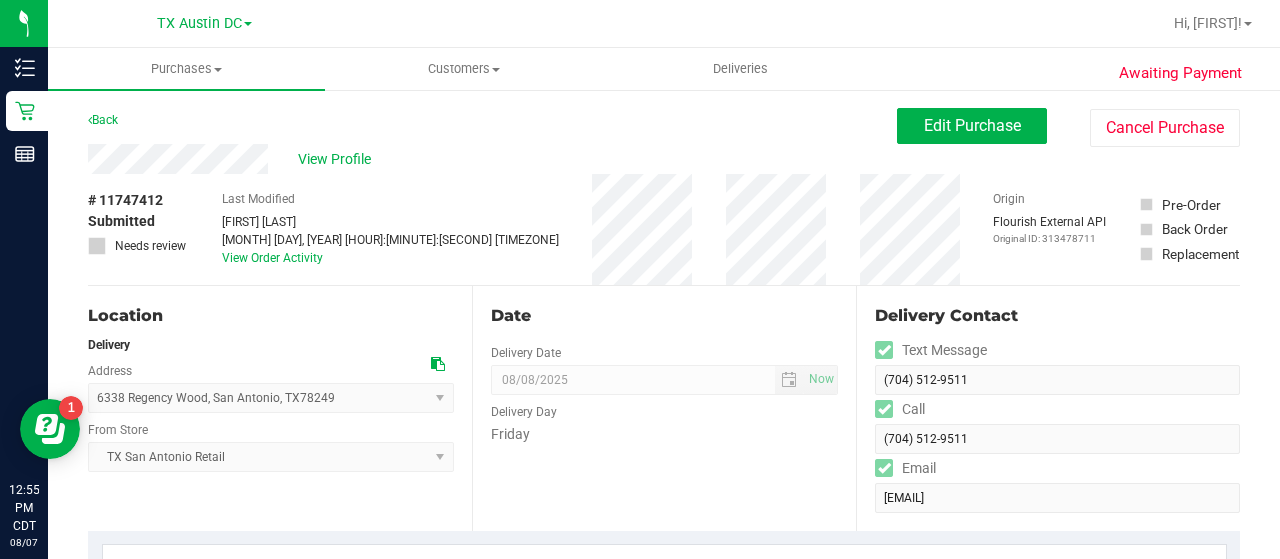 click on "Date
Delivery Date
08/08/2025
Now
08/08/2025 08:00 AM
Now
Delivery Day
Friday" at bounding box center [664, 408] 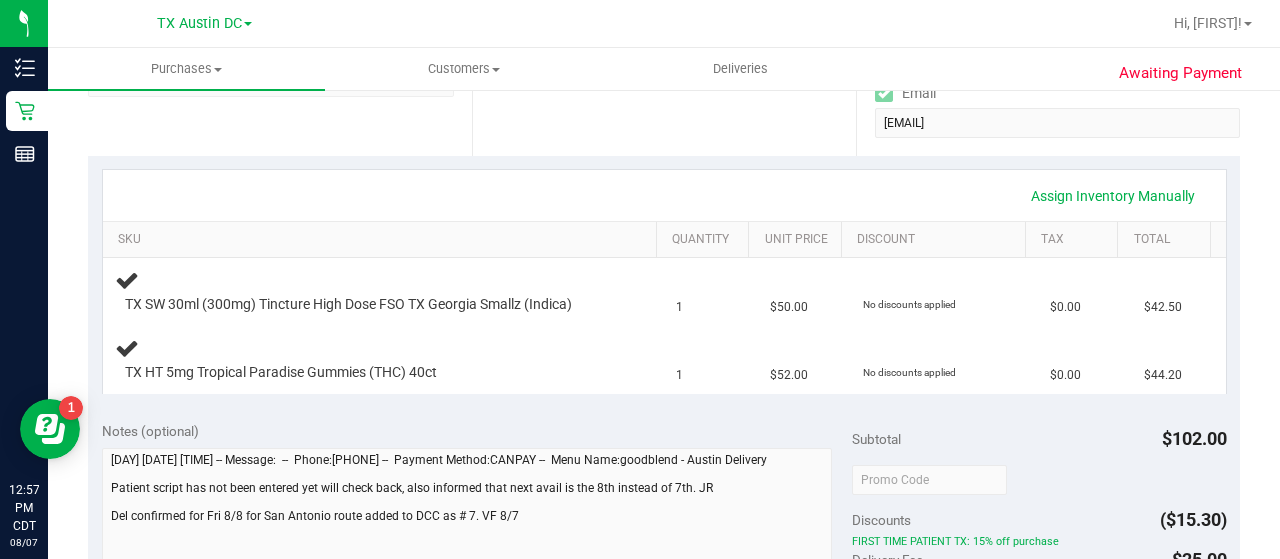 scroll, scrollTop: 384, scrollLeft: 0, axis: vertical 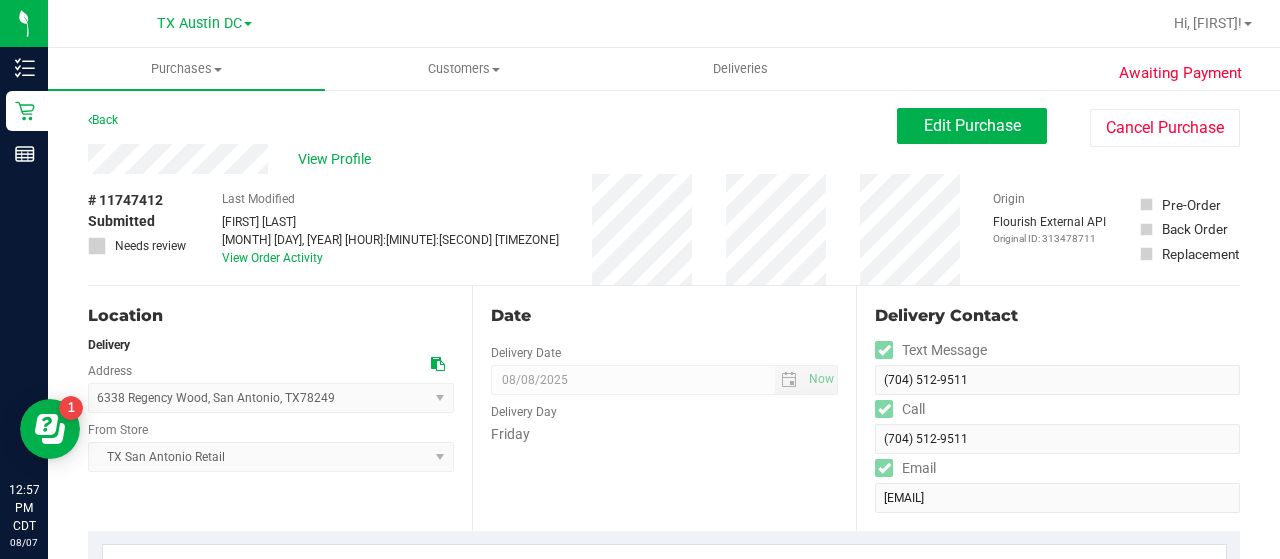 click on "Last Modified
[FIRST] [LAST]
[MONTH] [DAY], [YEAR] [HOUR]:[MINUTE]:[SECOND] [TIMEZONE]
View Order Activity" at bounding box center [390, 229] 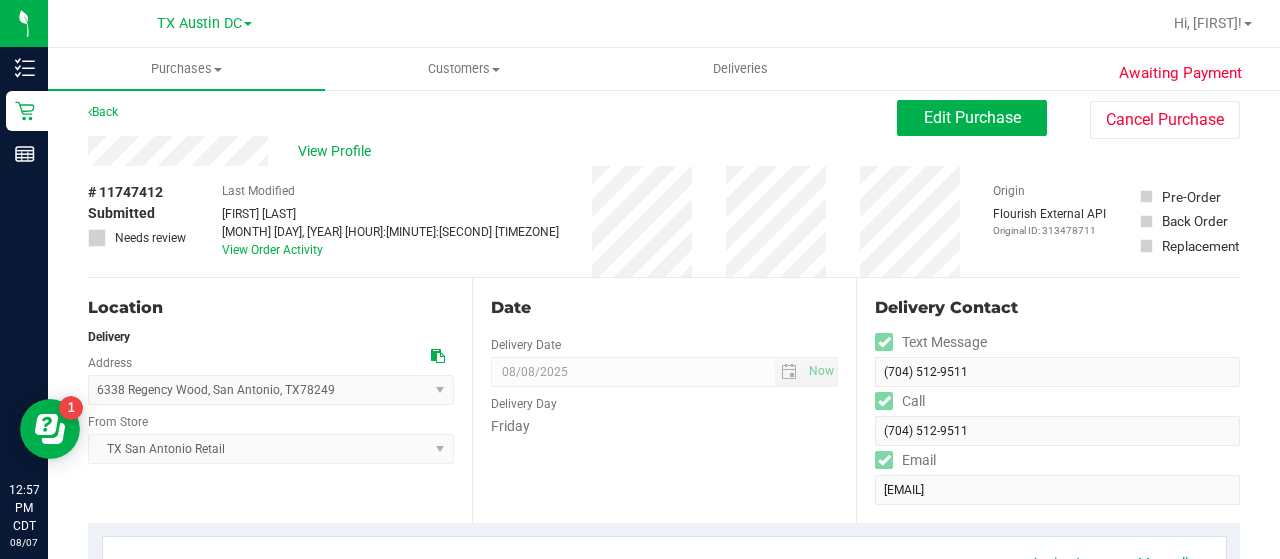 scroll, scrollTop: 0, scrollLeft: 0, axis: both 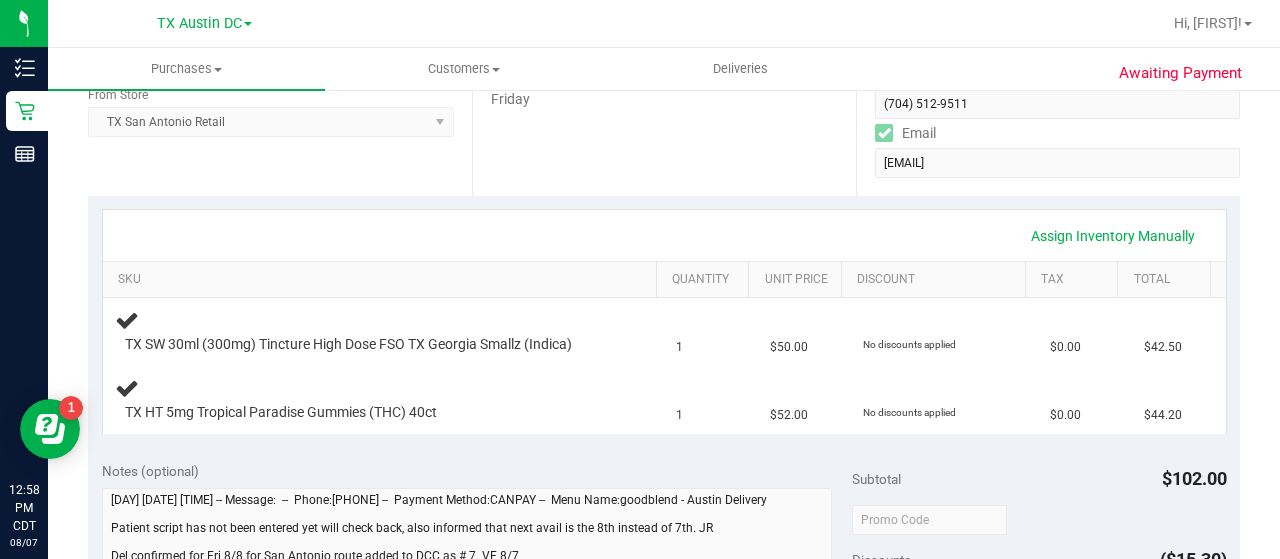 drag, startPoint x: 1263, startPoint y: 218, endPoint x: 1279, endPoint y: 49, distance: 169.7557 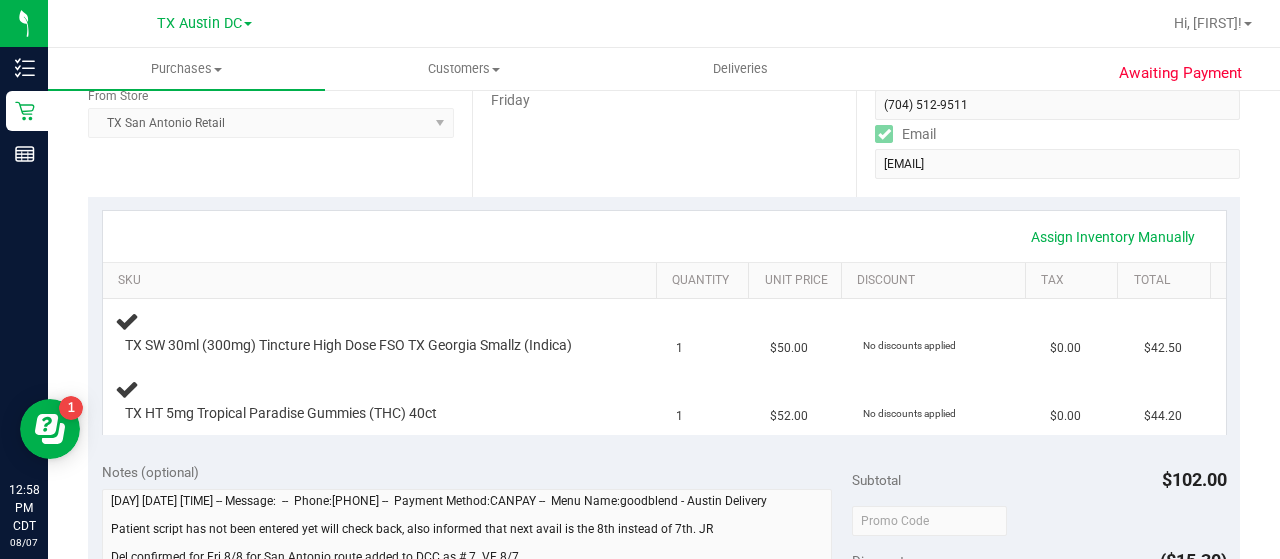 click on "Purchases
Summary of purchases
Fulfillment
All purchases
Customers
All customers
Add a new customer
All physicians" at bounding box center (664, 500) 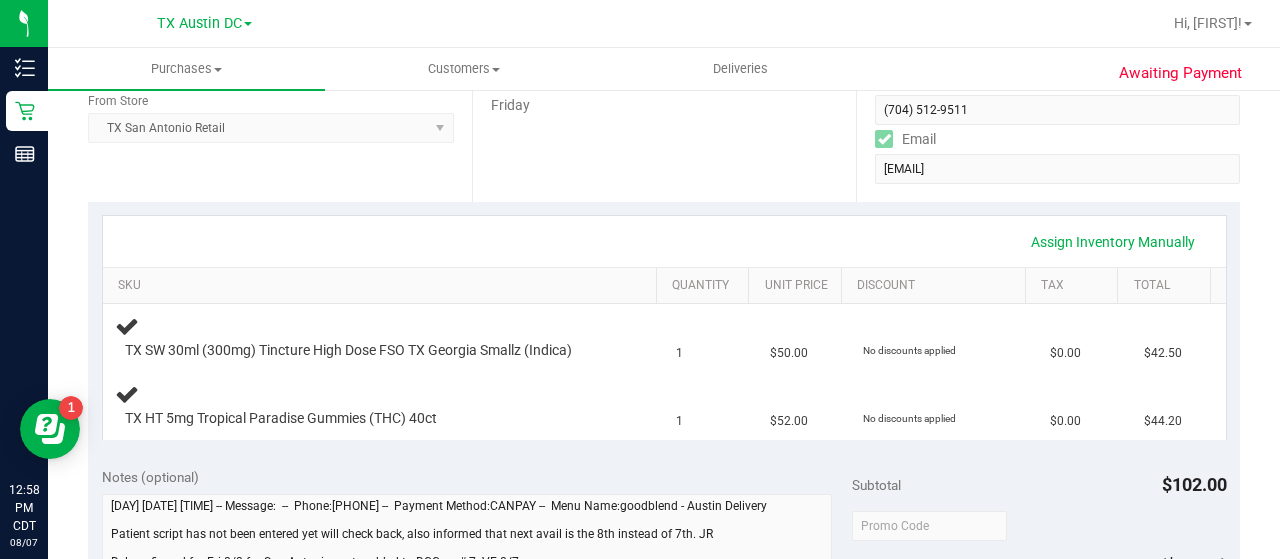 click on "Awaiting Payment
Back
Edit Purchase
Cancel Purchase
View Profile
# [NUMBER]
Submitted
Needs review
Last Modified
[FIRST] [LAST]
[MONTH] [DAY], [YEAR] [HOUR]:[MINUTE]:[SECOND] [TIMEZONE]
View Order Activity
Origin" at bounding box center [664, 525] 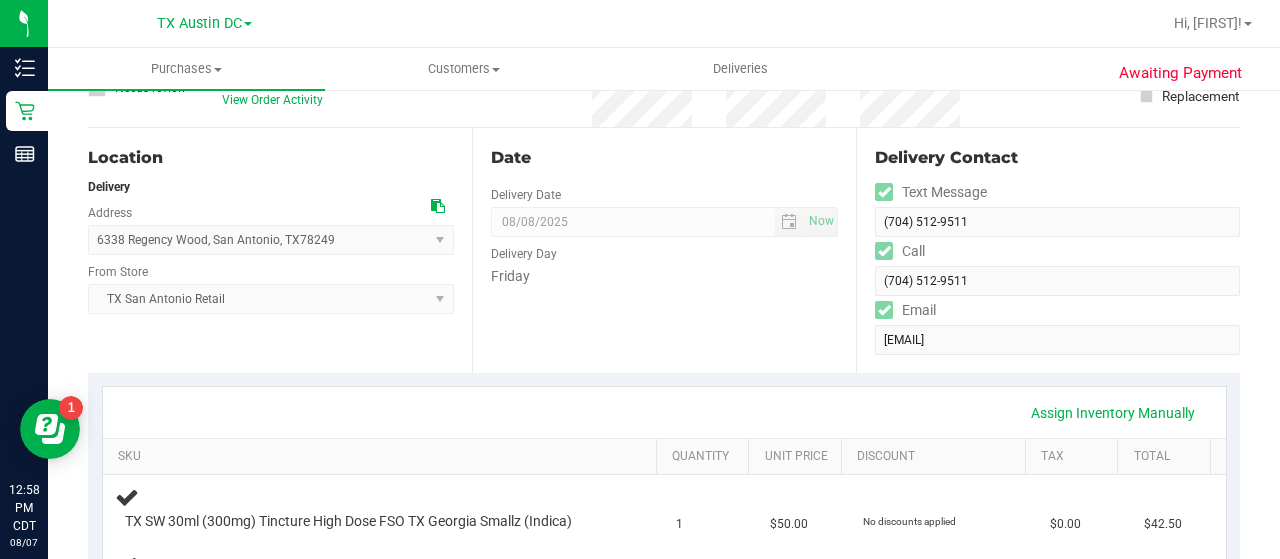 scroll, scrollTop: 0, scrollLeft: 0, axis: both 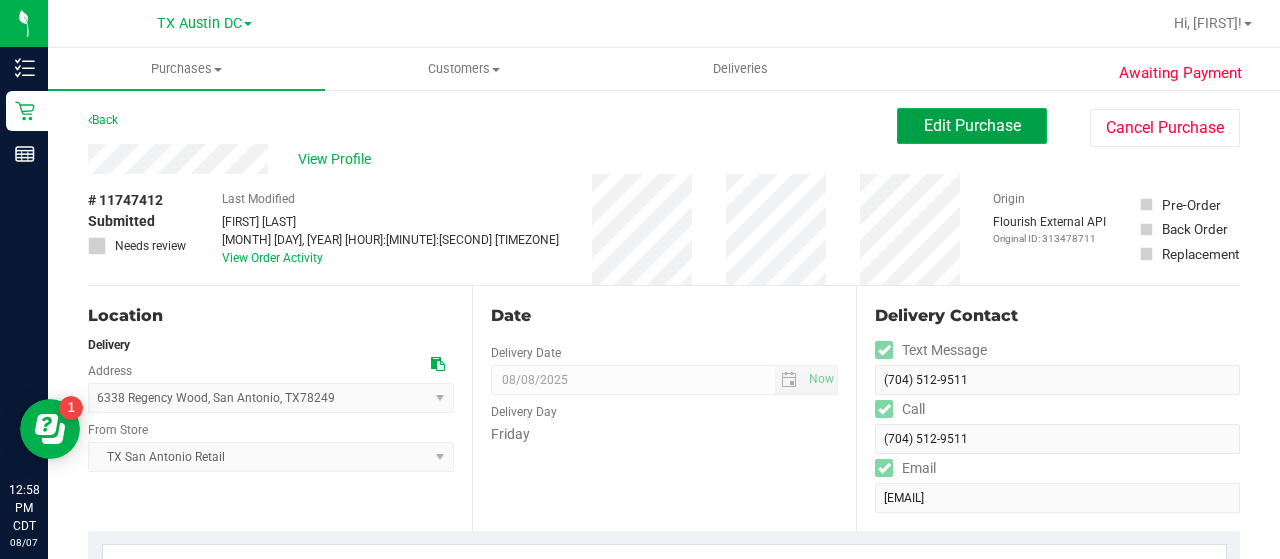 click on "Edit Purchase" at bounding box center [972, 125] 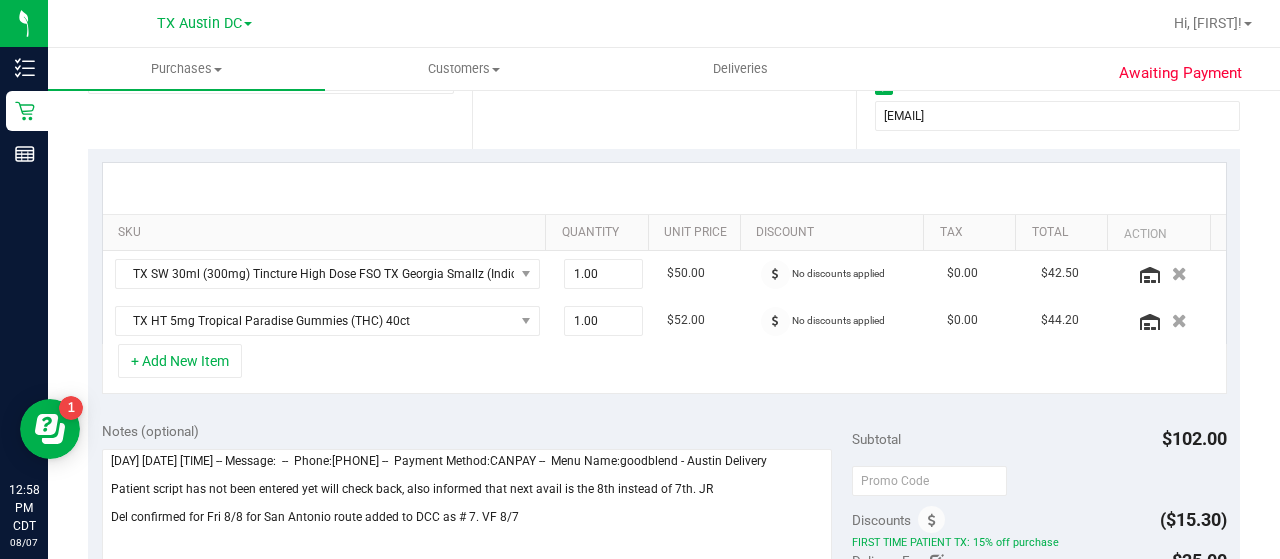 scroll, scrollTop: 429, scrollLeft: 0, axis: vertical 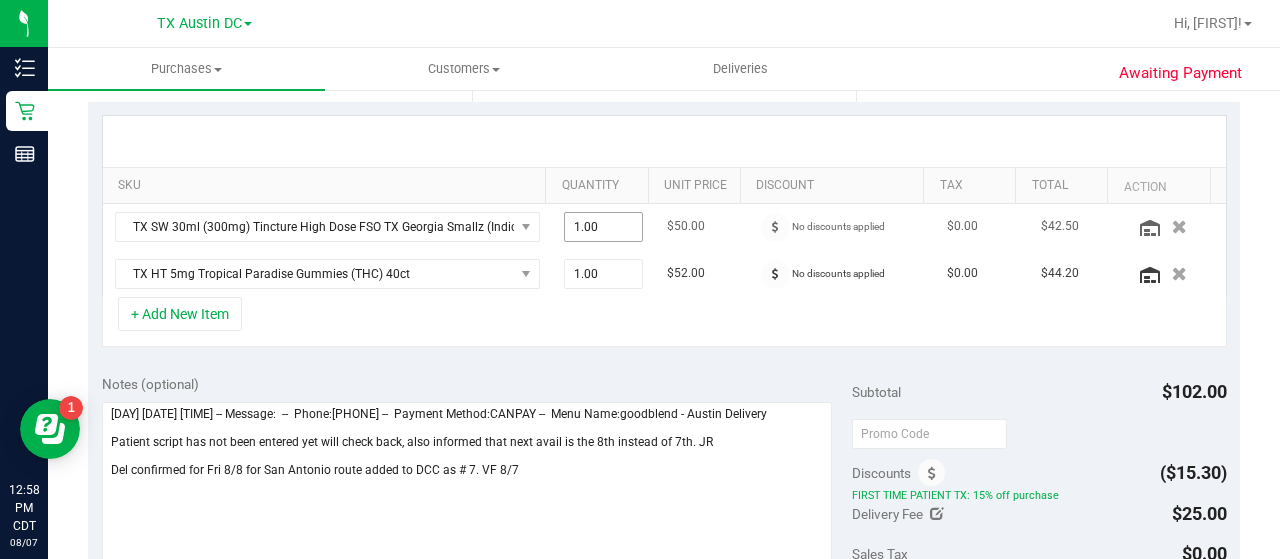 click on "1.00 1" at bounding box center [604, 227] 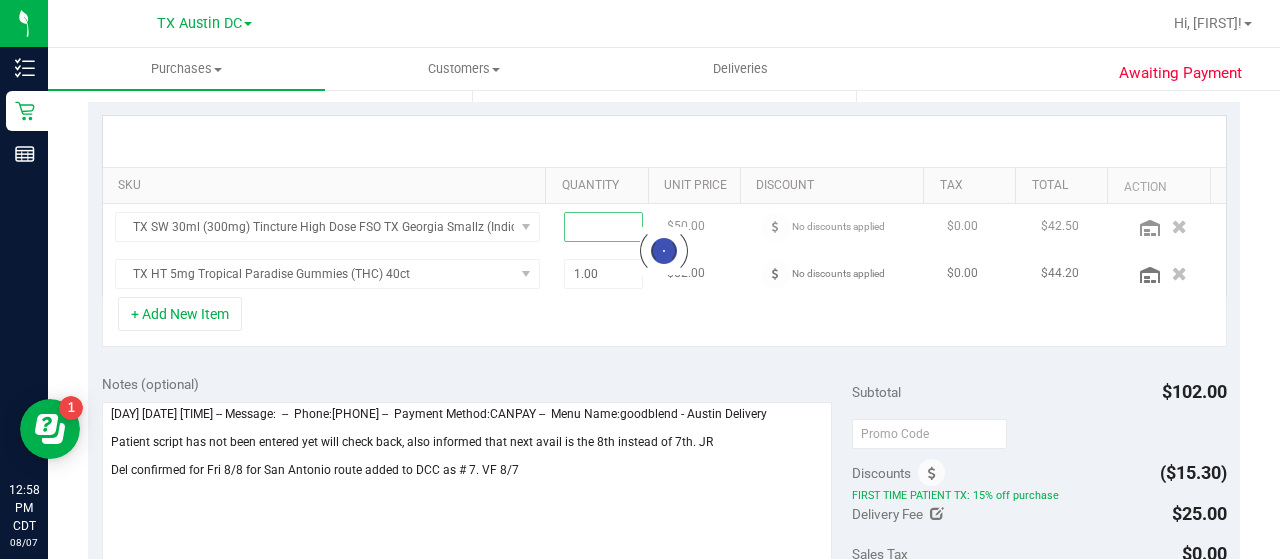 type on "2" 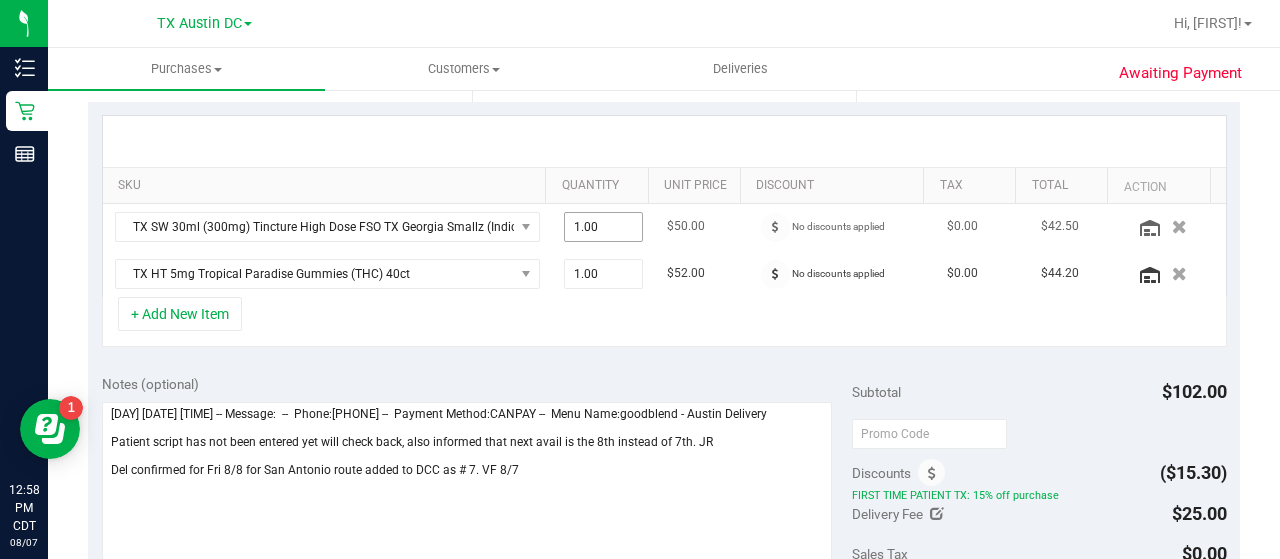 click on "1.00 1" at bounding box center [604, 227] 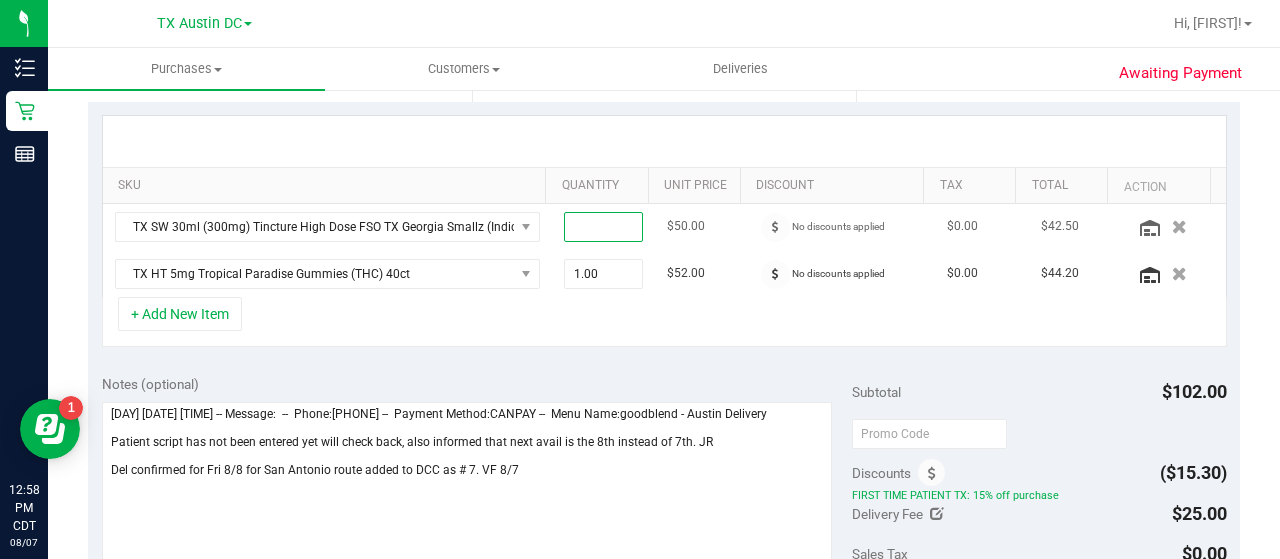 type on "2" 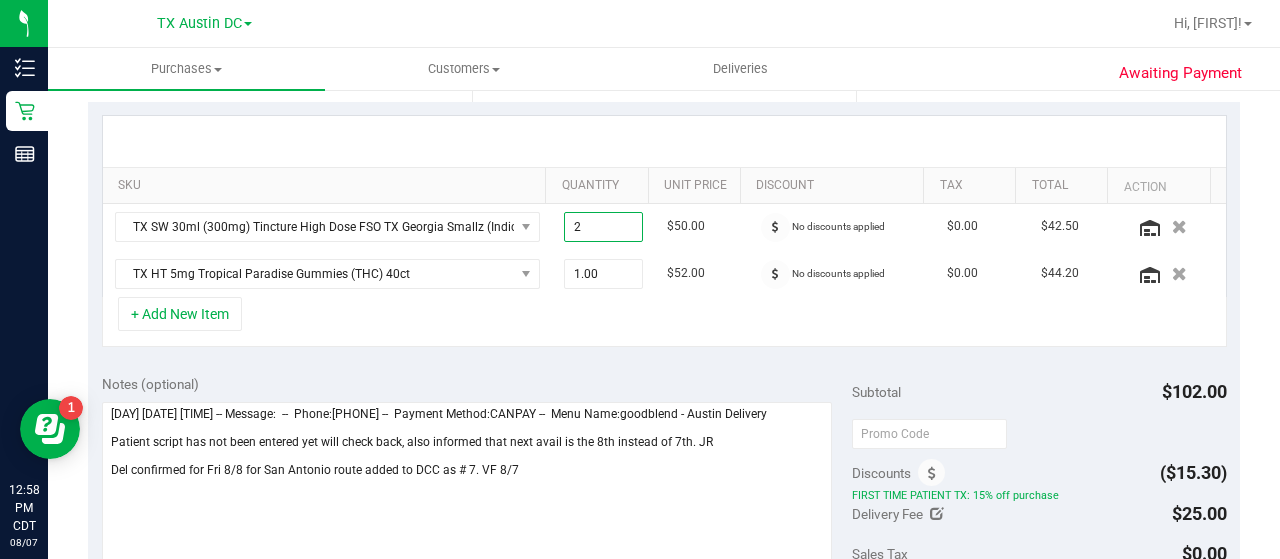 type on "2.00" 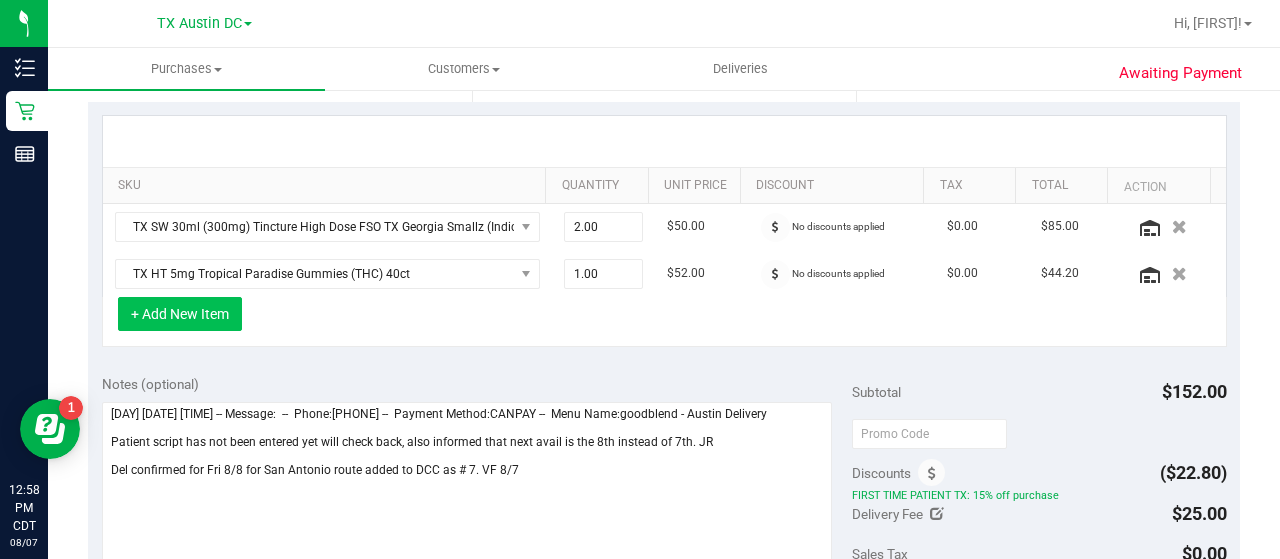 click on "+ Add New Item" at bounding box center [180, 314] 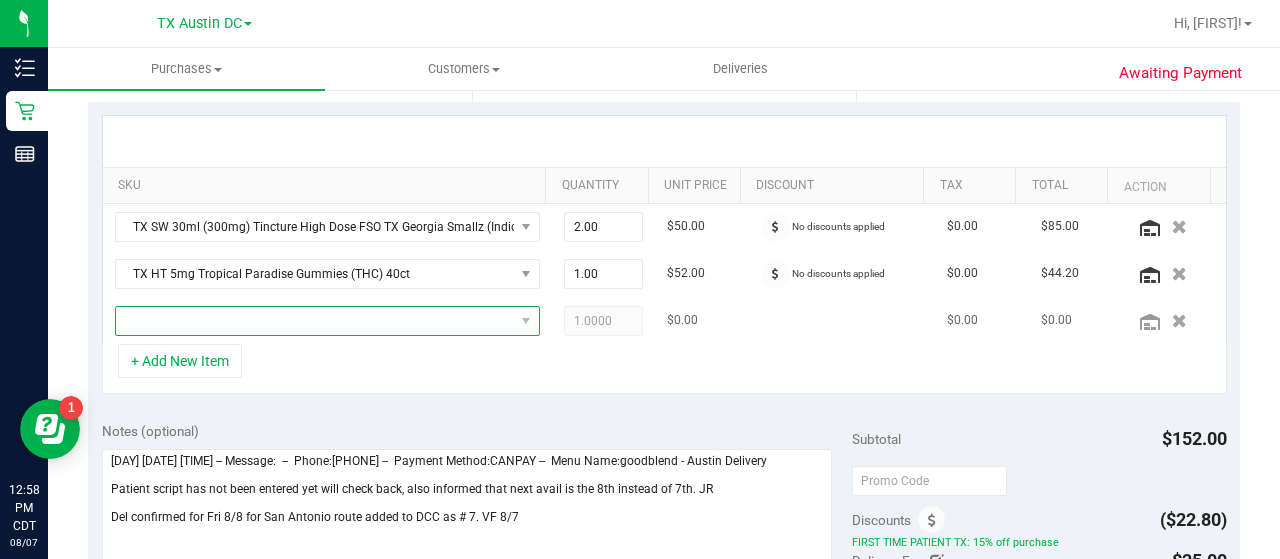 click at bounding box center (315, 321) 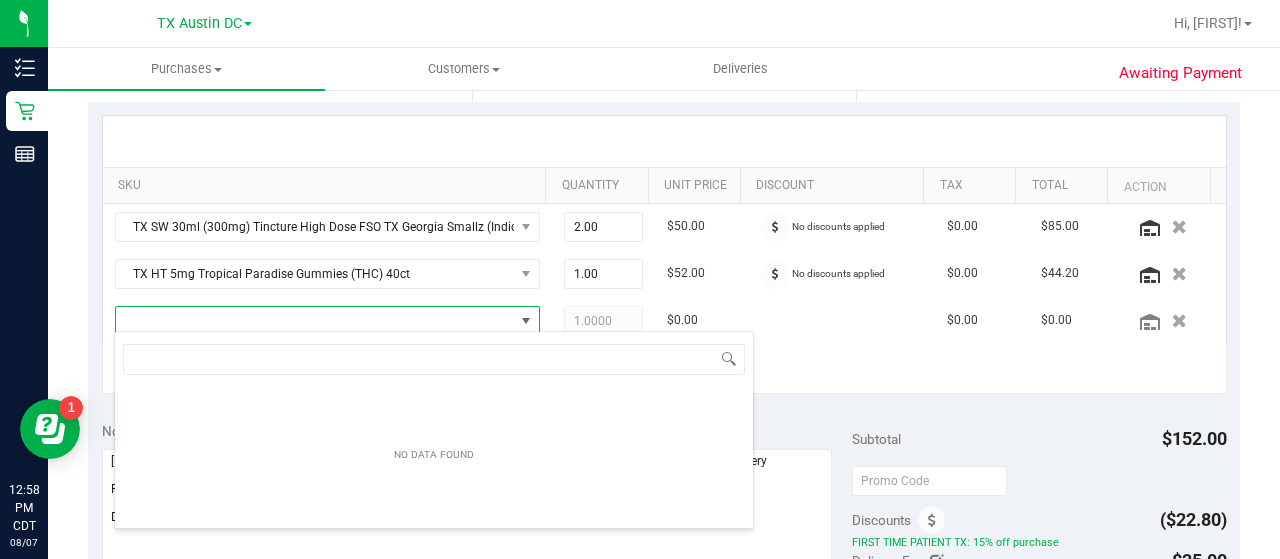 scroll, scrollTop: 99970, scrollLeft: 99586, axis: both 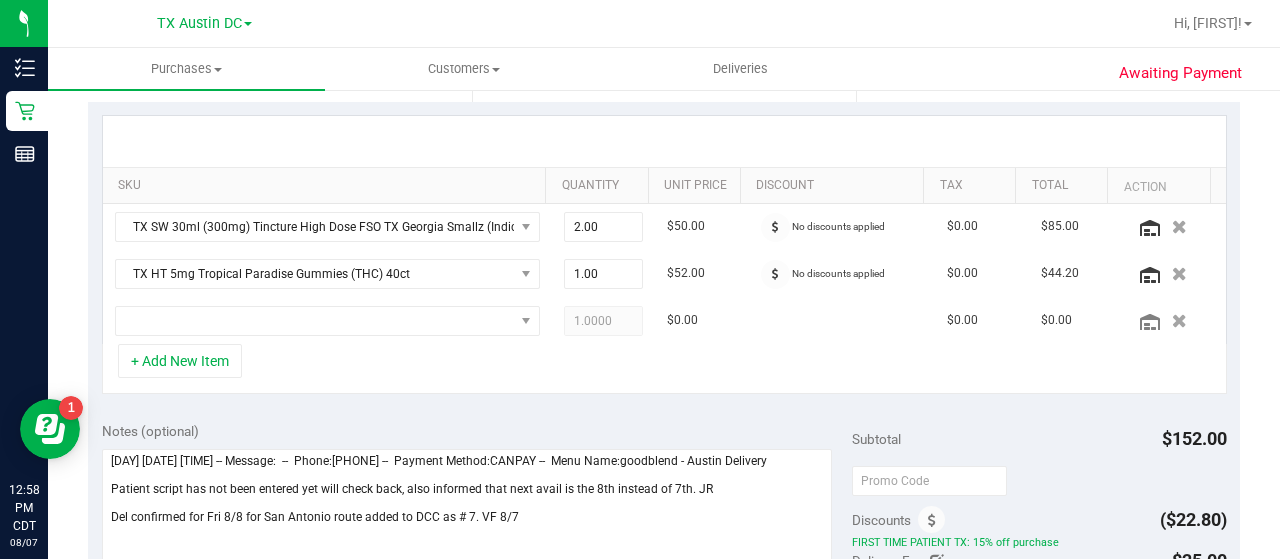 click on "+ Add New Item" at bounding box center [664, 369] 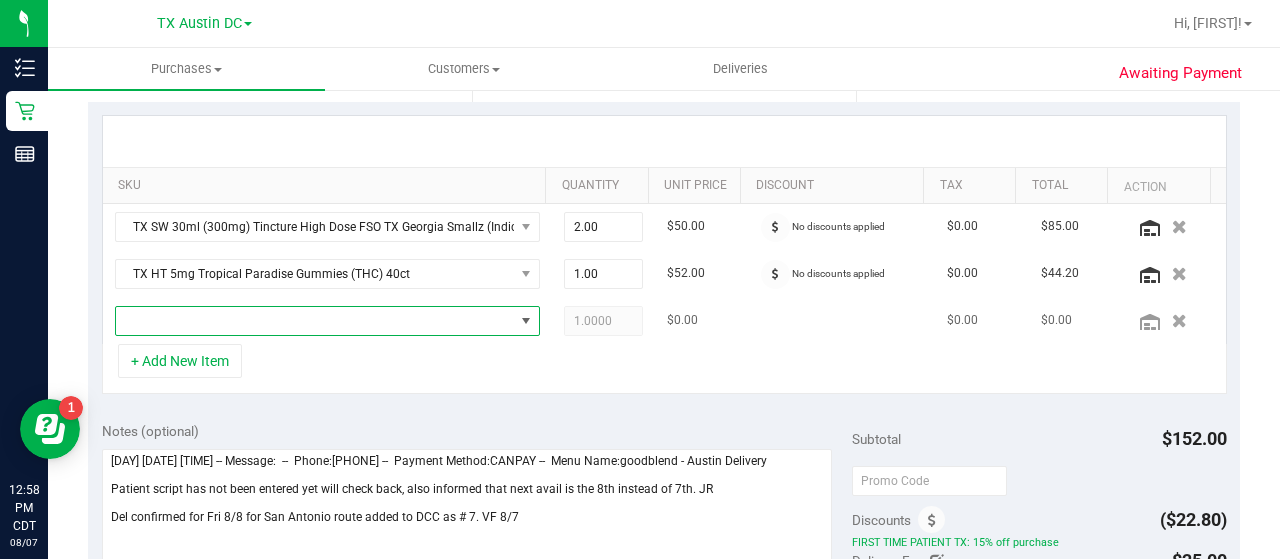 click at bounding box center (315, 321) 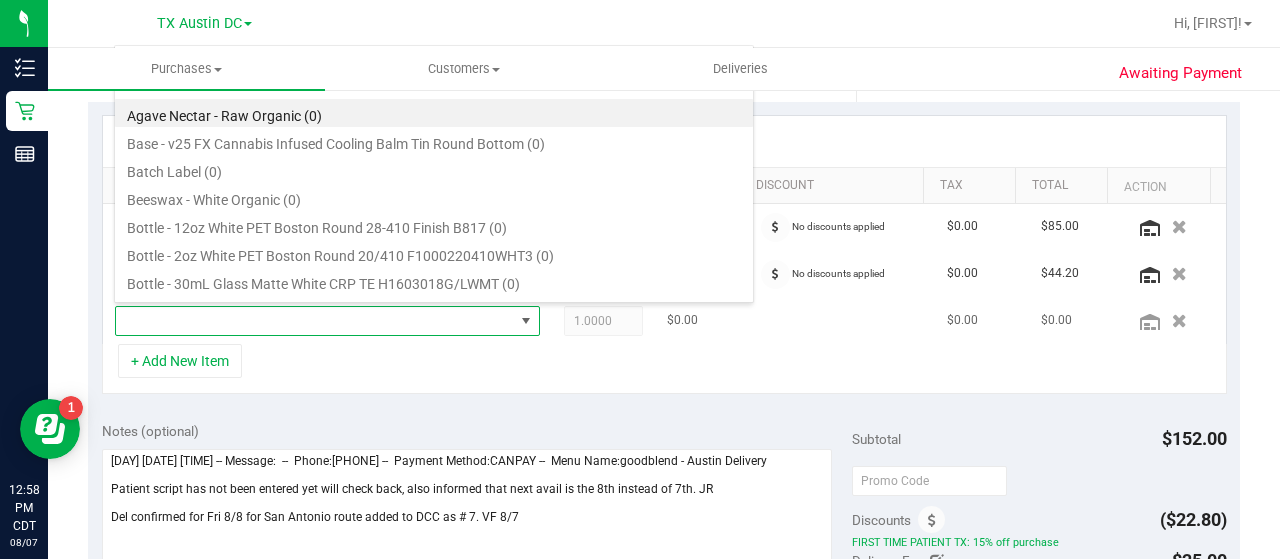 scroll, scrollTop: 99970, scrollLeft: 99586, axis: both 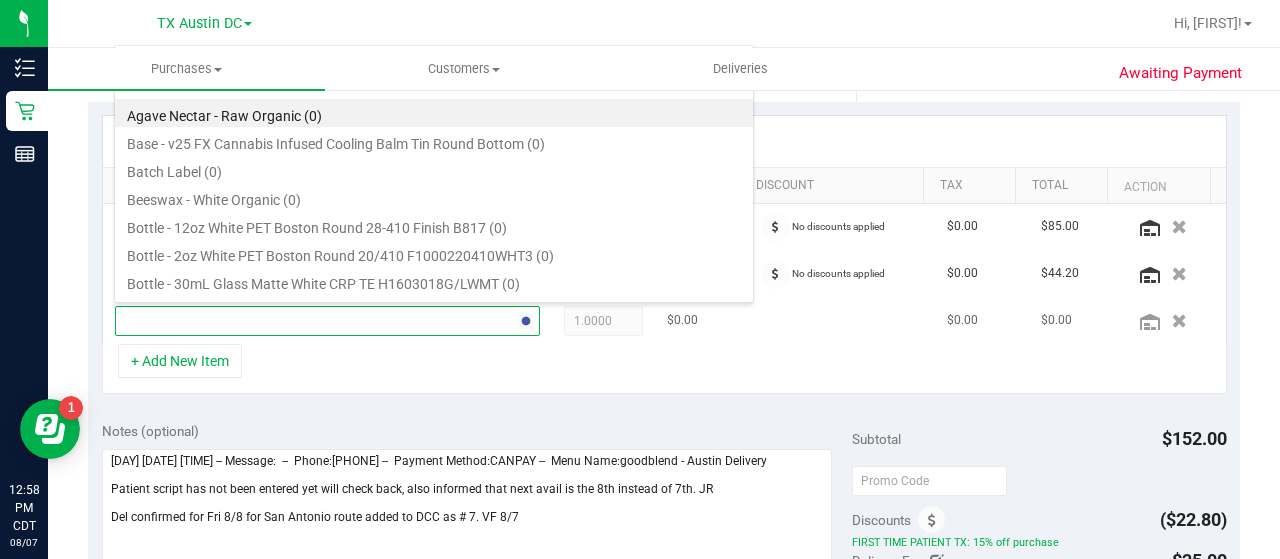 type on "water" 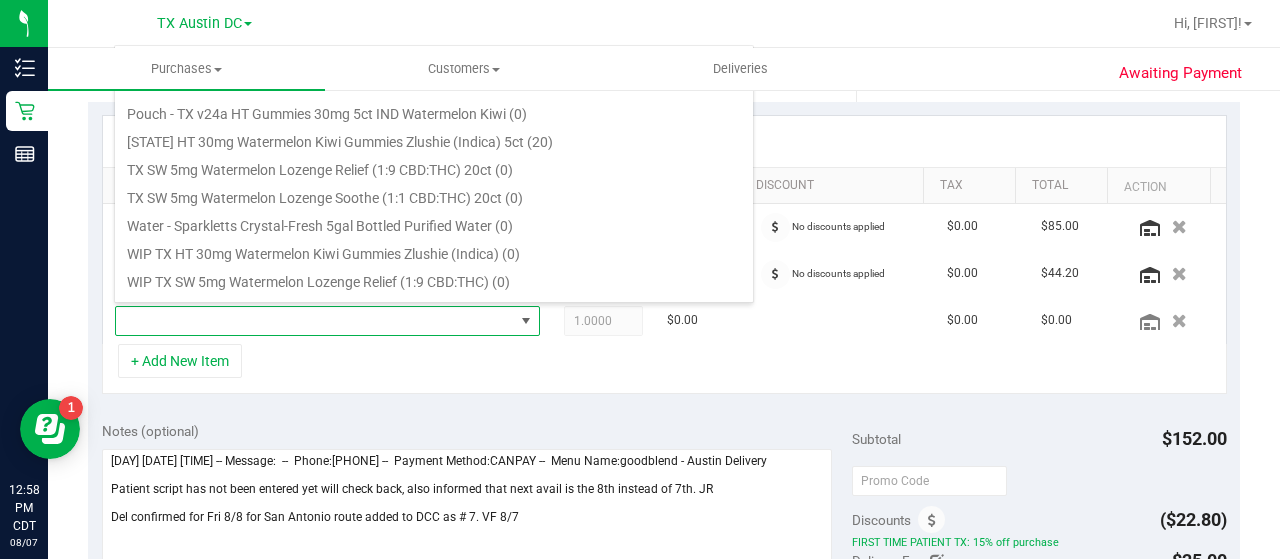 scroll, scrollTop: 360, scrollLeft: 0, axis: vertical 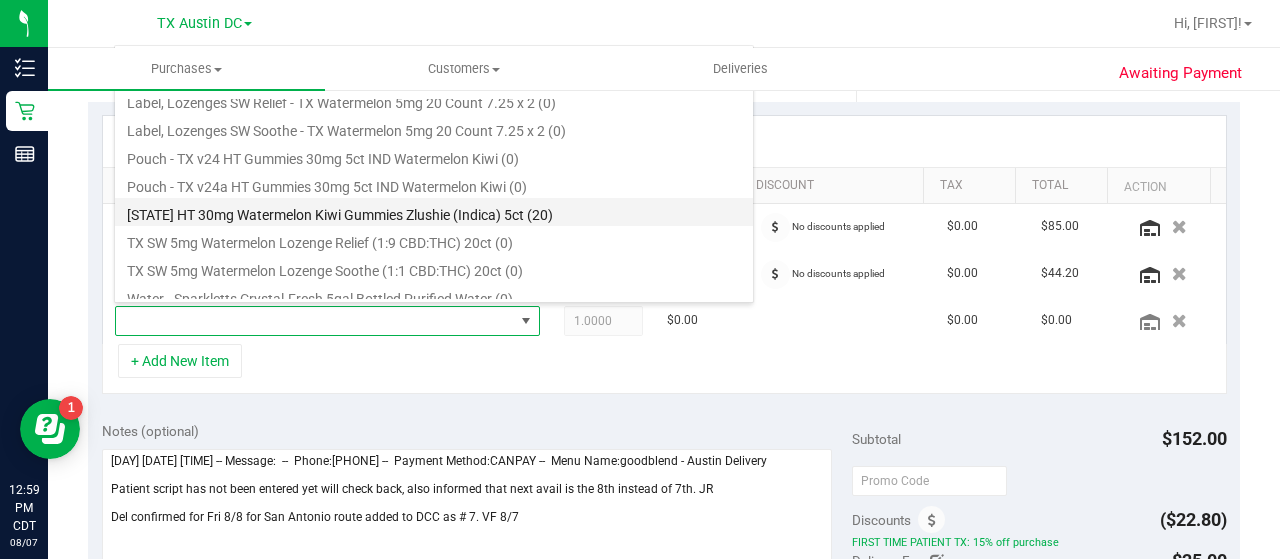 click on "[STATE] HT 30mg Watermelon Kiwi Gummies Zlushie (Indica) 5ct (20)" at bounding box center (434, 212) 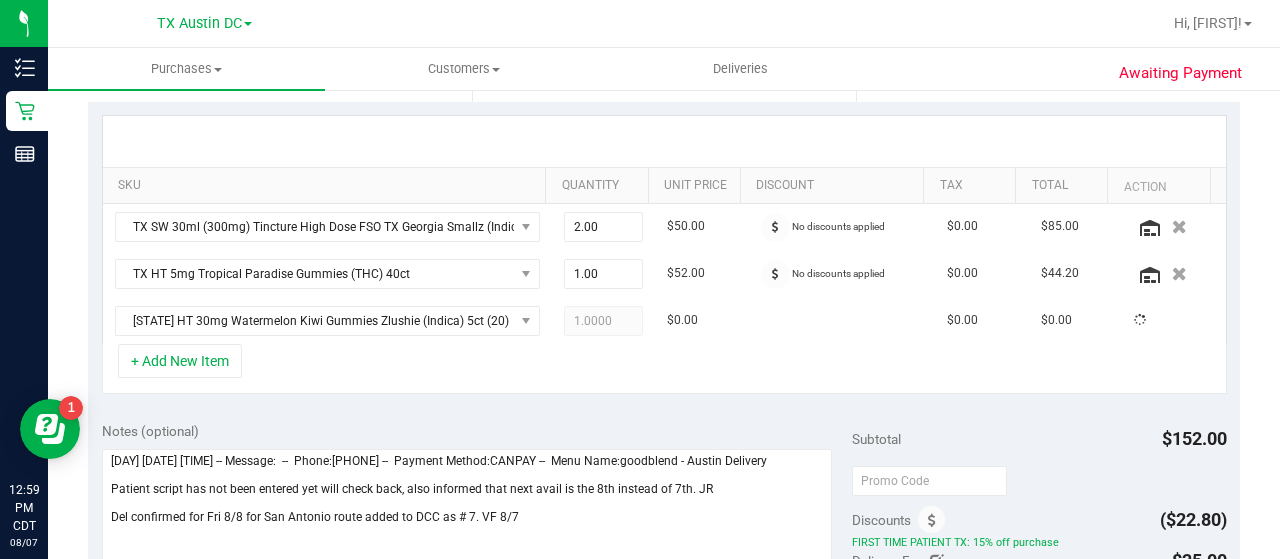 click on "SKU Quantity Unit Price Discount Tax Total Action
[STATE] SW 30ml (300mg) Tincture High Dose FSO [STATE] Georgia Smallz (Indica)
2.00 2
$50.00
No discounts applied
$0.00
$85.00
[STATE] HT 5mg Tropical Paradise Gummies (THC) 40ct
1.00 1
$52.00
No discounts applied
$0.00
$44.20" at bounding box center [664, 255] 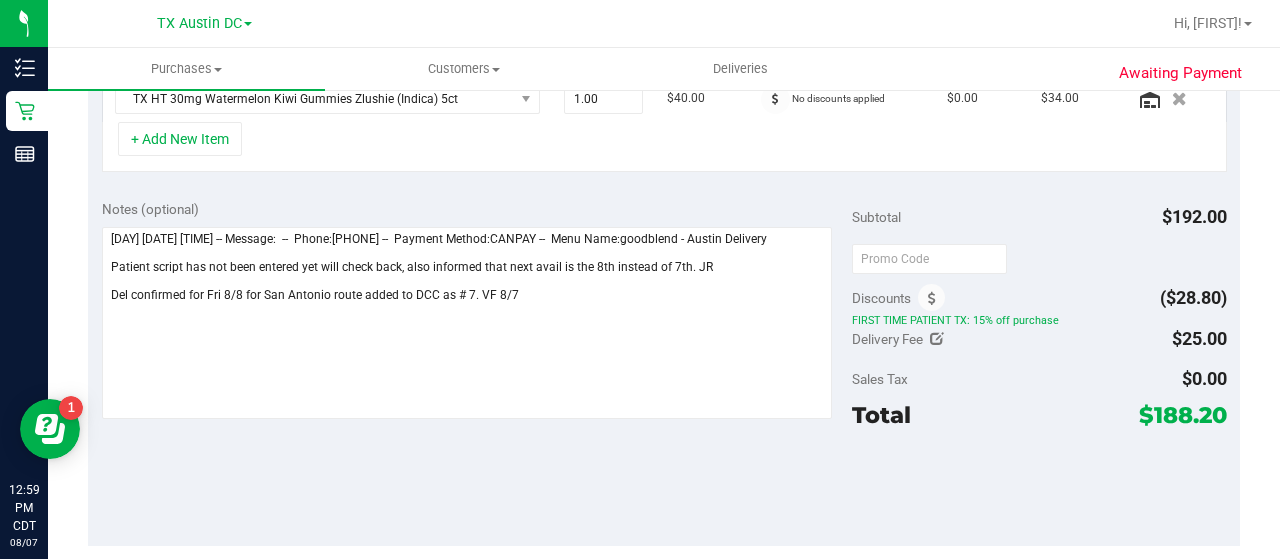 scroll, scrollTop: 665, scrollLeft: 0, axis: vertical 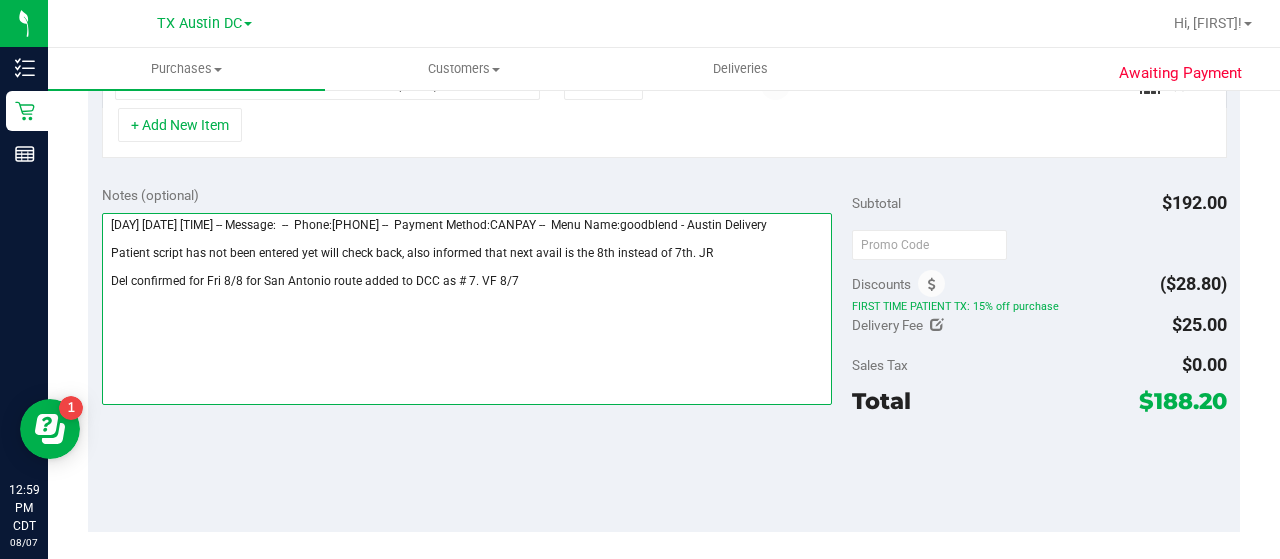 click at bounding box center (467, 309) 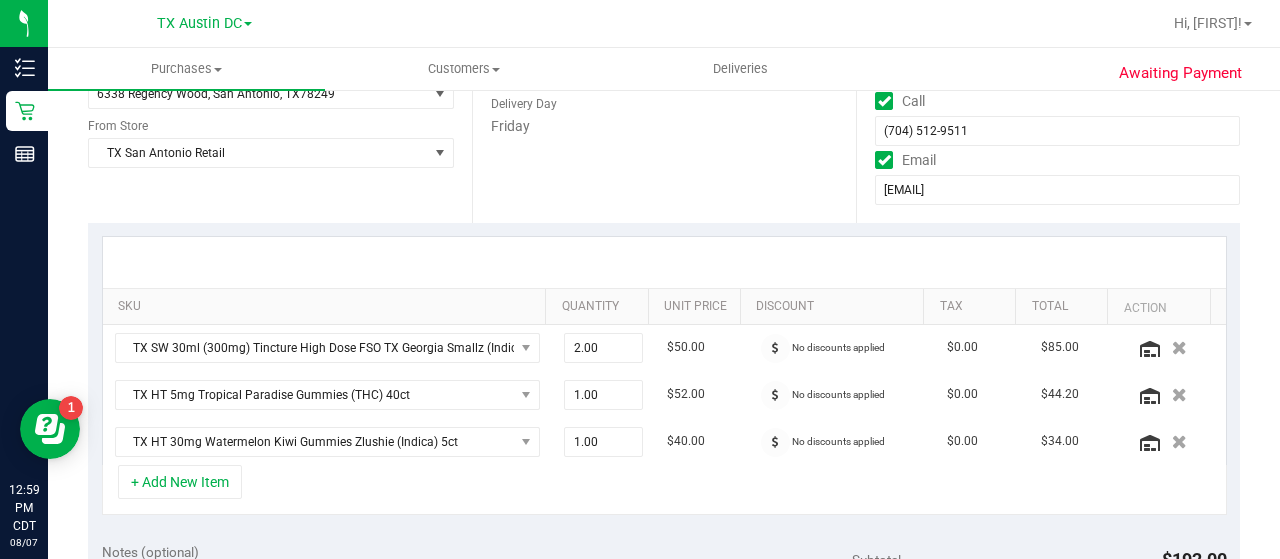 scroll, scrollTop: 450, scrollLeft: 0, axis: vertical 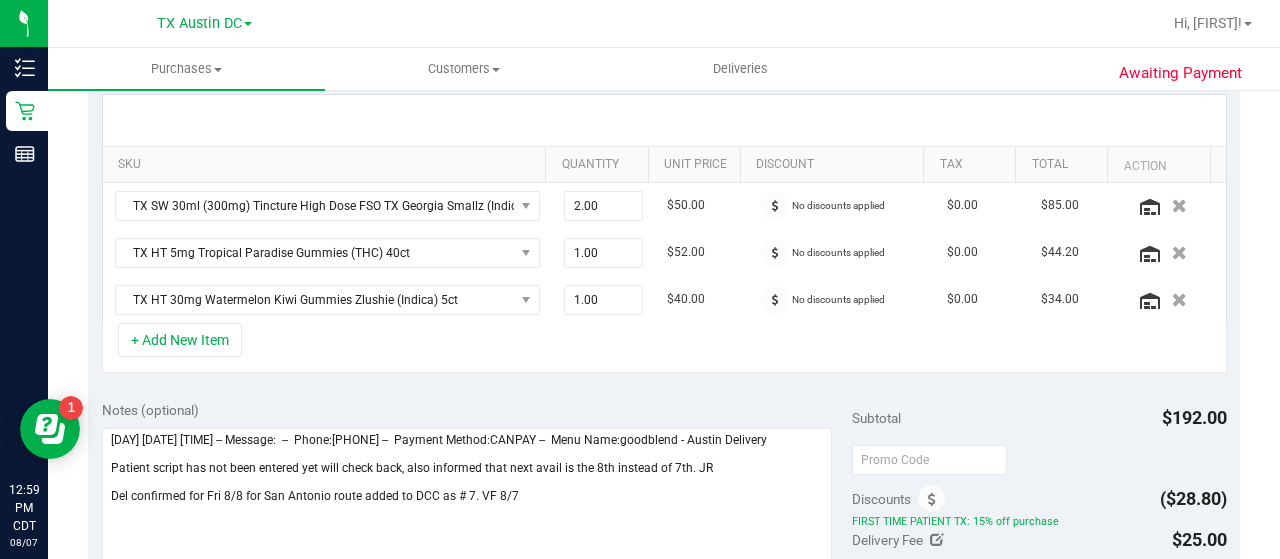 click on "+ Add New Item" at bounding box center [664, 348] 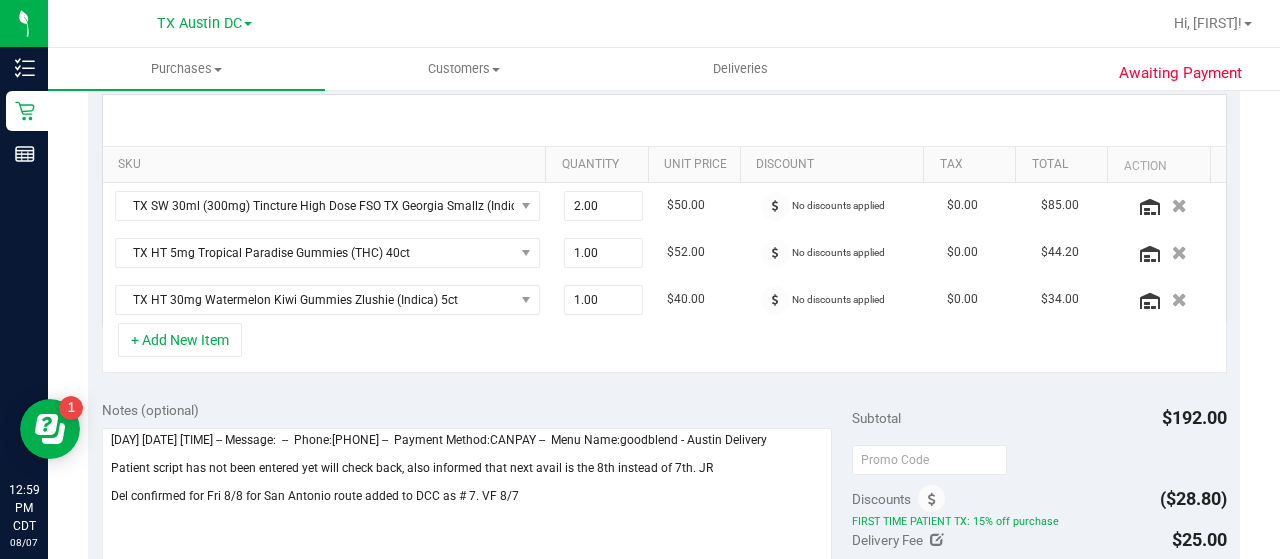 click on "+ Add New Item" at bounding box center (664, 348) 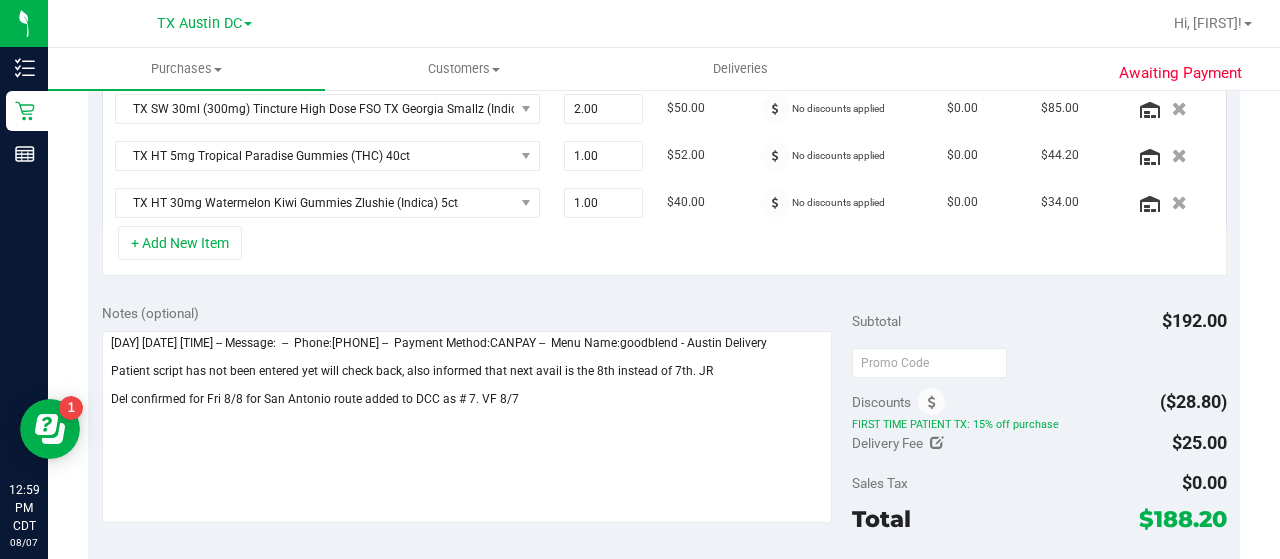 scroll, scrollTop: 565, scrollLeft: 0, axis: vertical 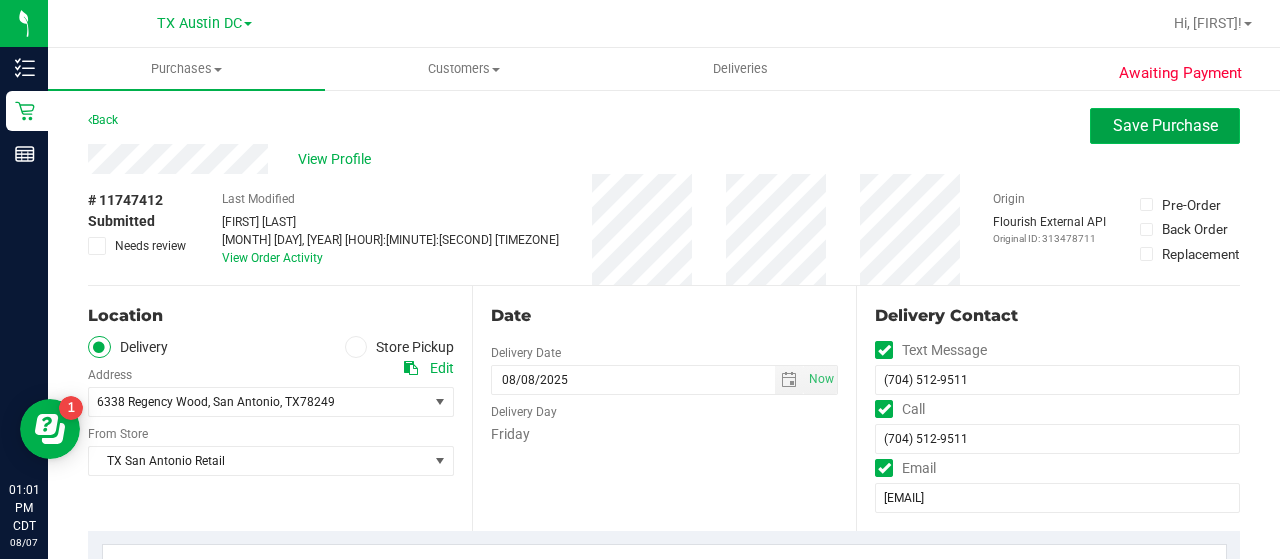 click on "Save Purchase" at bounding box center [1165, 125] 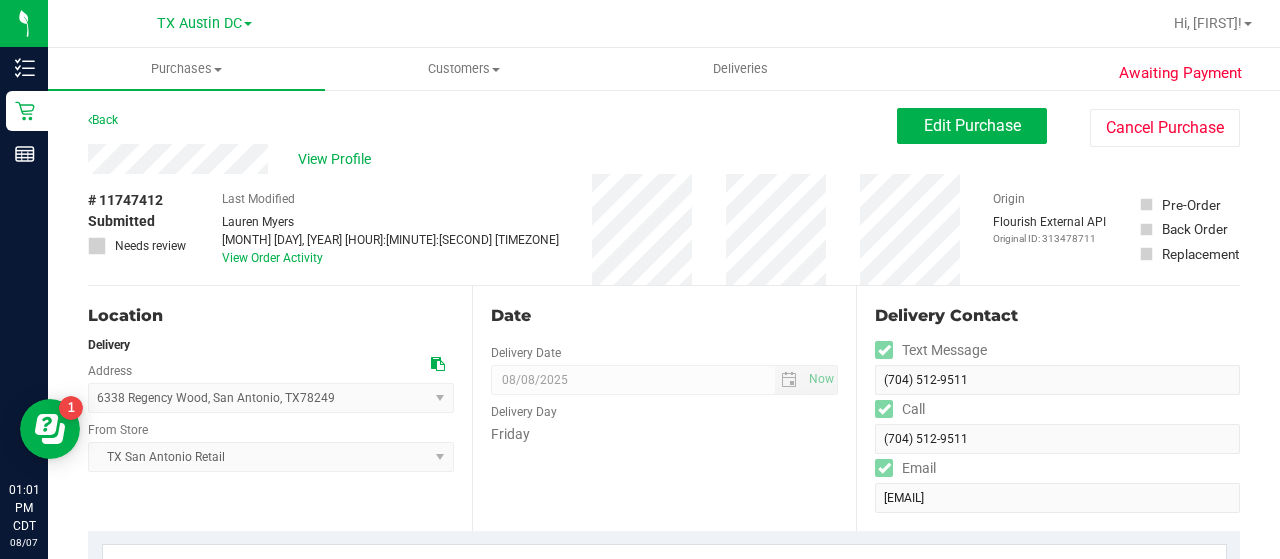 drag, startPoint x: 1279, startPoint y: 144, endPoint x: 1275, endPoint y: 236, distance: 92.086914 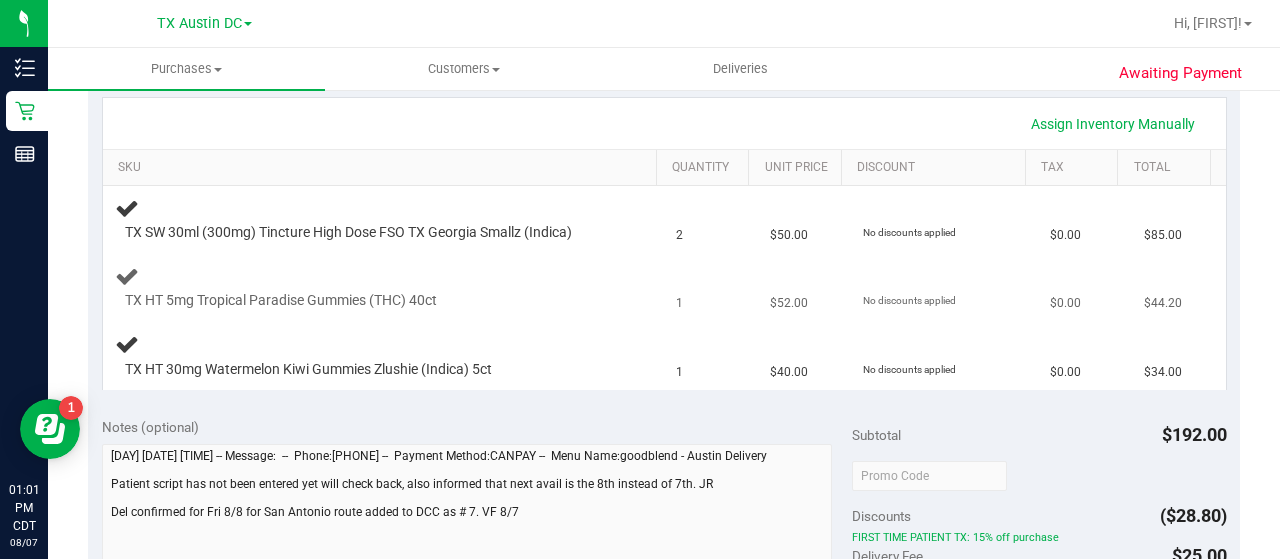 click on "No discounts applied" at bounding box center [944, 288] 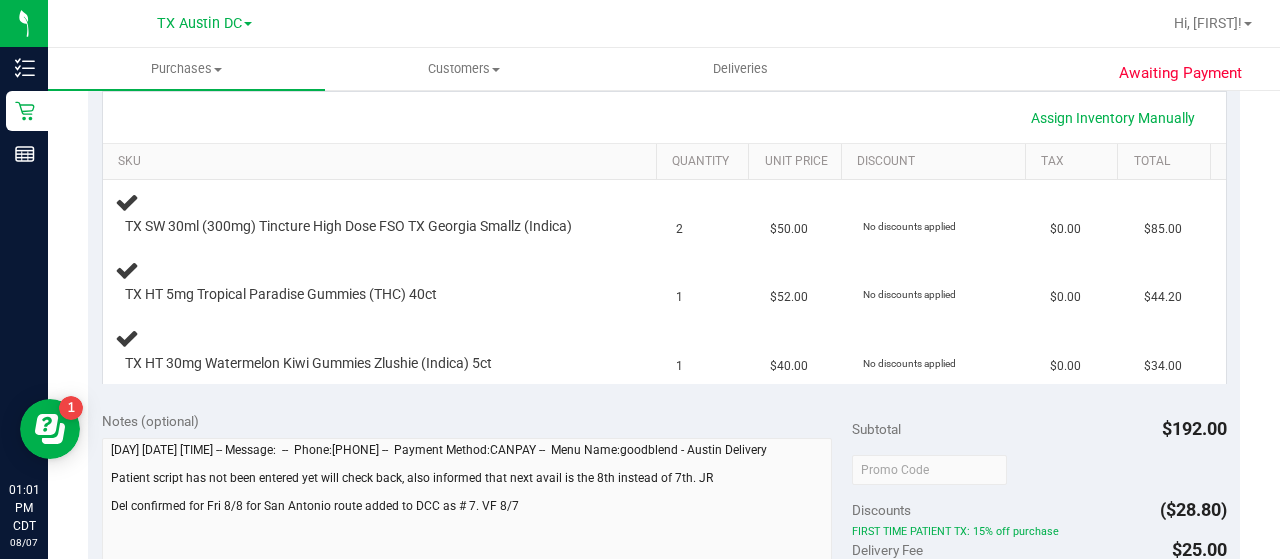 scroll, scrollTop: 506, scrollLeft: 0, axis: vertical 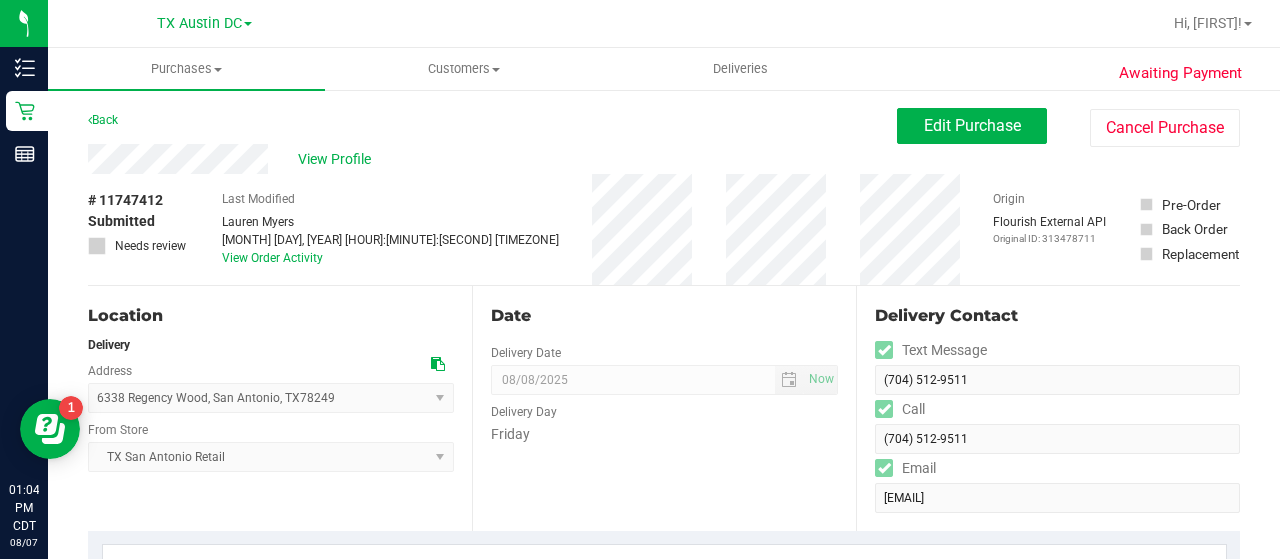 click on "Last Modified
[FIRST] [LAST]
Aug 7, 2025 11:07:26 AM CDT
View Order Activity" at bounding box center (390, 229) 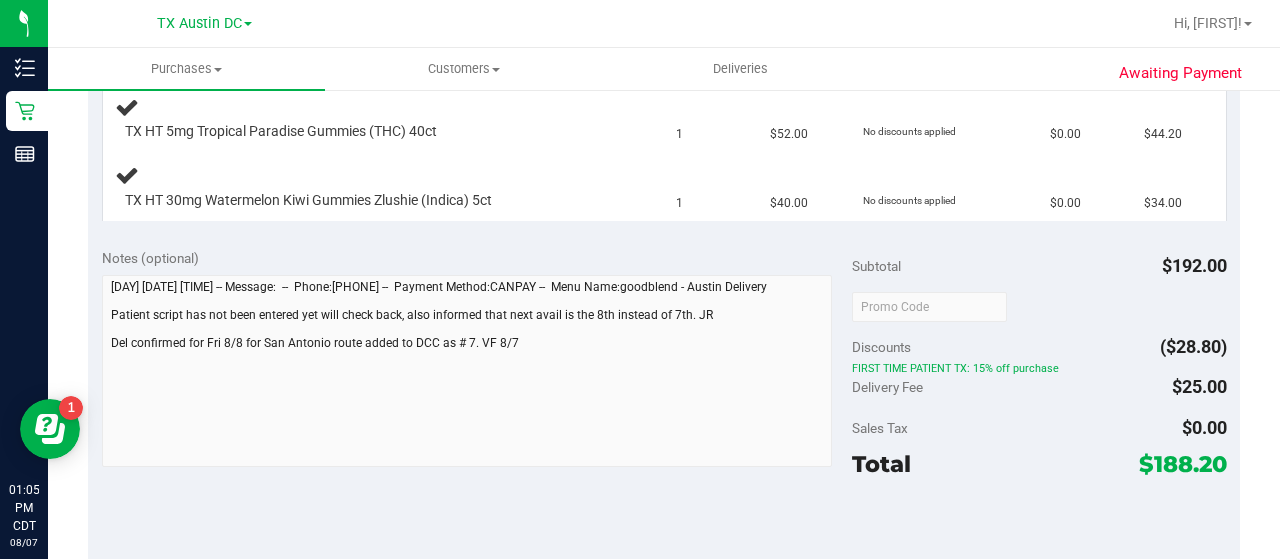 scroll, scrollTop: 659, scrollLeft: 0, axis: vertical 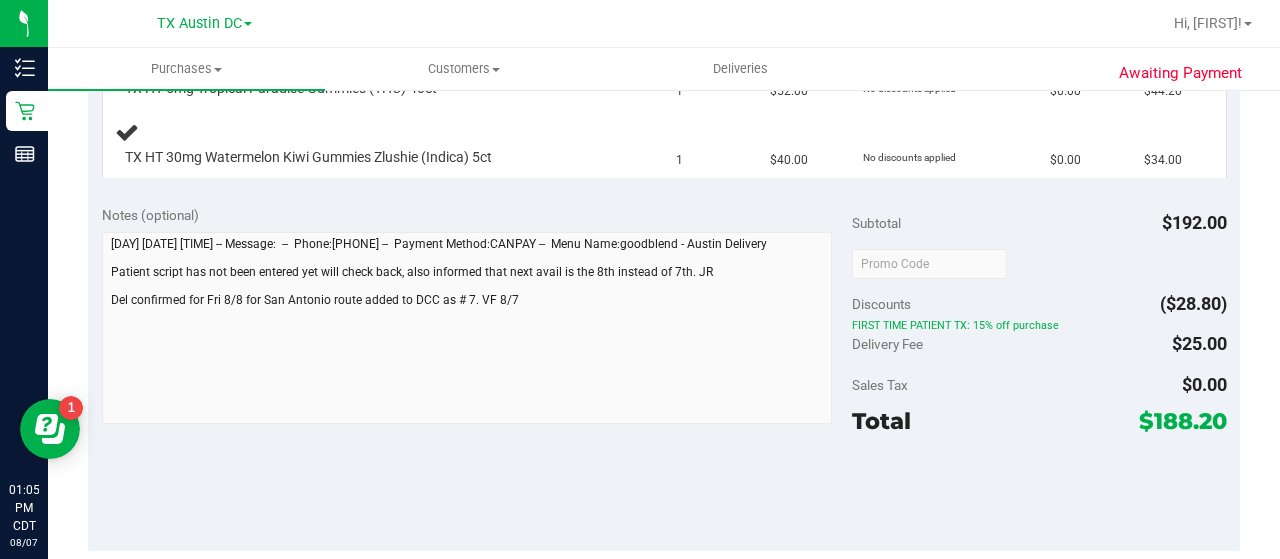 click on "Awaiting Payment
Back
Edit Purchase
Cancel Purchase
View Profile
# 11747412
Submitted
Needs review
Last Modified
[FIRST] [LAST]
Aug 7, 2025 11:07:26 AM CDT
View Order Activity
Origin" at bounding box center [664, 229] 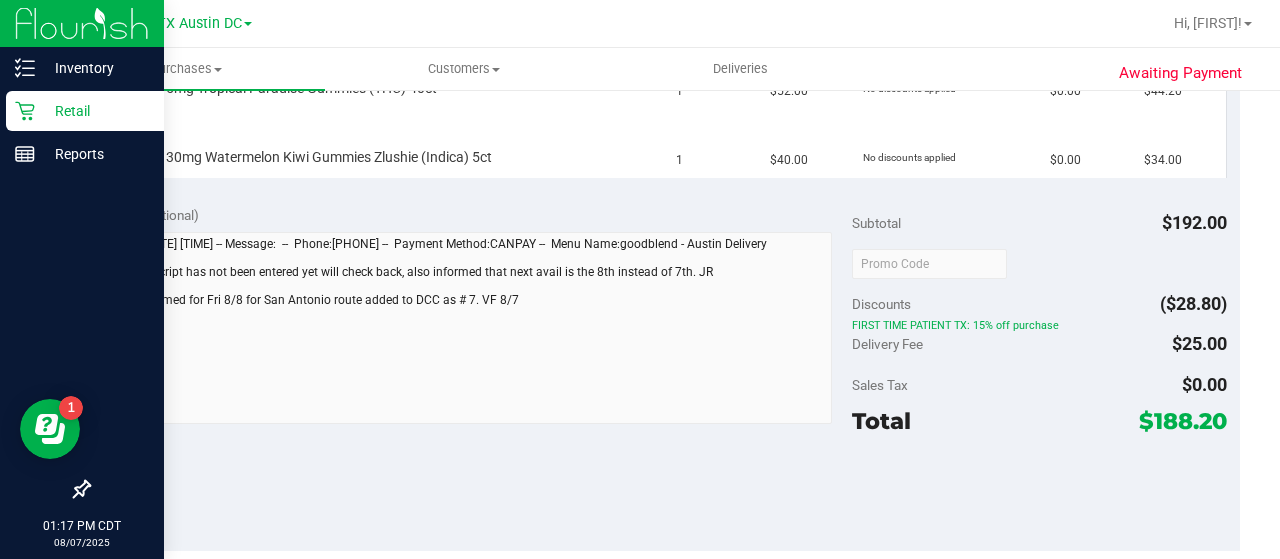 click on "Retail" at bounding box center [95, 111] 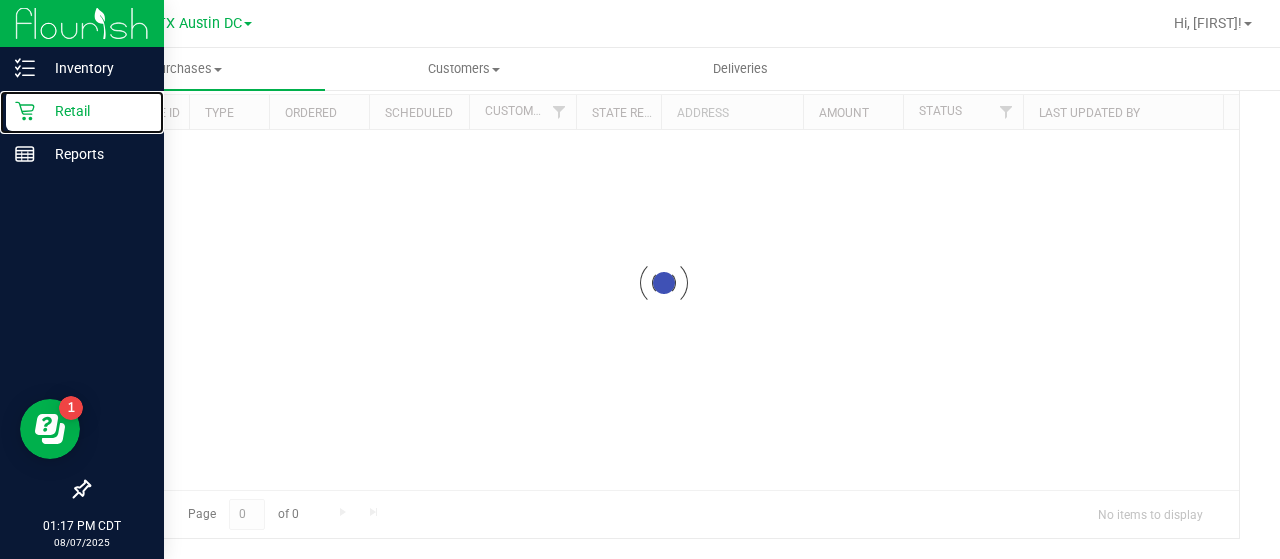 scroll, scrollTop: 0, scrollLeft: 0, axis: both 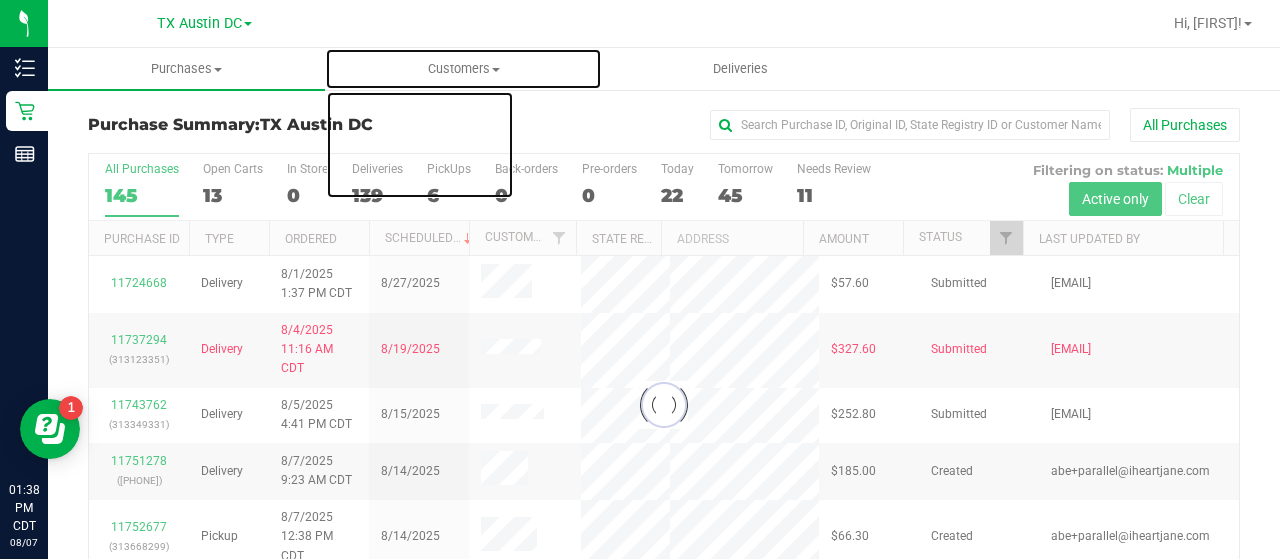 click on "Customers" at bounding box center [463, 69] 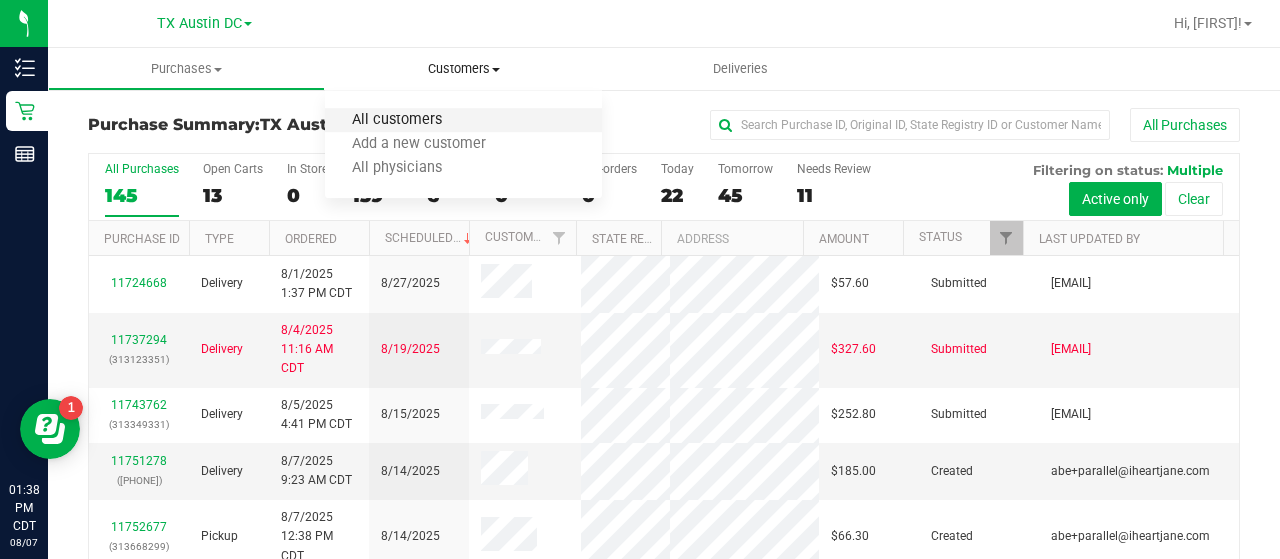 click on "All customers" at bounding box center (397, 120) 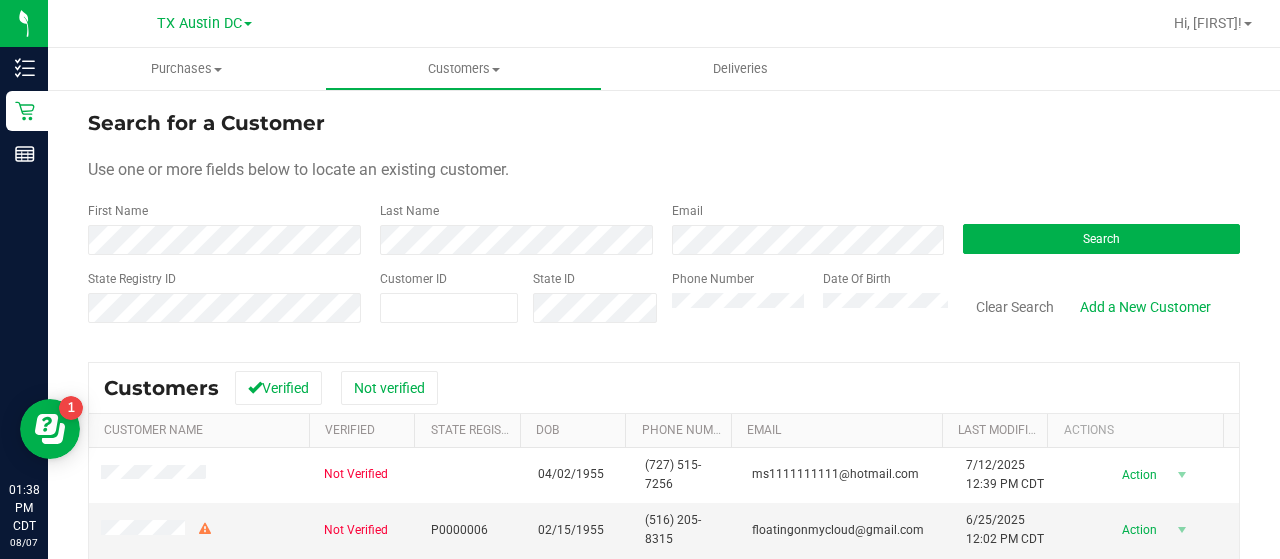 click on "Email" at bounding box center [803, 228] 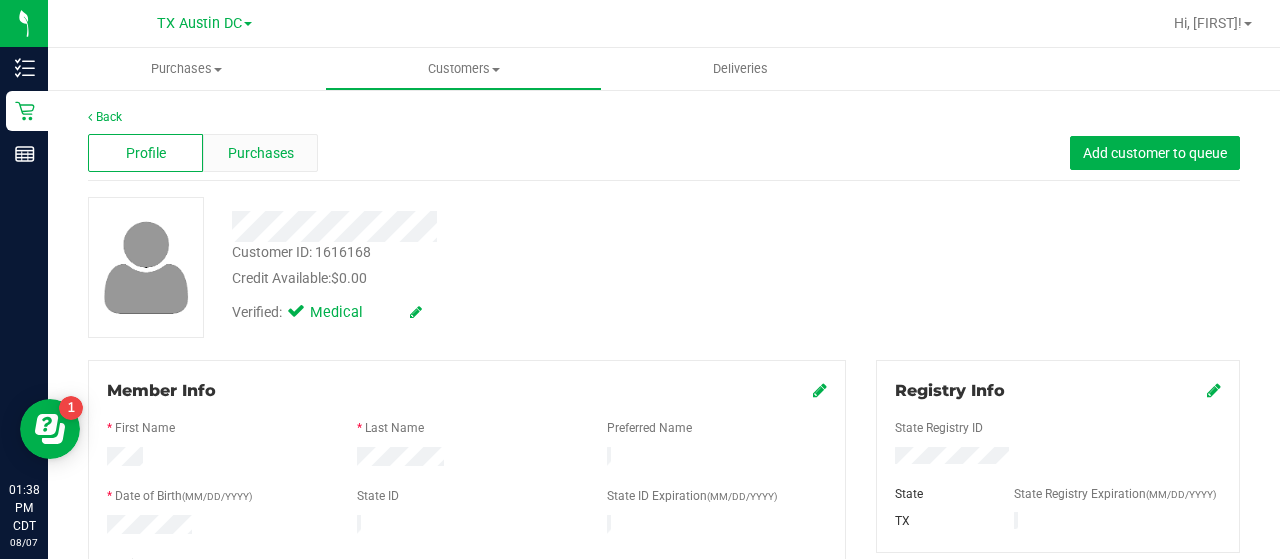 click on "Purchases" at bounding box center (261, 153) 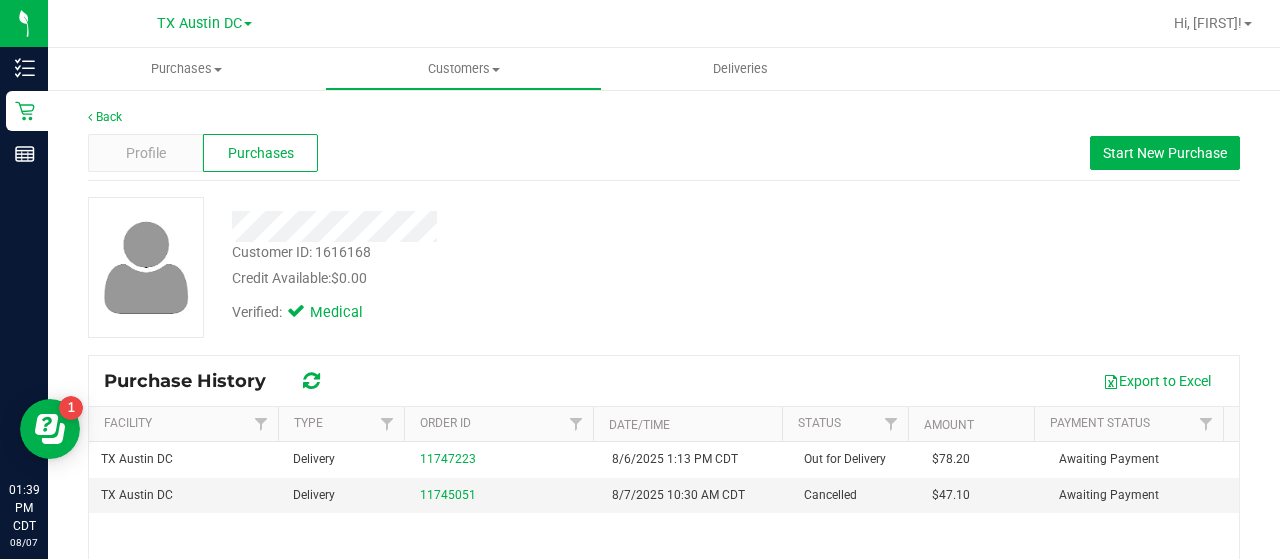 click at bounding box center [512, 219] 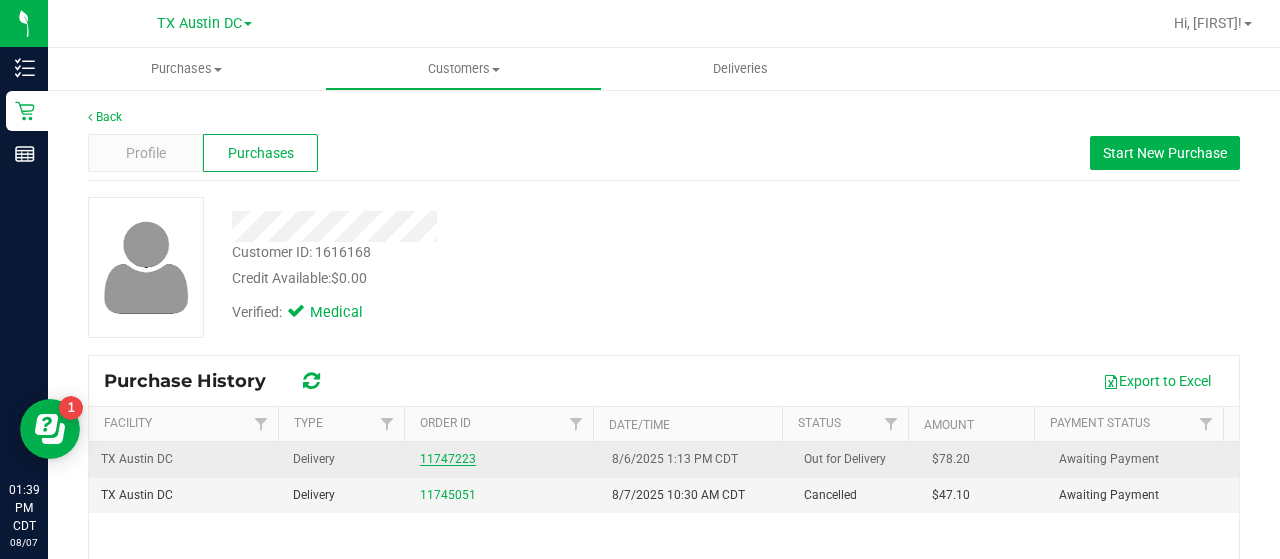 click on "11747223" at bounding box center [448, 459] 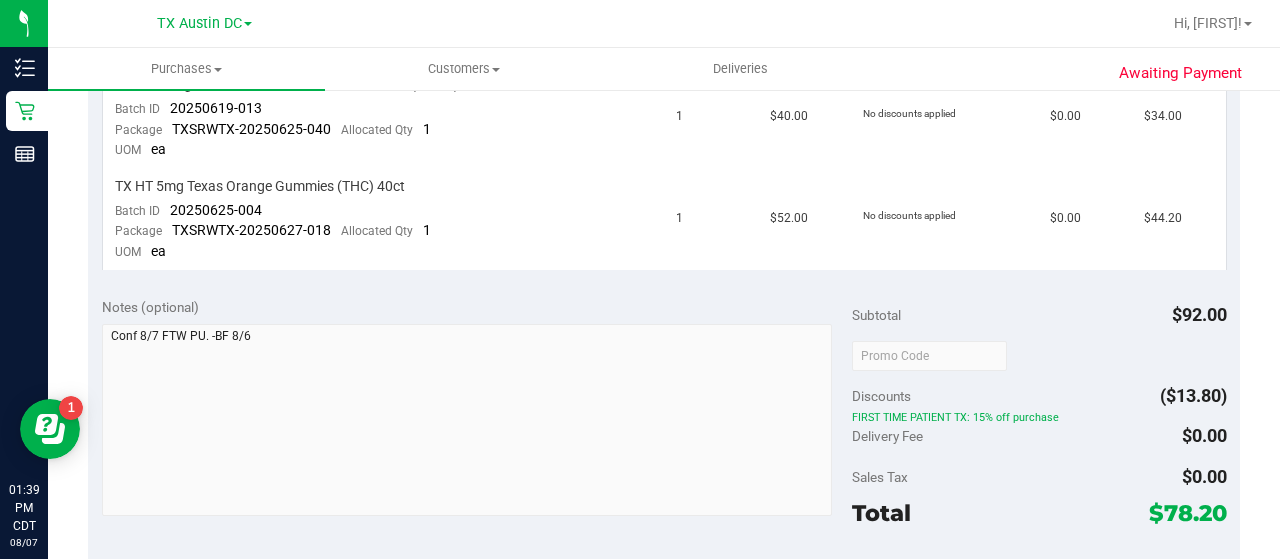 scroll, scrollTop: 0, scrollLeft: 0, axis: both 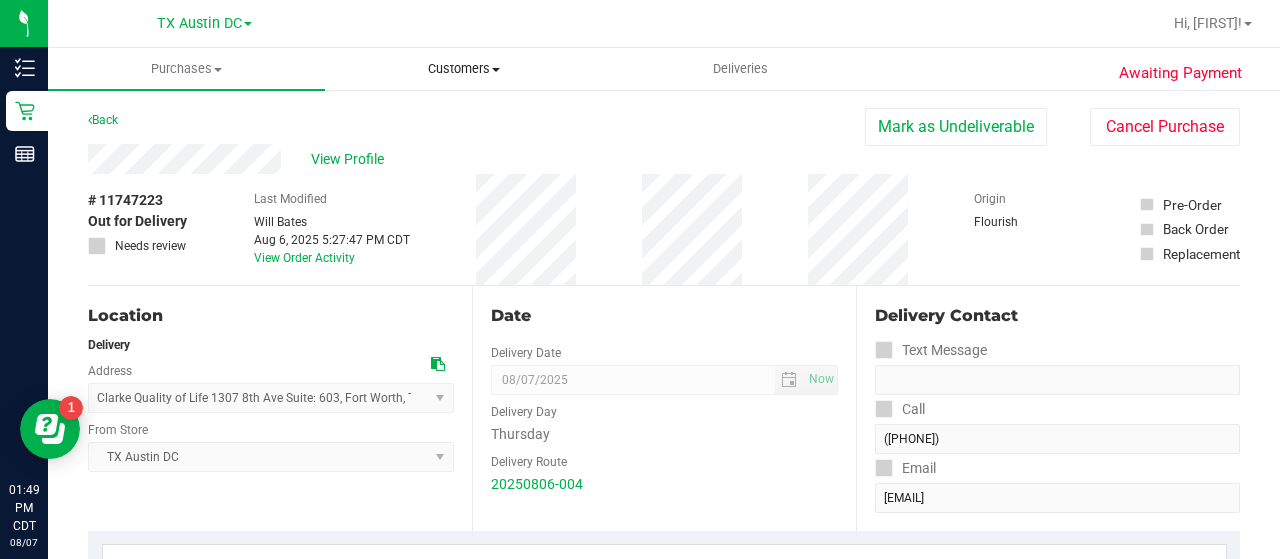 click on "Customers" at bounding box center [463, 69] 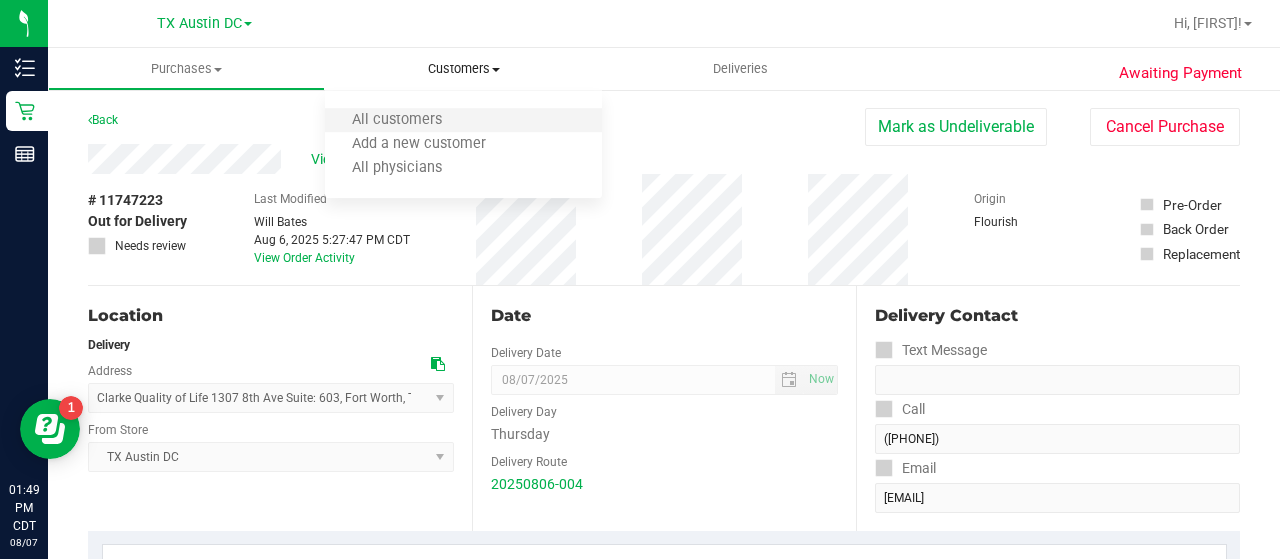 click on "All customers" at bounding box center [463, 121] 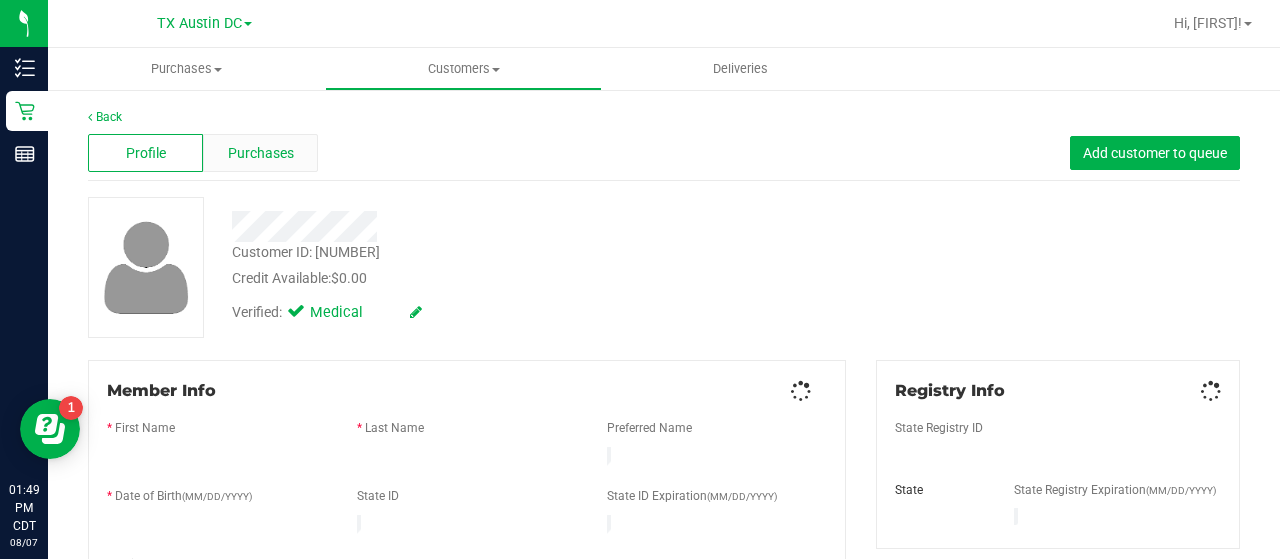 click on "Purchases" at bounding box center [260, 153] 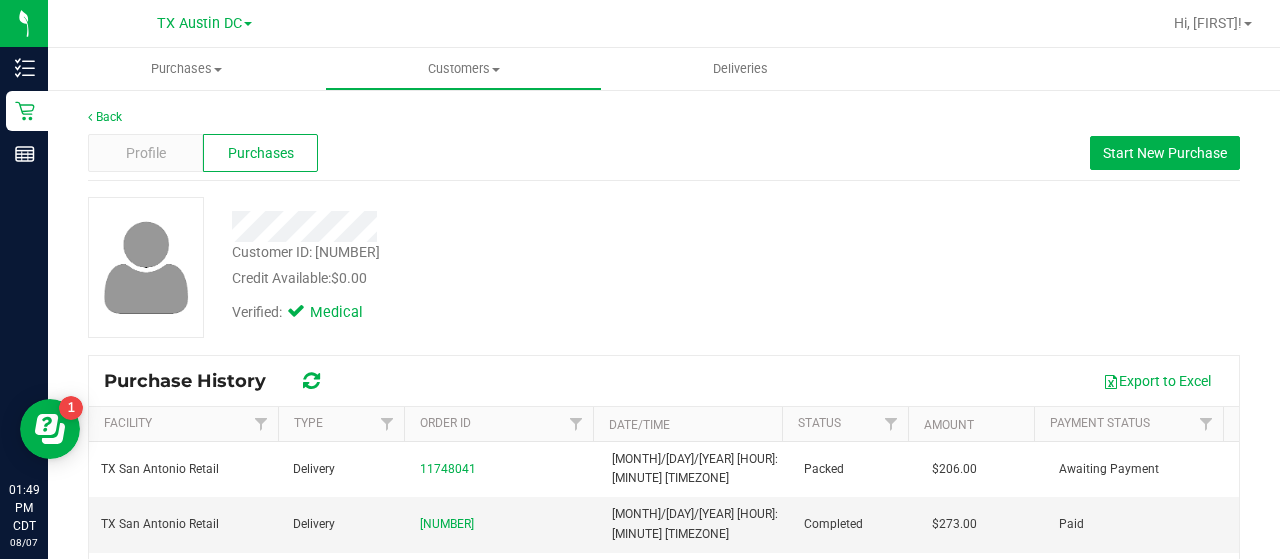 scroll, scrollTop: 25, scrollLeft: 0, axis: vertical 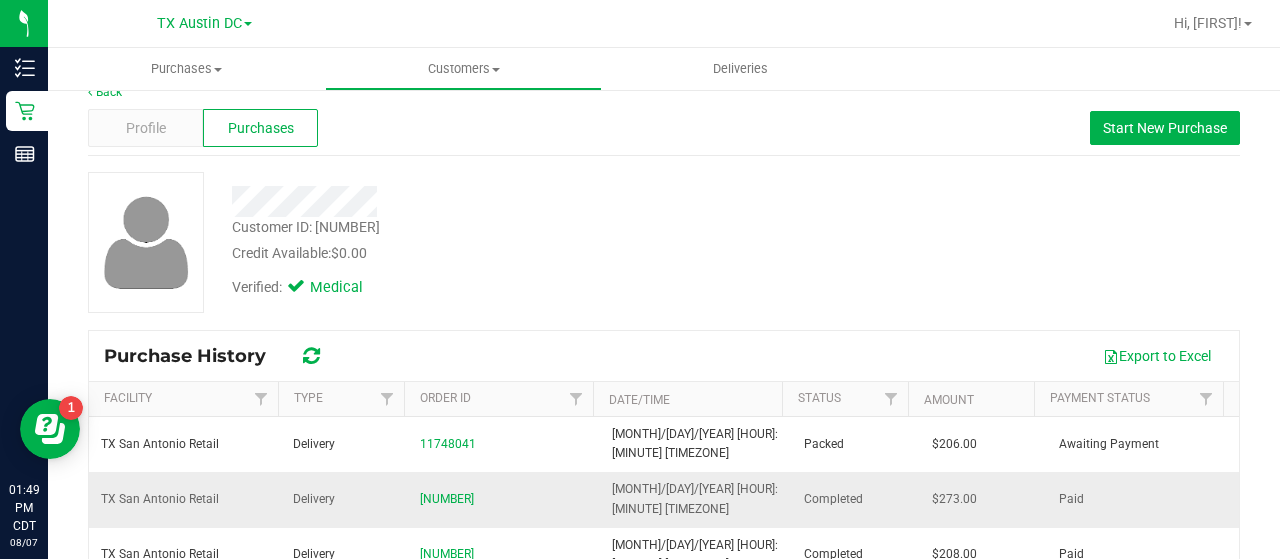 click on "[NUMBER]" at bounding box center (504, 499) 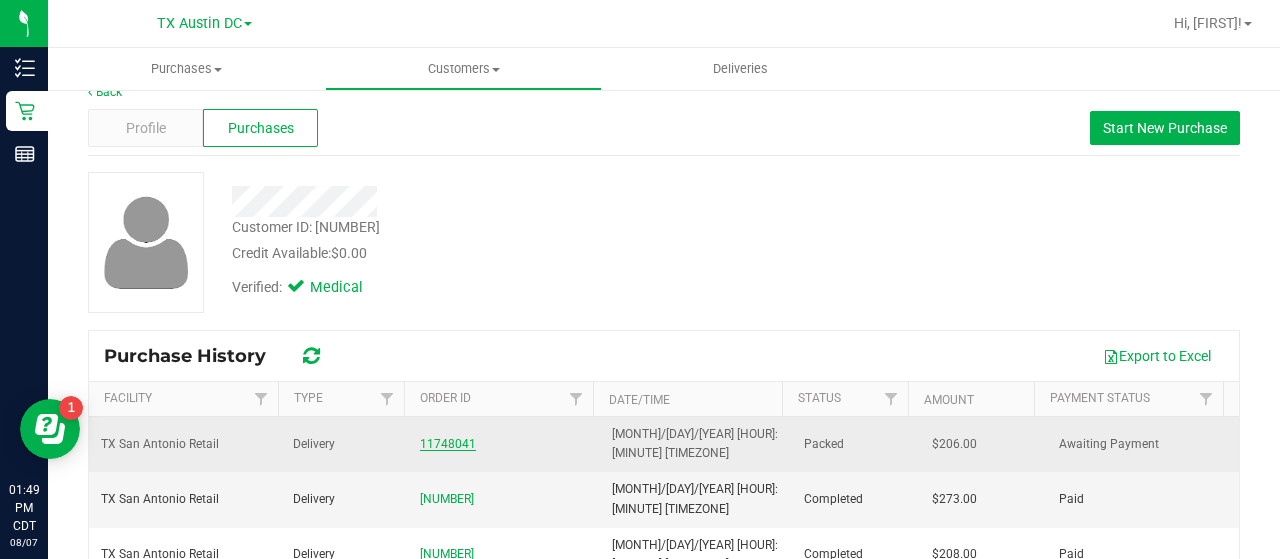 click on "11748041" at bounding box center (448, 444) 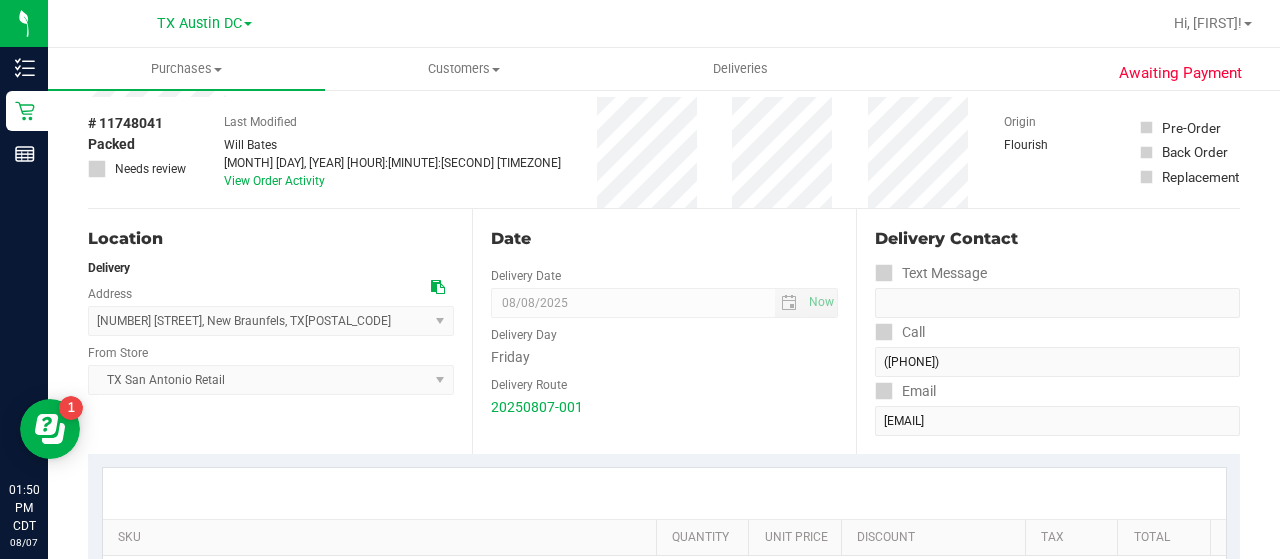 scroll, scrollTop: 76, scrollLeft: 0, axis: vertical 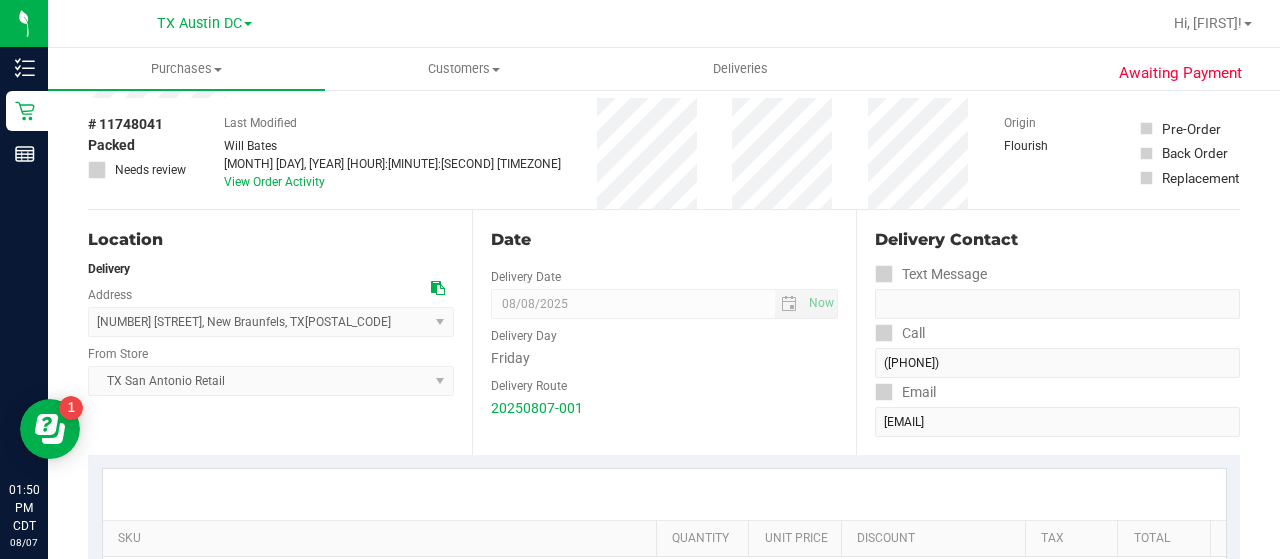 click on "SKU Quantity Unit Price Discount Tax Total Action
TX HT 100mg Dark Chocolate Bar (THC)
Batch ID
[YEAR][MONTH][DAY]-[NUMBER]
Package
TXSRWTX-[YEAR][MONTH][DAY]-[NUMBER]
Allocated Qty
4
UOM
ea
4
$26.00
No discounts applied
$0.00
$104.00
TX SW 30ml (300mg) Tincture High Dose FSO TX Georgia Smallz (Indica)
Batch ID
[YEAR][MONTH][DAY]-[NUMBER]
1" at bounding box center [664, 665] 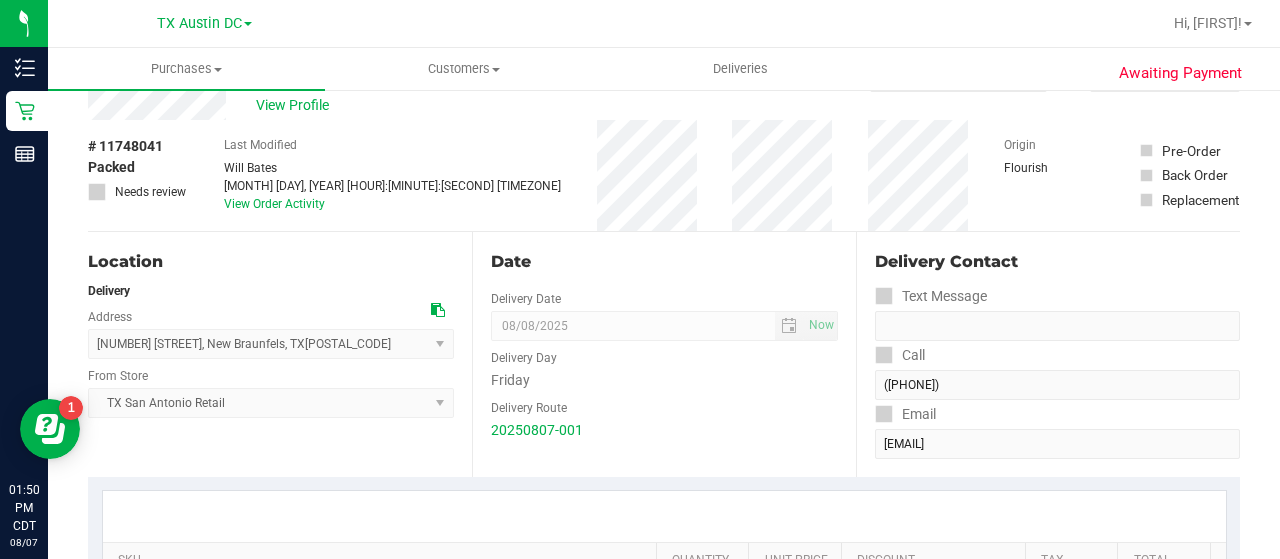 scroll, scrollTop: 55, scrollLeft: 0, axis: vertical 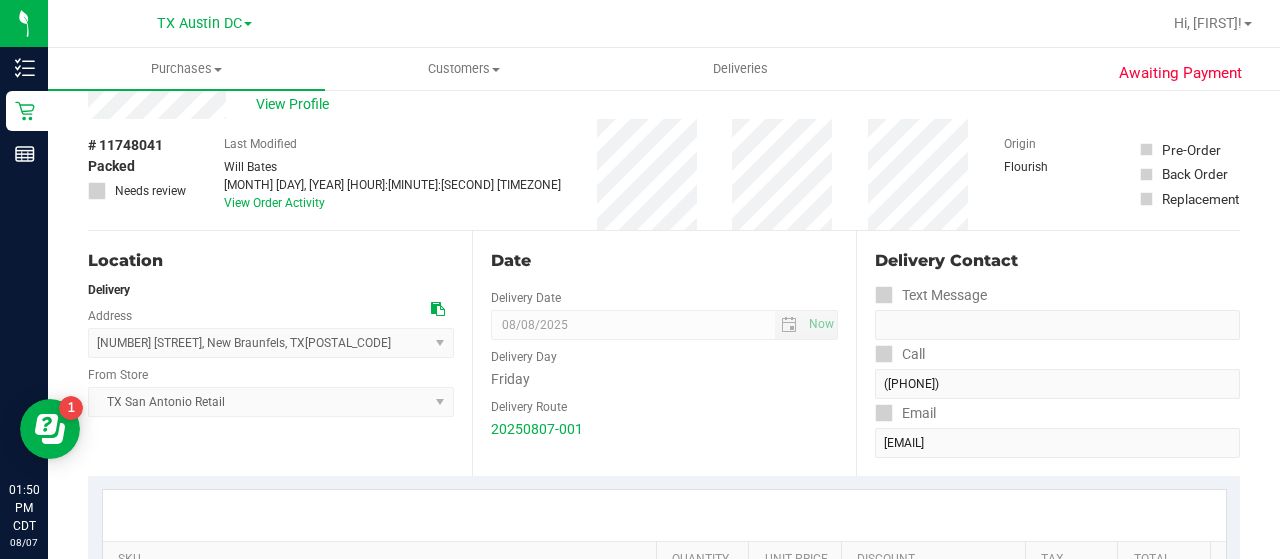 click on "Location
Delivery
Address
[NUMBER] [STREET]
,  [CITY]
,  [STATE]
[POSTAL_CODE]
Select address [NUMBER] [STREET] [NUMBER] [STREET]
From Store
[STATE] San Antonio Retail Select Store Bonita Springs WC Boynton Beach WC Bradenton WC Brandon WC Brooksville WC Call Center Clermont WC Crestview WC Deerfield Beach WC Delray Beach WC Deltona WC Ft Walton Beach WC Ft. Lauderdale WC Ft. Myers WC Gainesville WC Jax Atlantic WC JAX DC REP Jax WC Key West WC Lakeland WC Largo WC Lehigh Acres DC REP Merritt Island WC Miami 72nd WC Miami Beach WC Miami Dadeland WC Miramar DC REP" at bounding box center (280, 353) 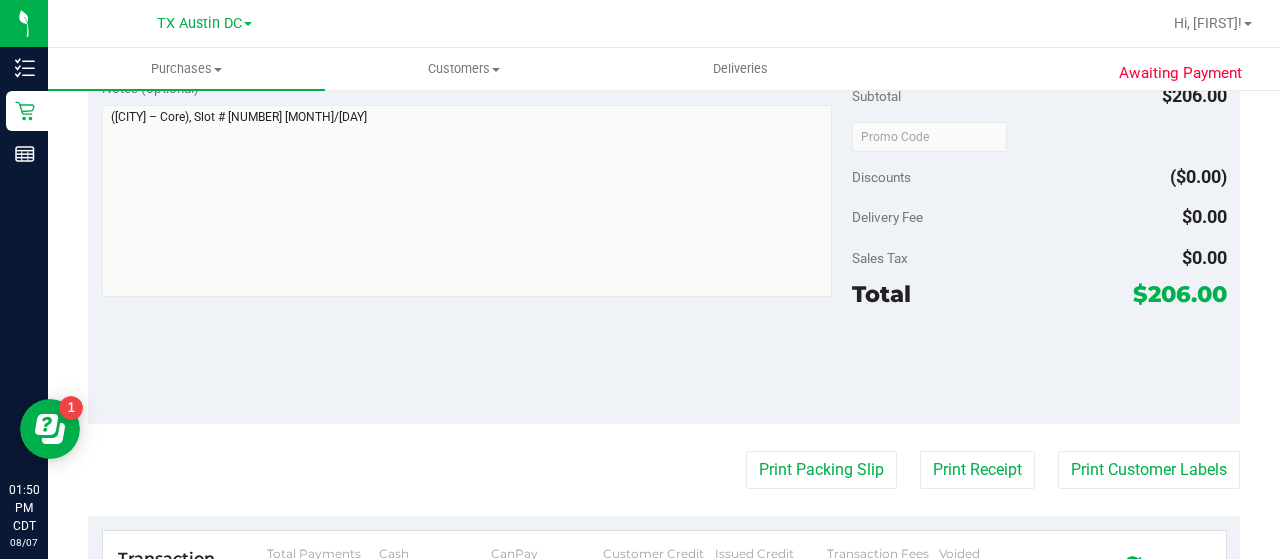 scroll, scrollTop: 0, scrollLeft: 0, axis: both 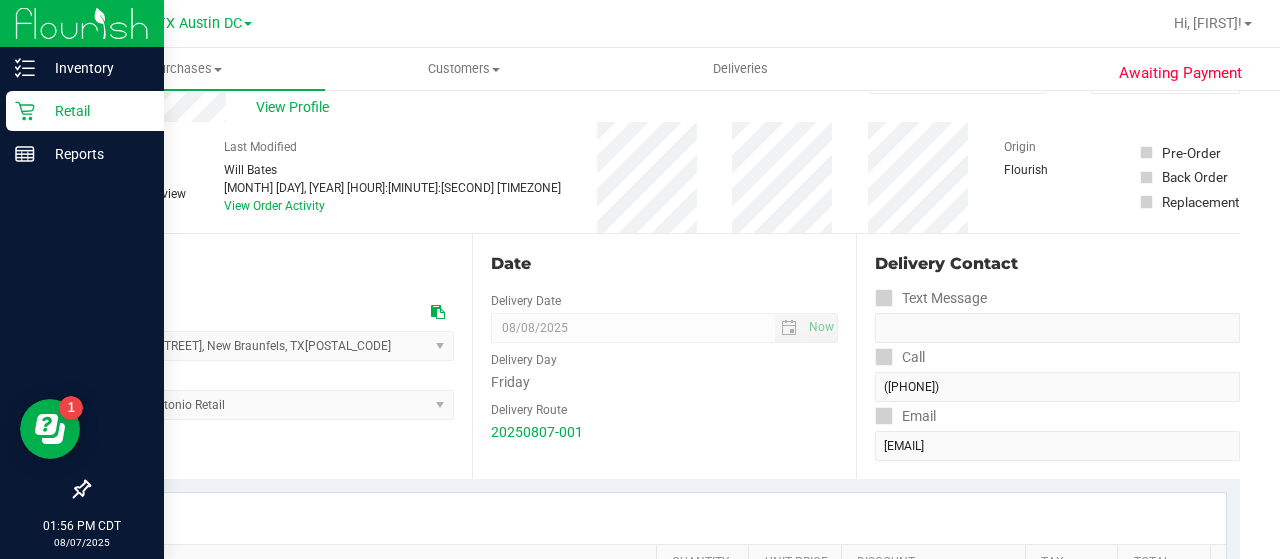 click 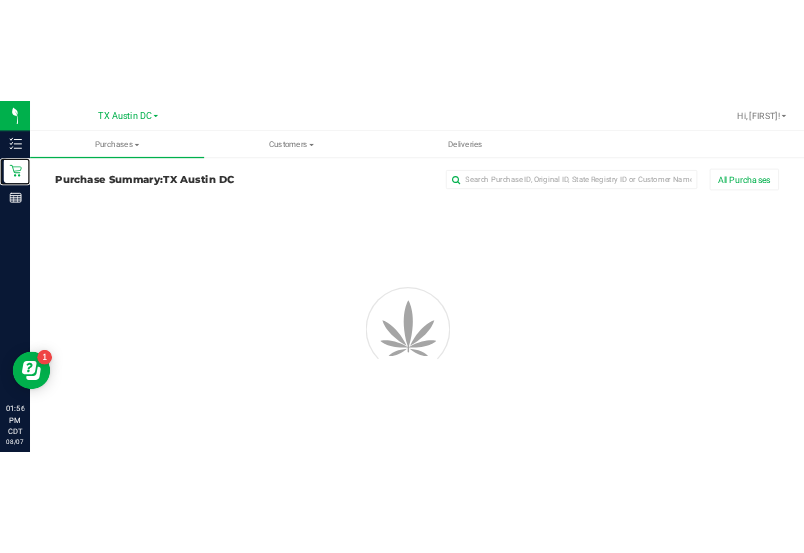scroll, scrollTop: 0, scrollLeft: 0, axis: both 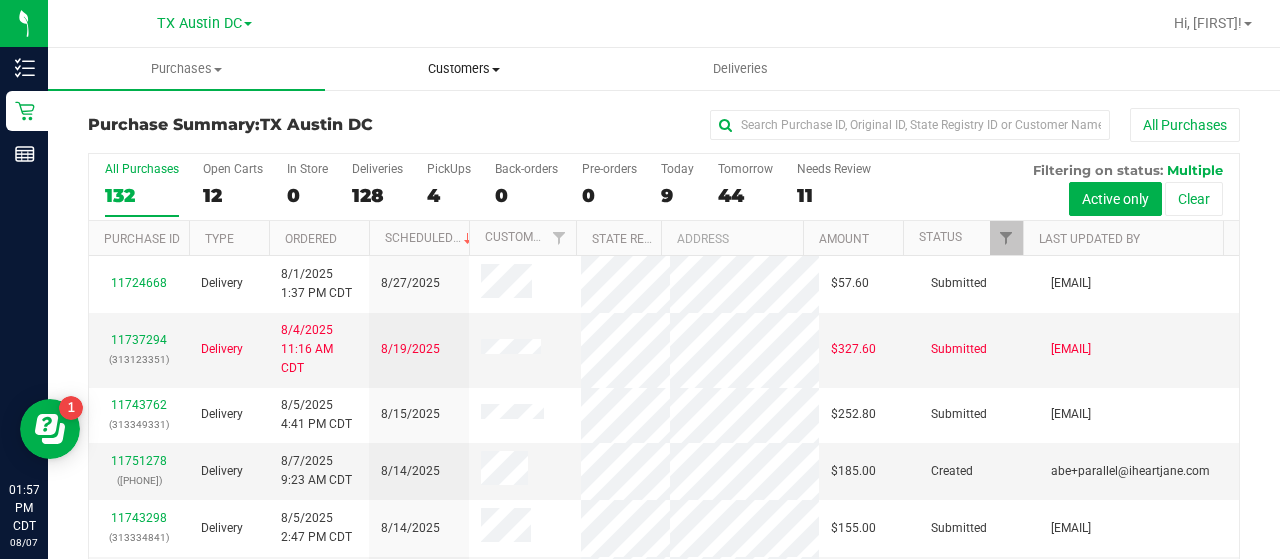click on "Customers" at bounding box center [463, 69] 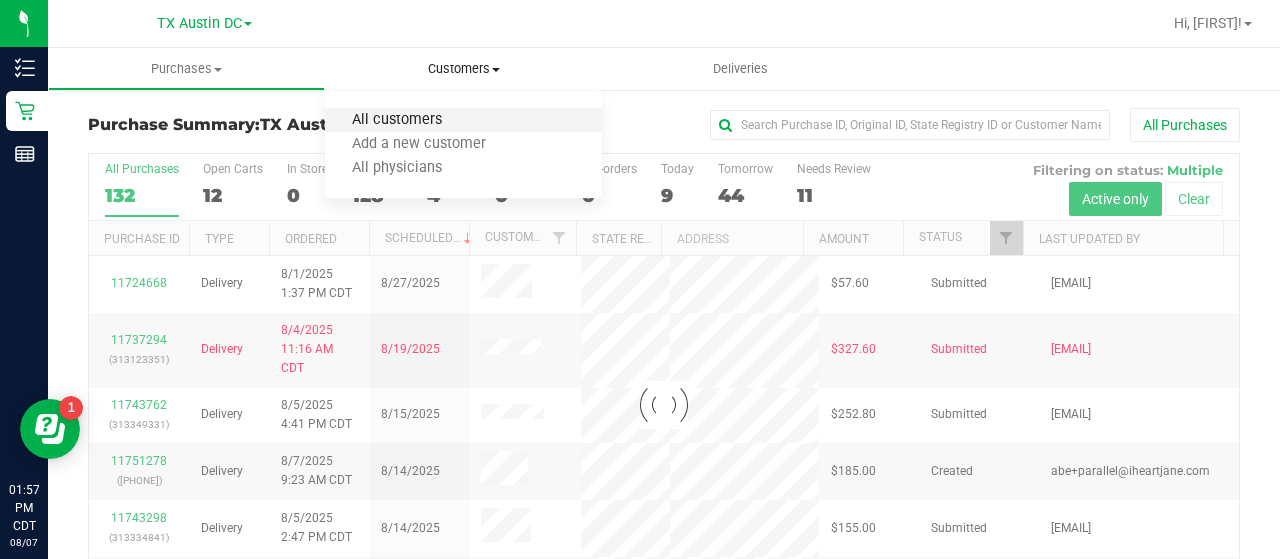 click on "All customers" at bounding box center [397, 120] 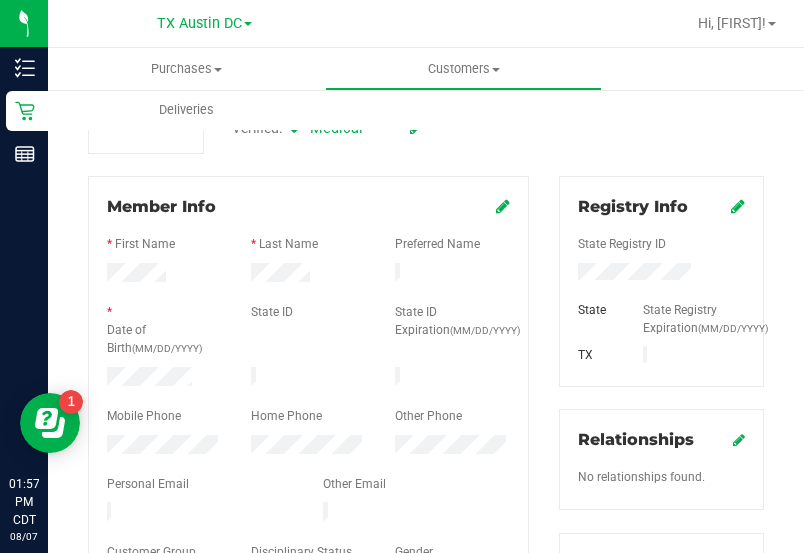 scroll, scrollTop: 222, scrollLeft: 0, axis: vertical 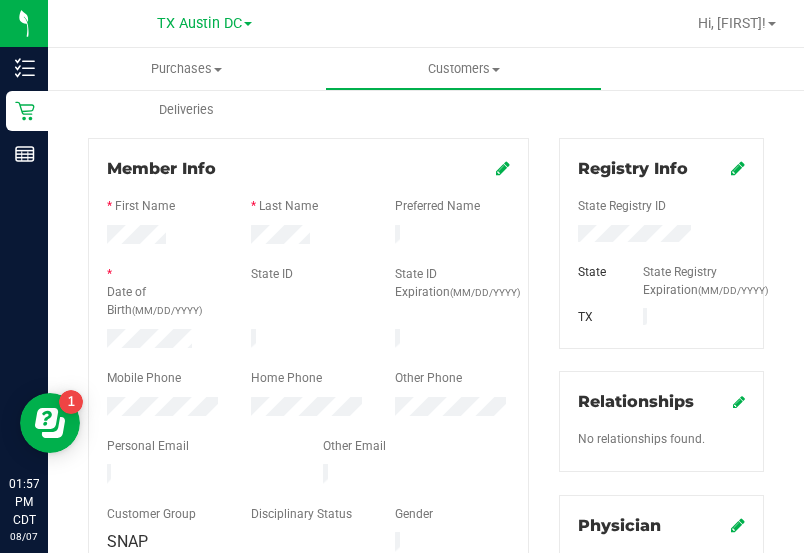 click at bounding box center [308, 257] 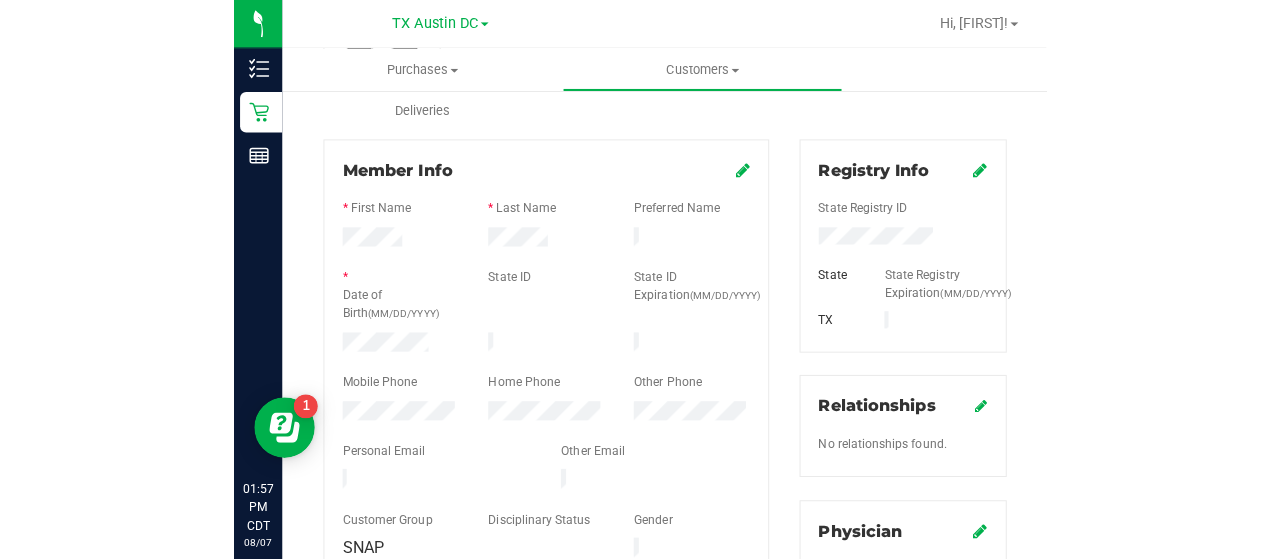 scroll, scrollTop: 0, scrollLeft: 0, axis: both 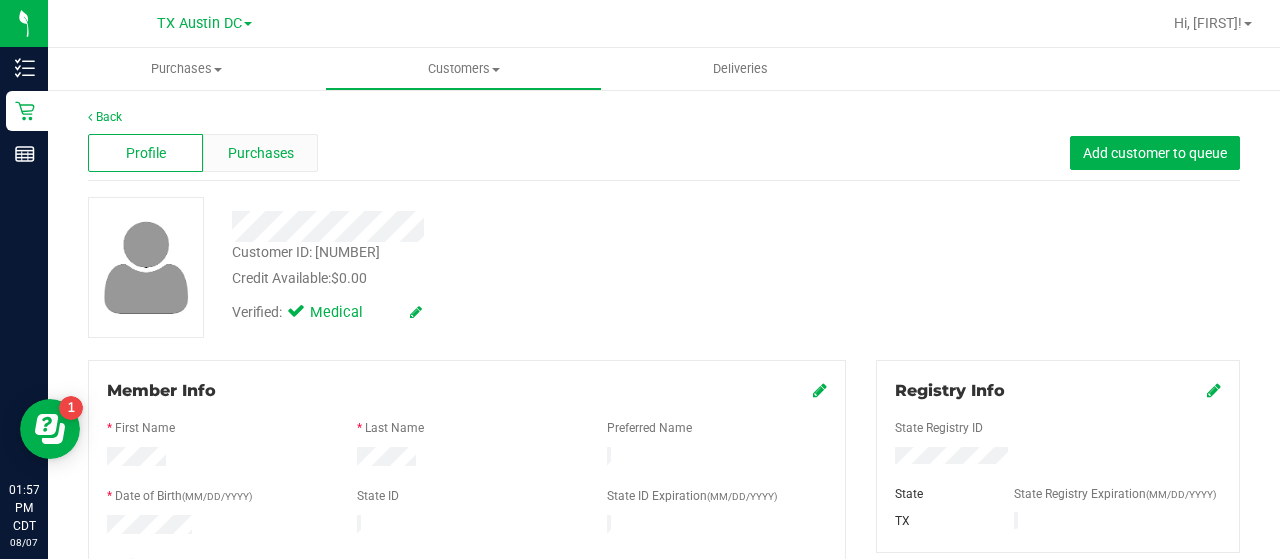 click on "Purchases" at bounding box center [260, 153] 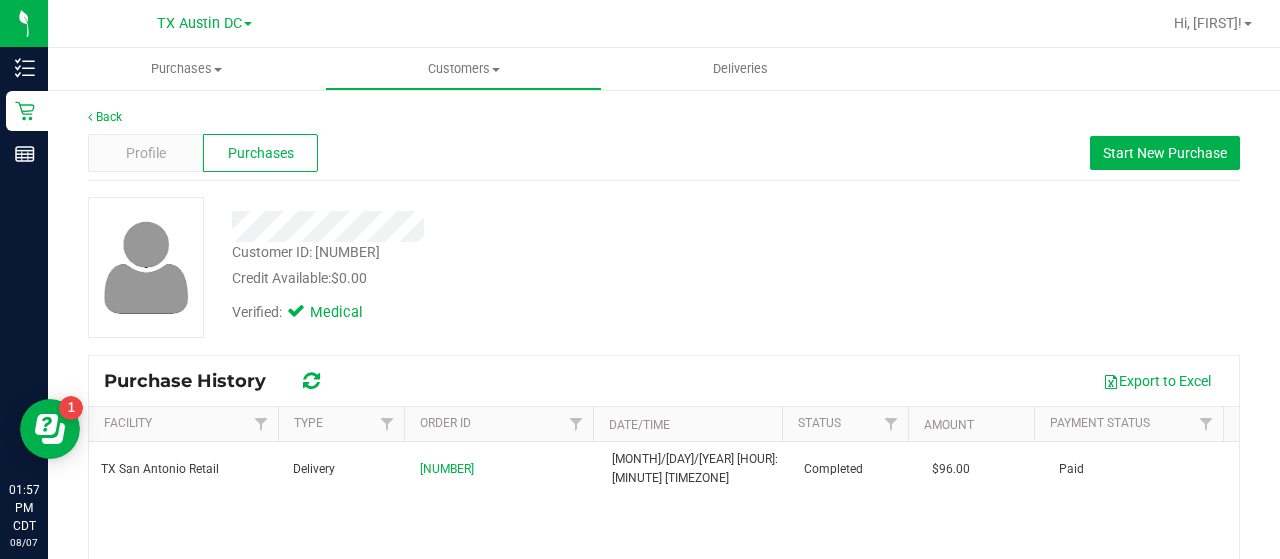 click on "Verified:
Medical" at bounding box center (512, 311) 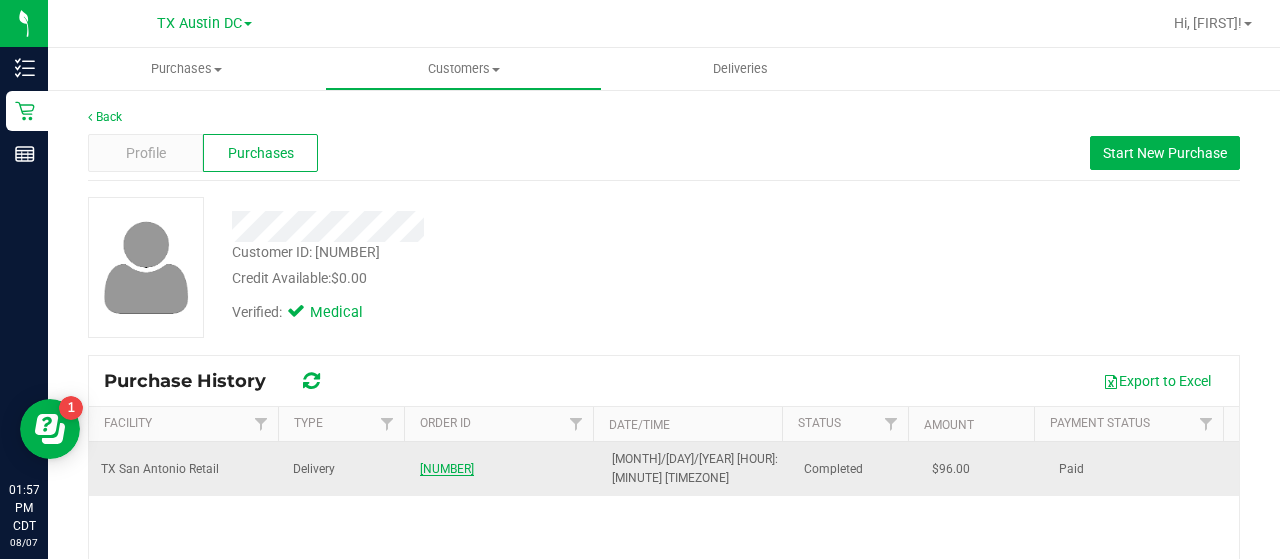 click on "[NUMBER]" at bounding box center [447, 469] 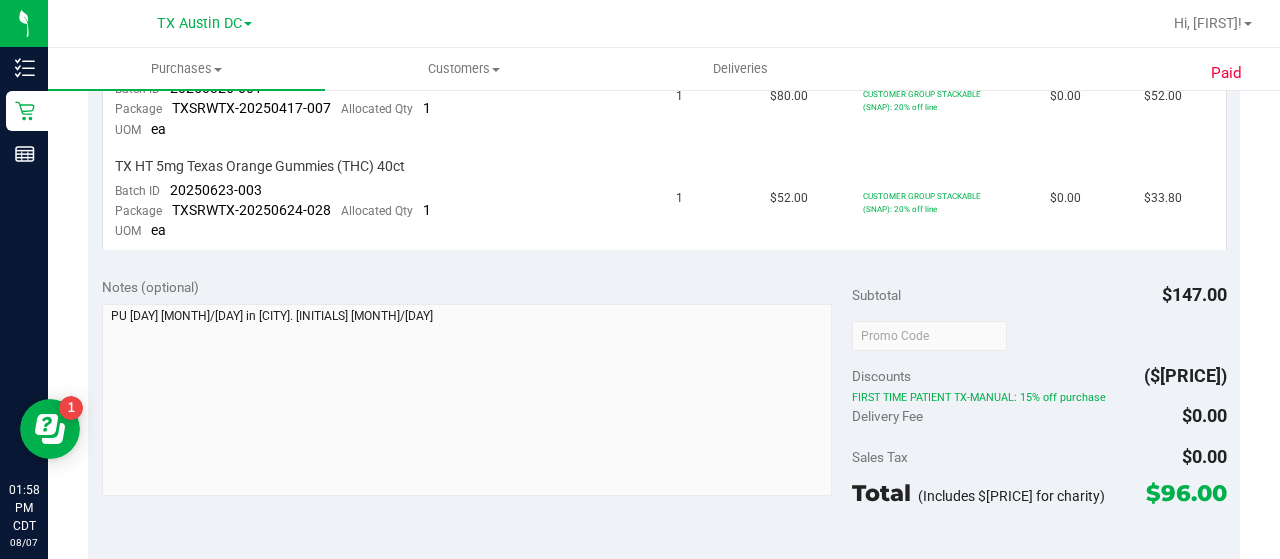 scroll, scrollTop: 713, scrollLeft: 0, axis: vertical 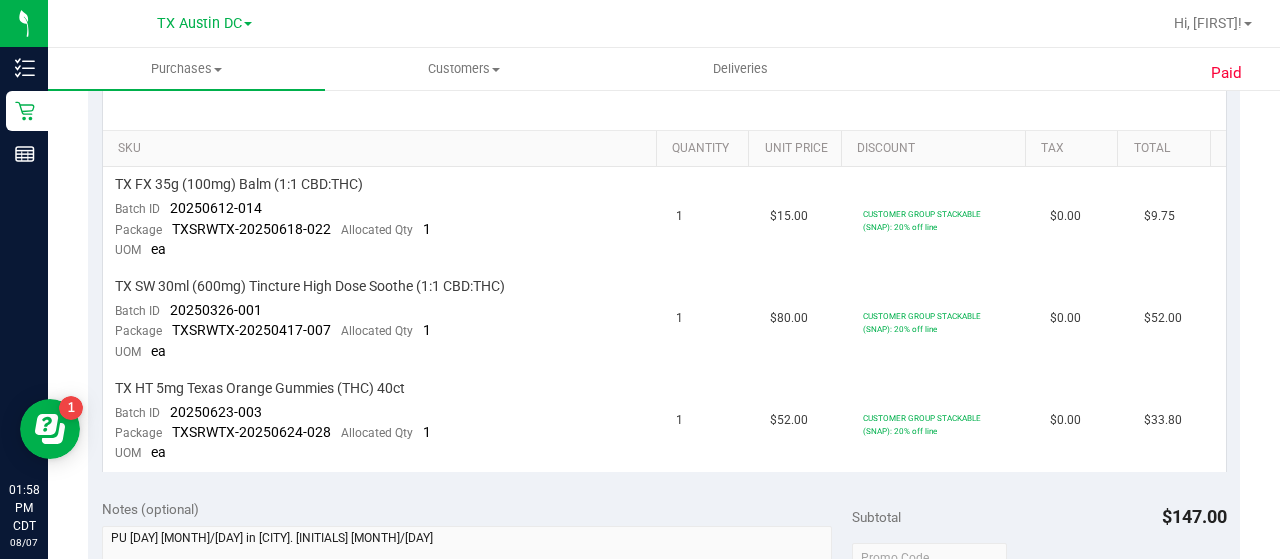 click on "SKU Quantity Unit Price Discount Tax Total
[STATE] FX 35g (100mg) Balm (1:1 CBD:THC)
Batch ID
20250612-014
Package
[STATE]SRWTX-20250618-022
Allocated Qty
1
UOM
ea
1
$15.00
CUSTOMER GROUP STACKABLE (SNAP):
20%
off
line
$0.00
$9.75
[STATE] SW 30ml (600mg) Tincture High Dose Soothe (1:1 CBD:THC)
Batch ID
Package" at bounding box center (664, 275) 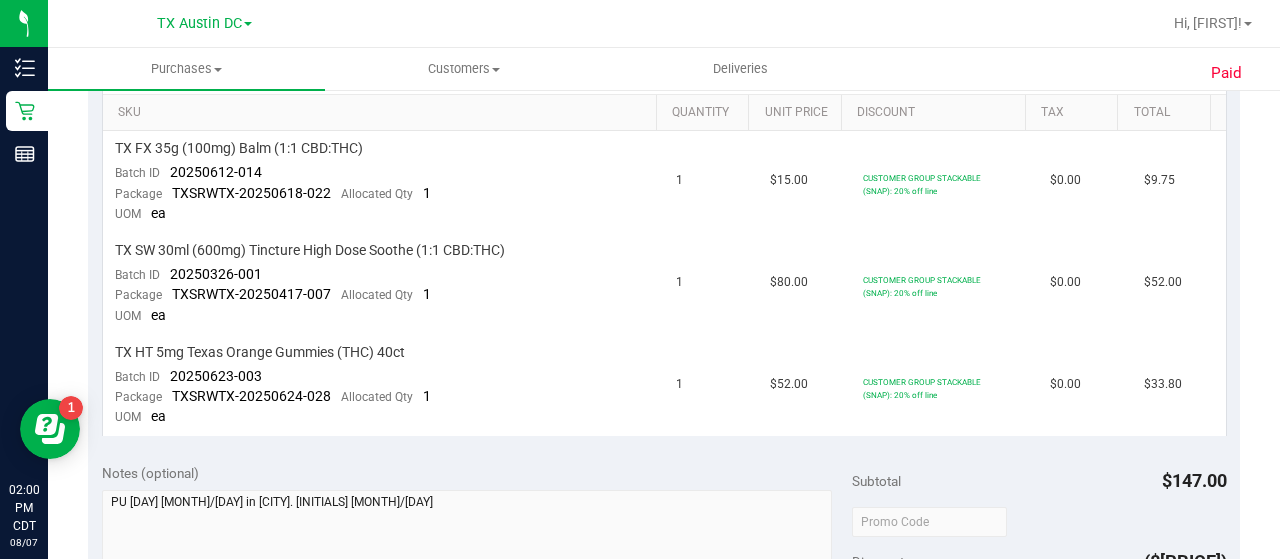 scroll, scrollTop: 520, scrollLeft: 0, axis: vertical 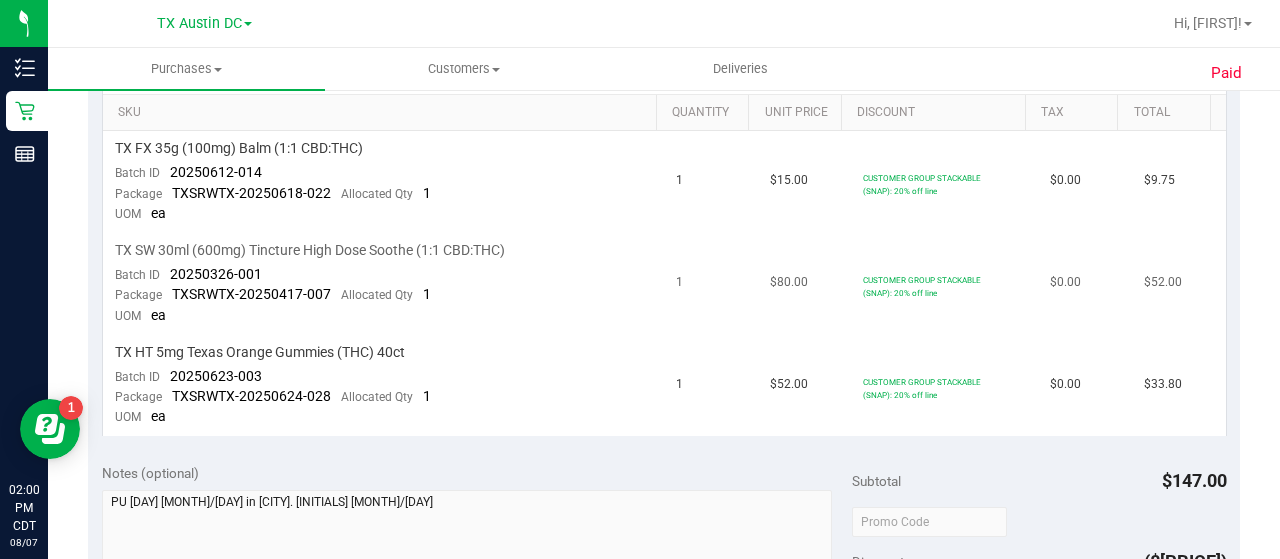 click on "1" at bounding box center [711, 284] 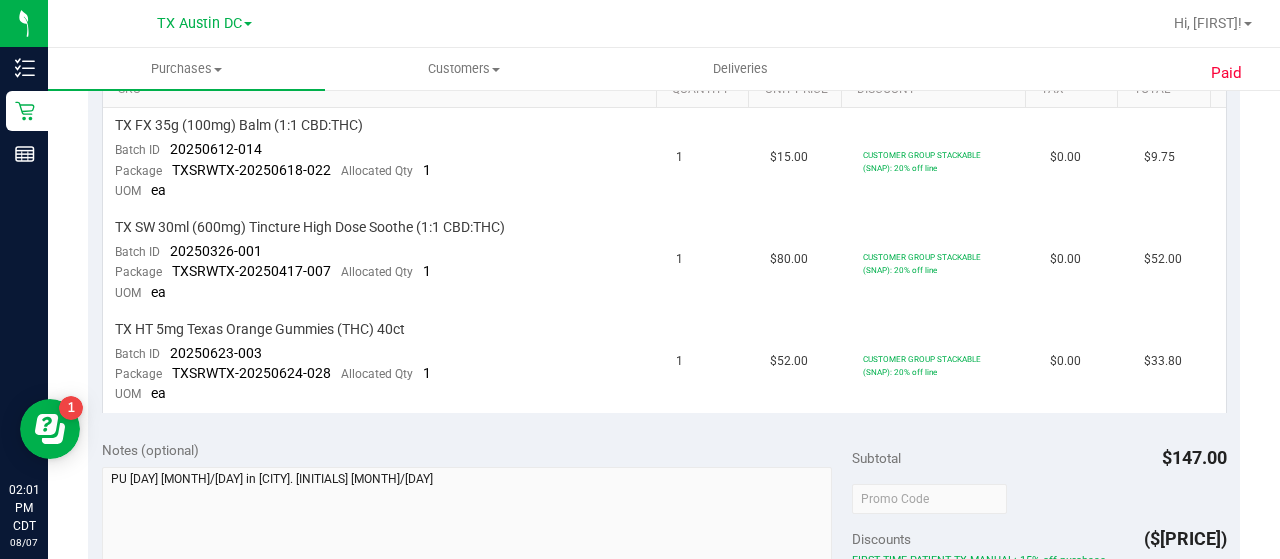 scroll, scrollTop: 511, scrollLeft: 0, axis: vertical 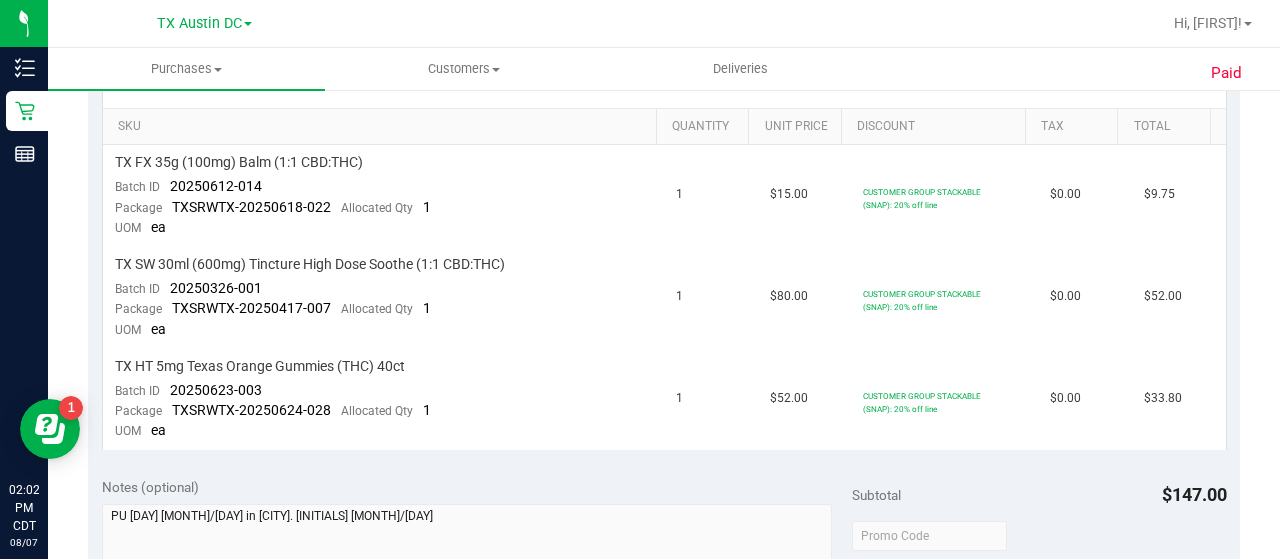 click on "Notes (optional)" at bounding box center [477, 487] 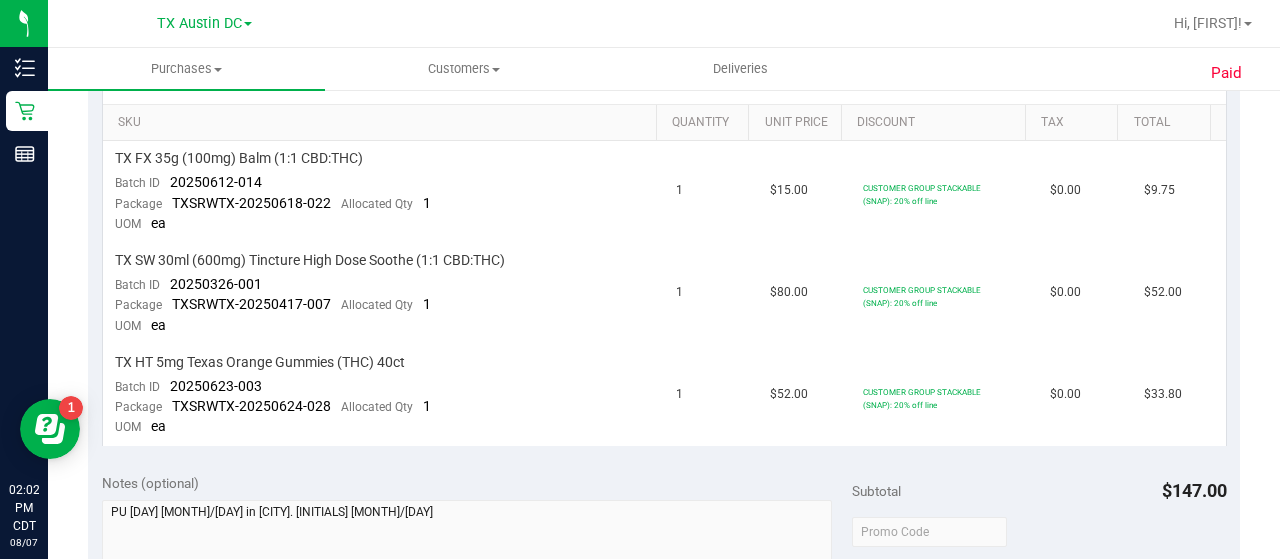 scroll, scrollTop: 512, scrollLeft: 0, axis: vertical 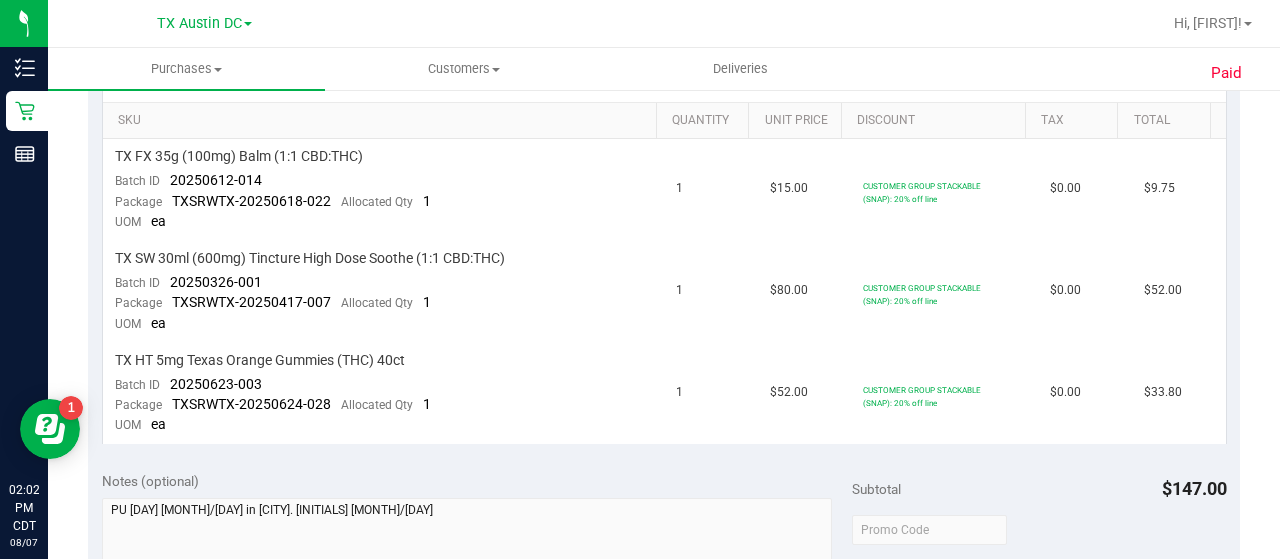 click on "TX HT 5mg Texas Orange Gummies (THC) 40ct
Batch ID
20250623-003
Package
TXSRWTX-20250624-028
Allocated Qty
1
UOM
ea" at bounding box center [384, 393] 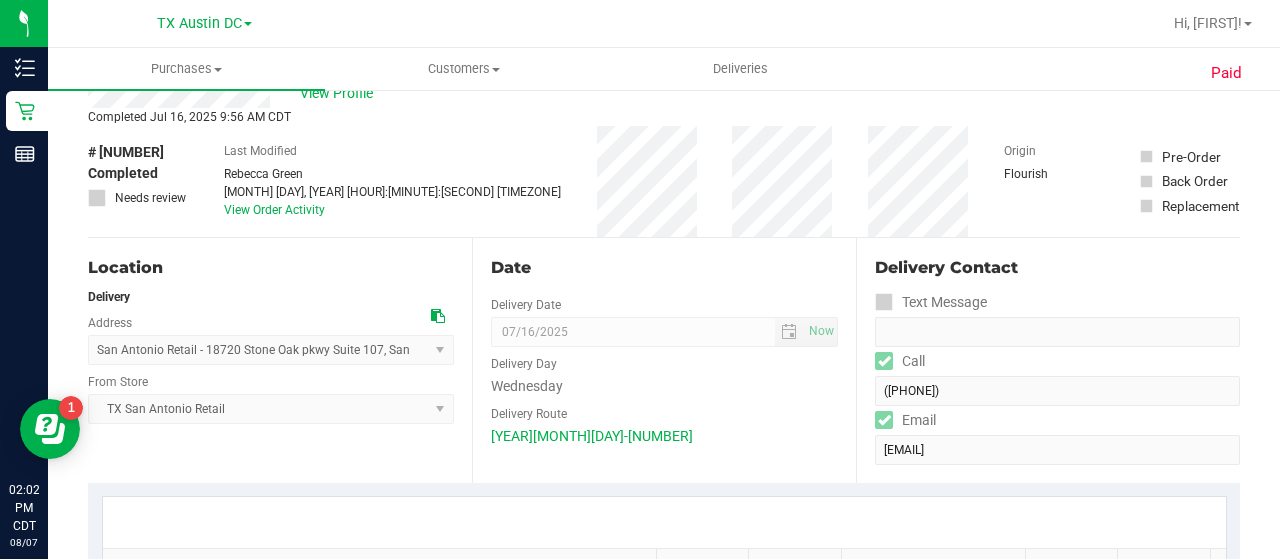 scroll, scrollTop: 0, scrollLeft: 0, axis: both 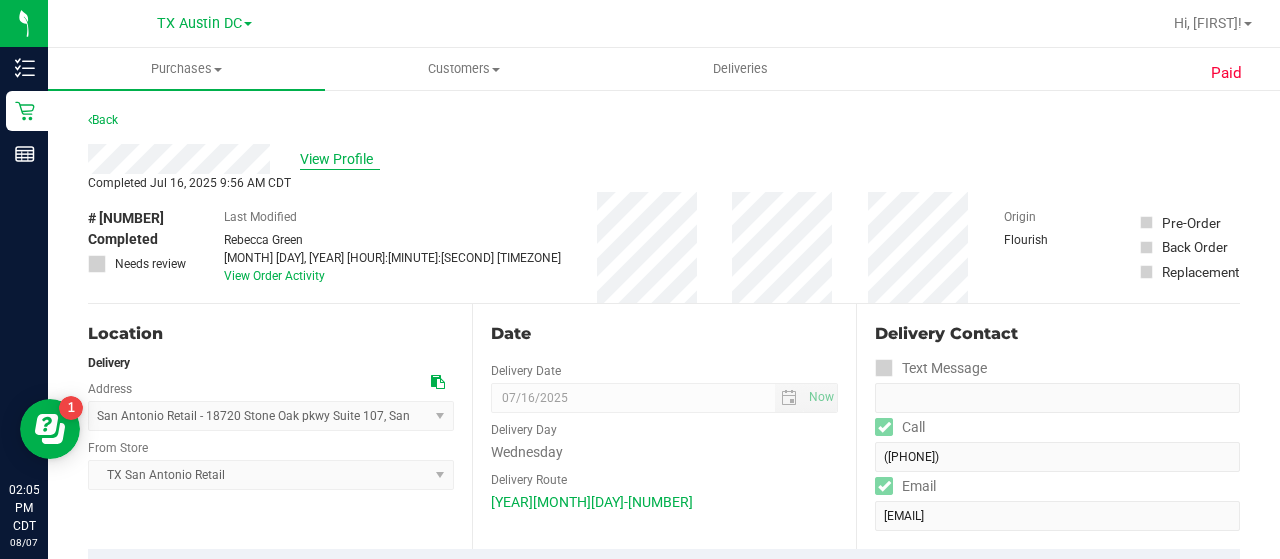 click on "View Profile" at bounding box center (340, 159) 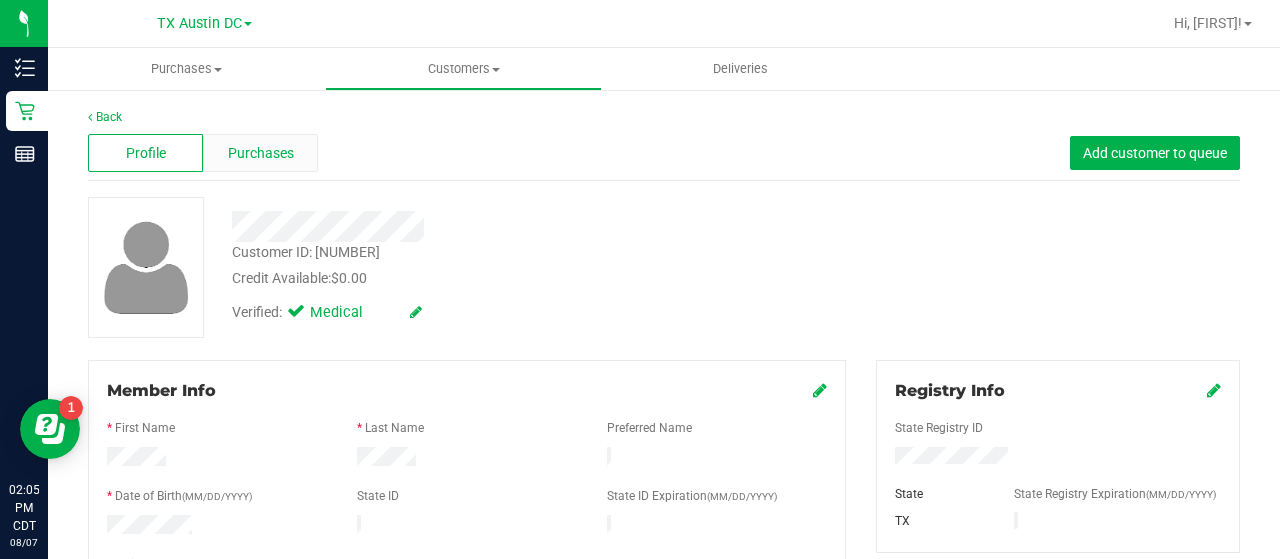click on "Purchases" at bounding box center (261, 153) 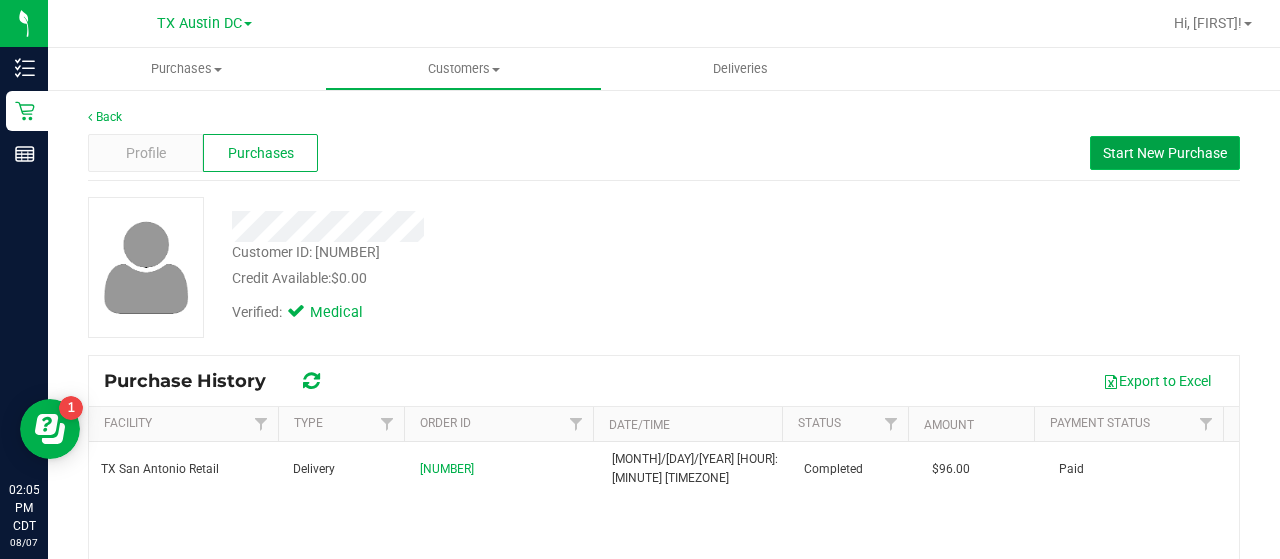 click on "Start New Purchase" at bounding box center (1165, 153) 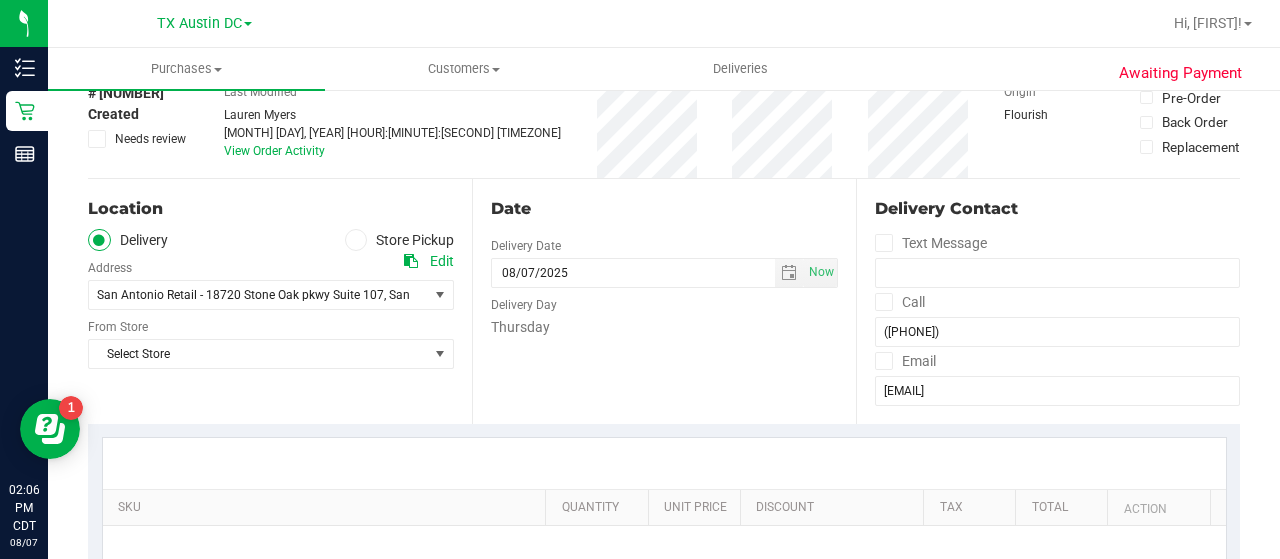 scroll, scrollTop: 125, scrollLeft: 0, axis: vertical 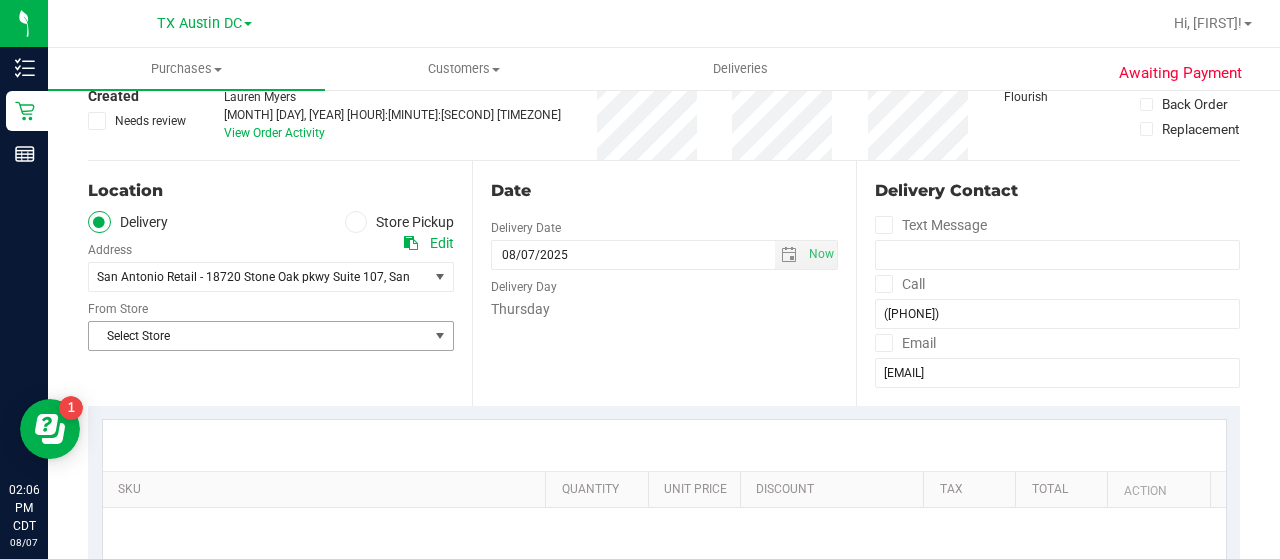 click on "Select Store" at bounding box center [258, 336] 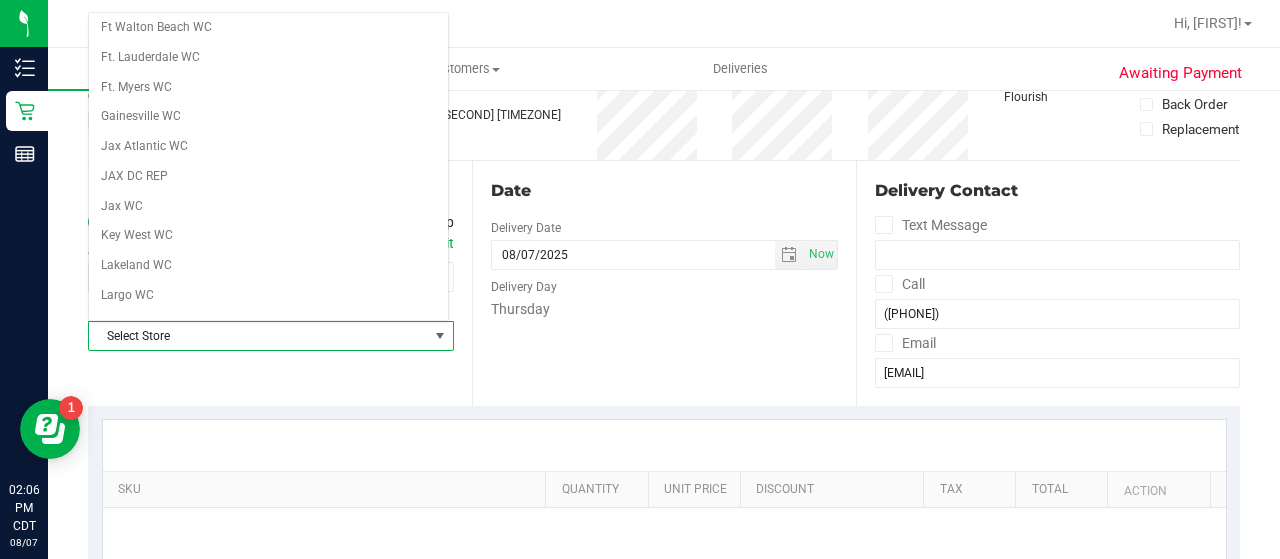 scroll, scrollTop: 1414, scrollLeft: 0, axis: vertical 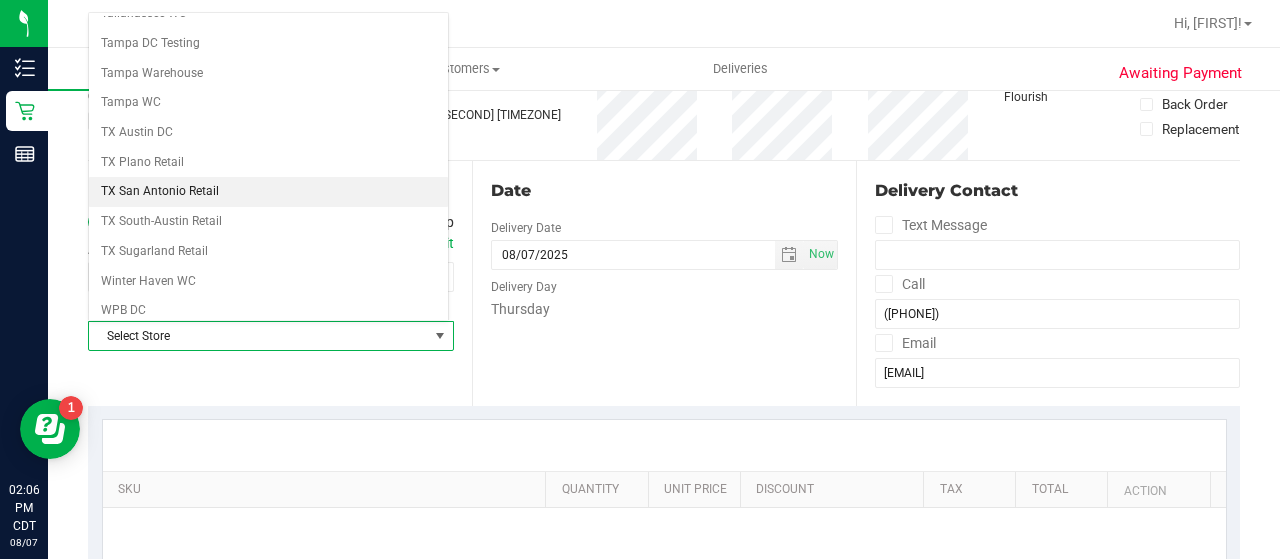 click on "TX San Antonio Retail" at bounding box center [268, 192] 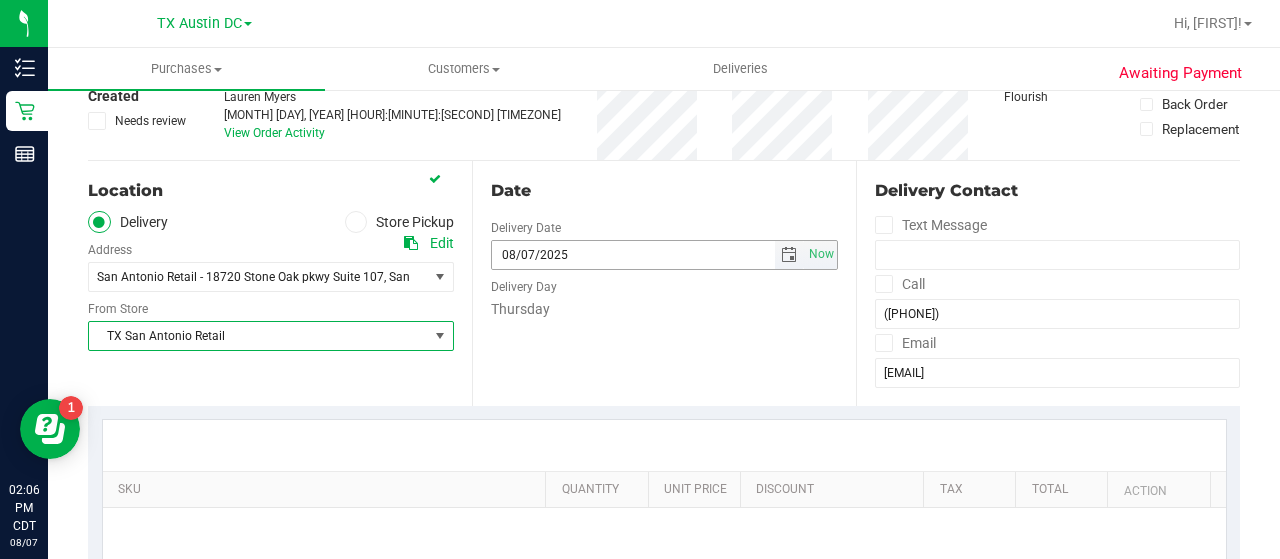 click at bounding box center [789, 255] 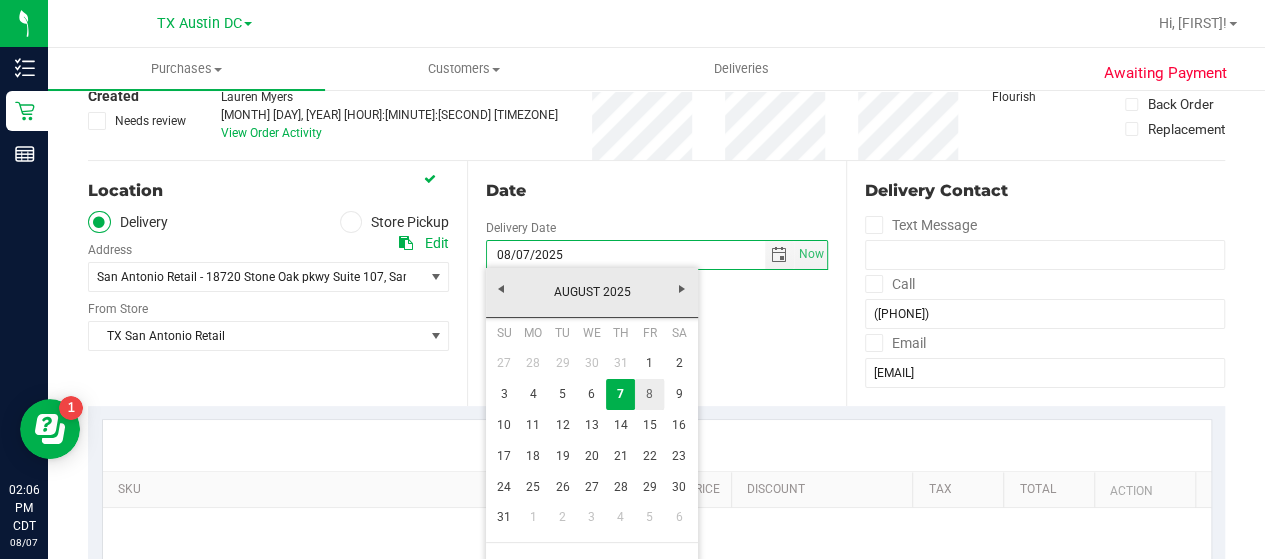 click on "8" at bounding box center (649, 394) 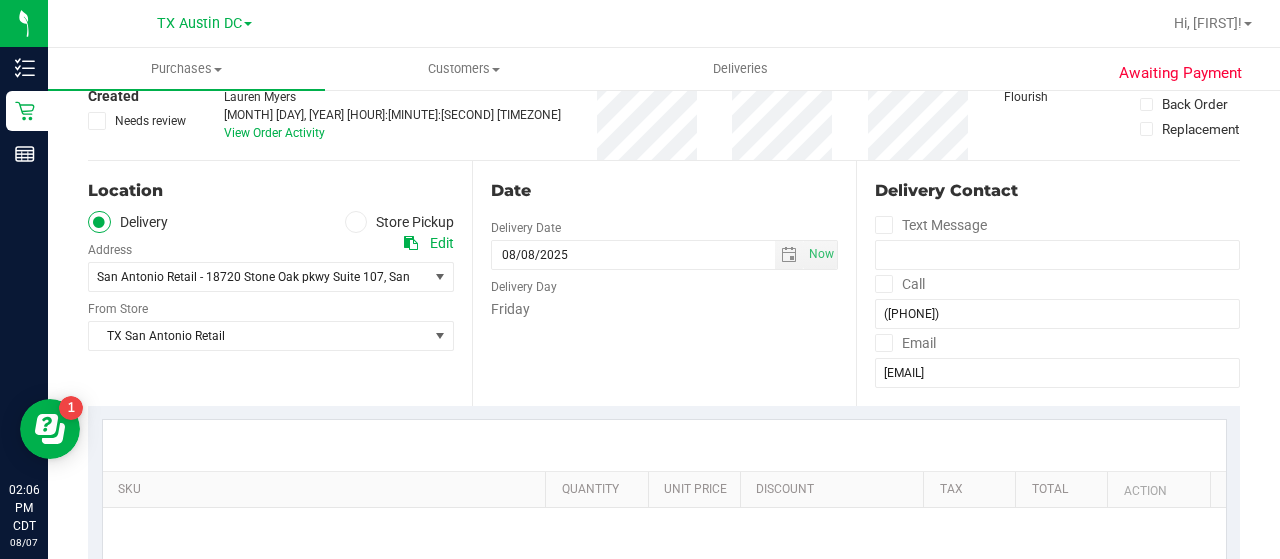 click on "Date
Delivery Date
[MONTH]/[DAY]/[YEAR]
Now
[MONTH]/[DAY]/[YEAR] [HOUR]:[MINUTE]
Now
Delivery Day
Friday" at bounding box center (664, 283) 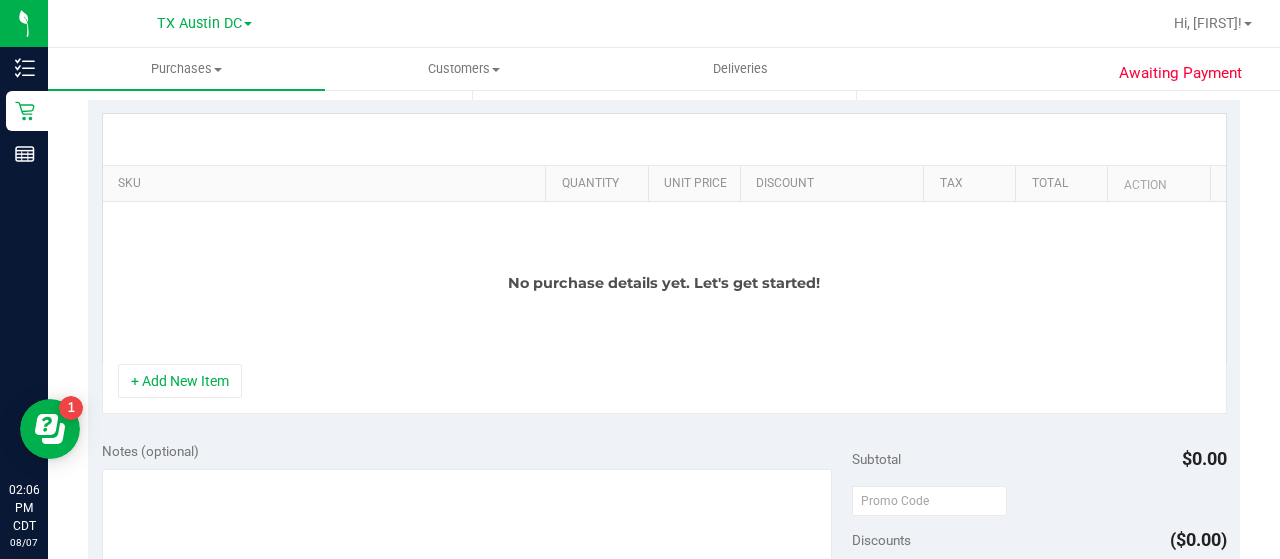 scroll, scrollTop: 447, scrollLeft: 0, axis: vertical 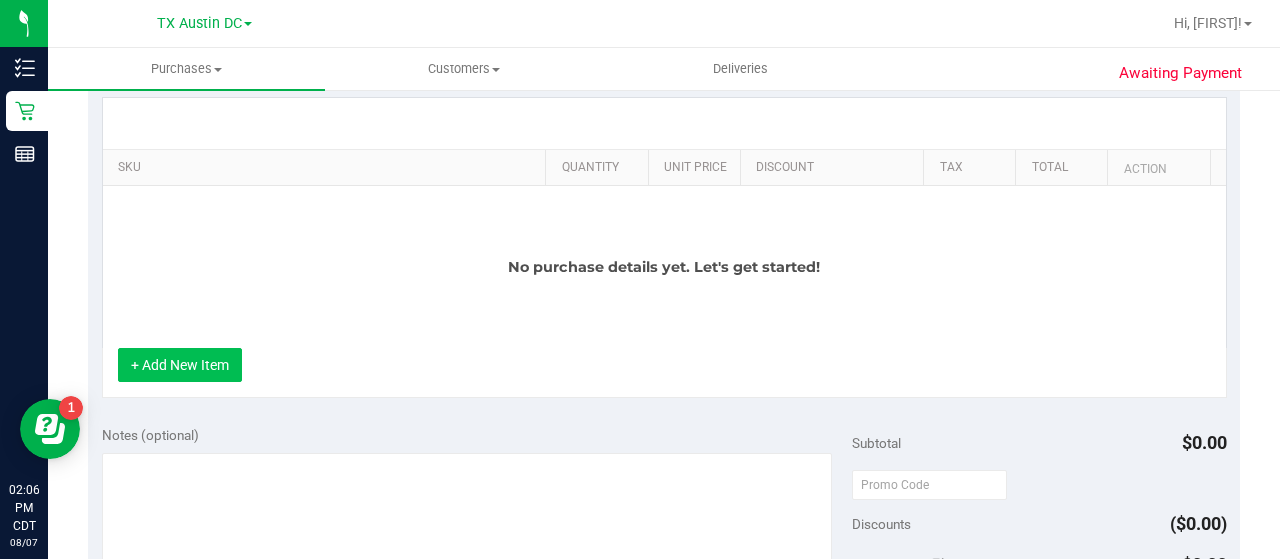 click on "+ Add New Item" at bounding box center [180, 365] 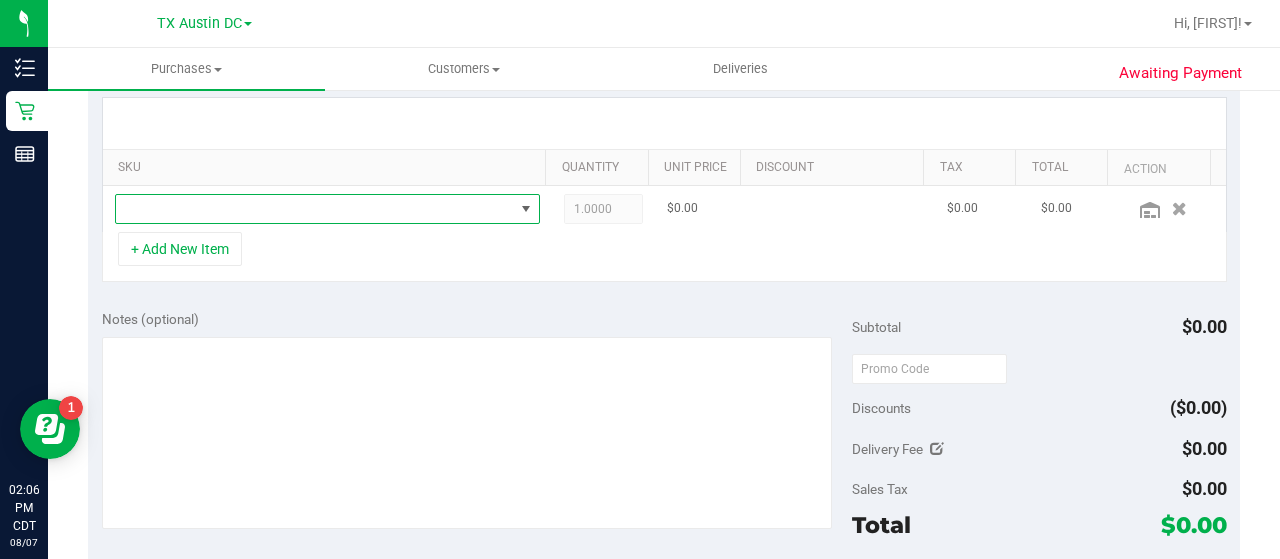 click at bounding box center (315, 209) 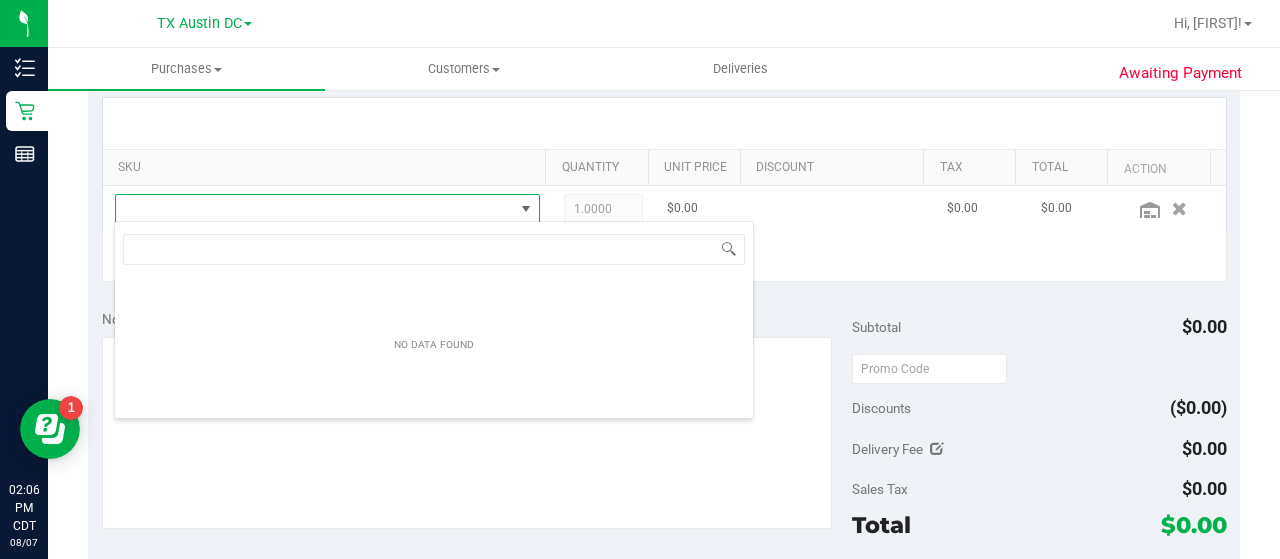 scroll, scrollTop: 99970, scrollLeft: 99586, axis: both 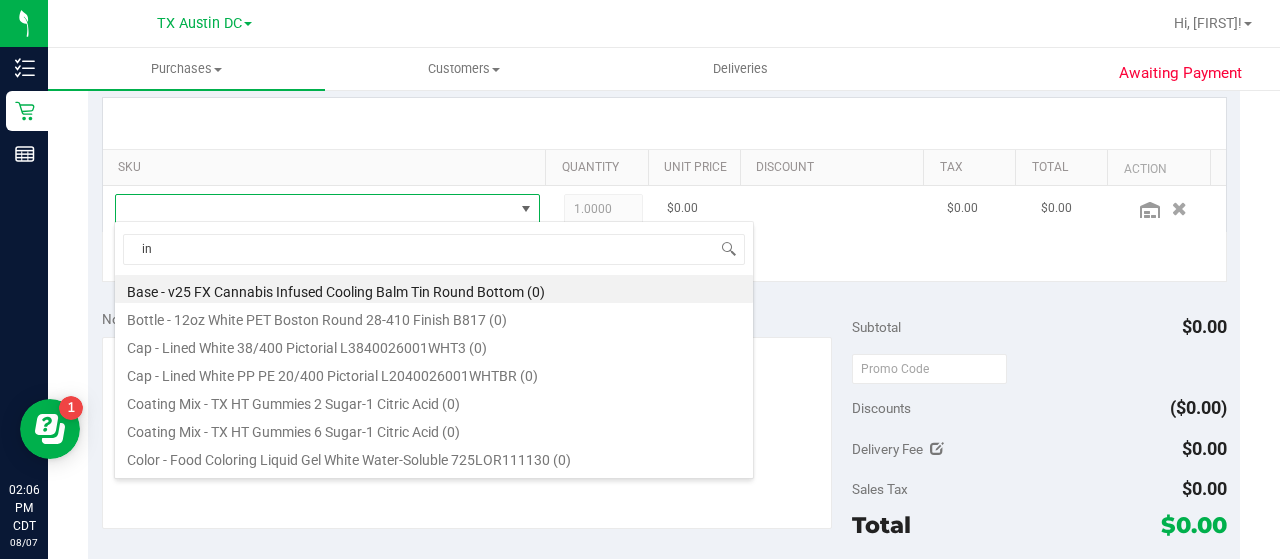 type on "i" 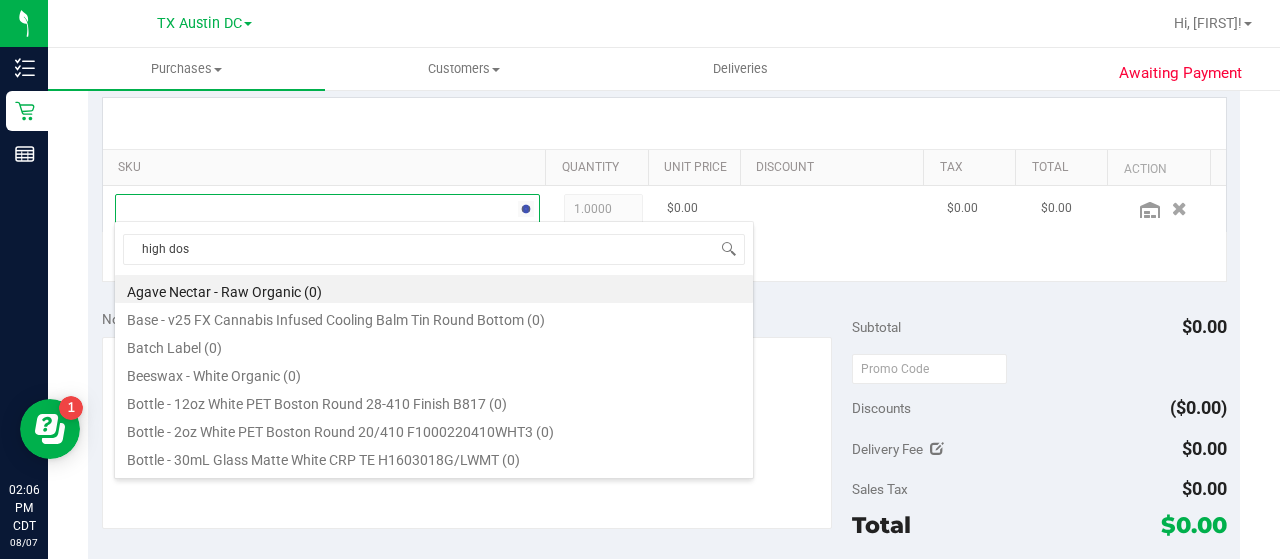 type on "high dose" 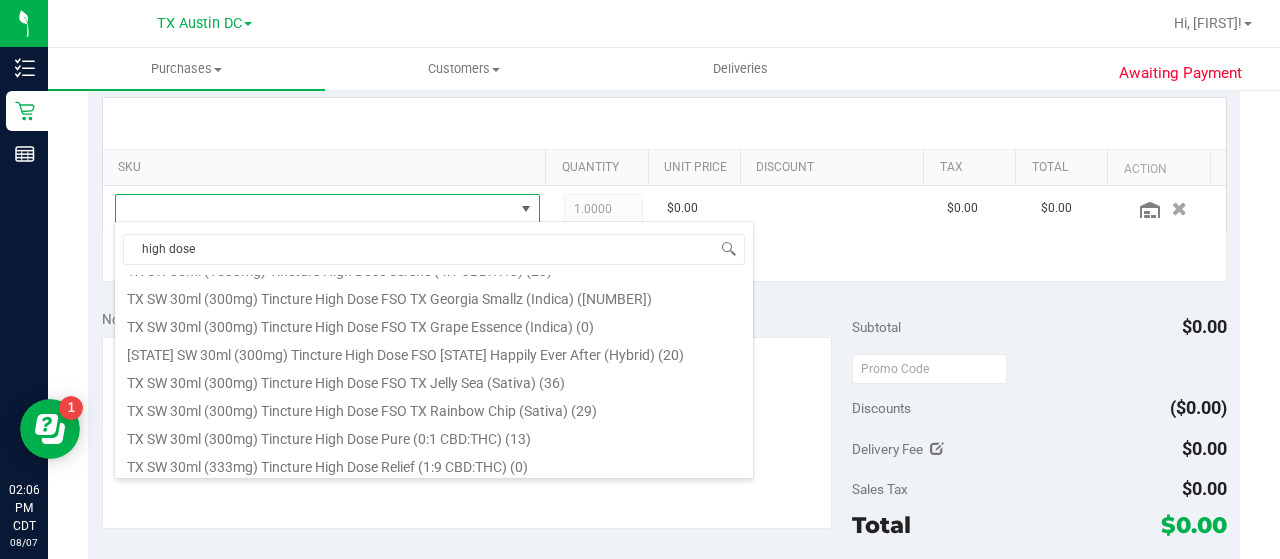 scroll, scrollTop: 319, scrollLeft: 0, axis: vertical 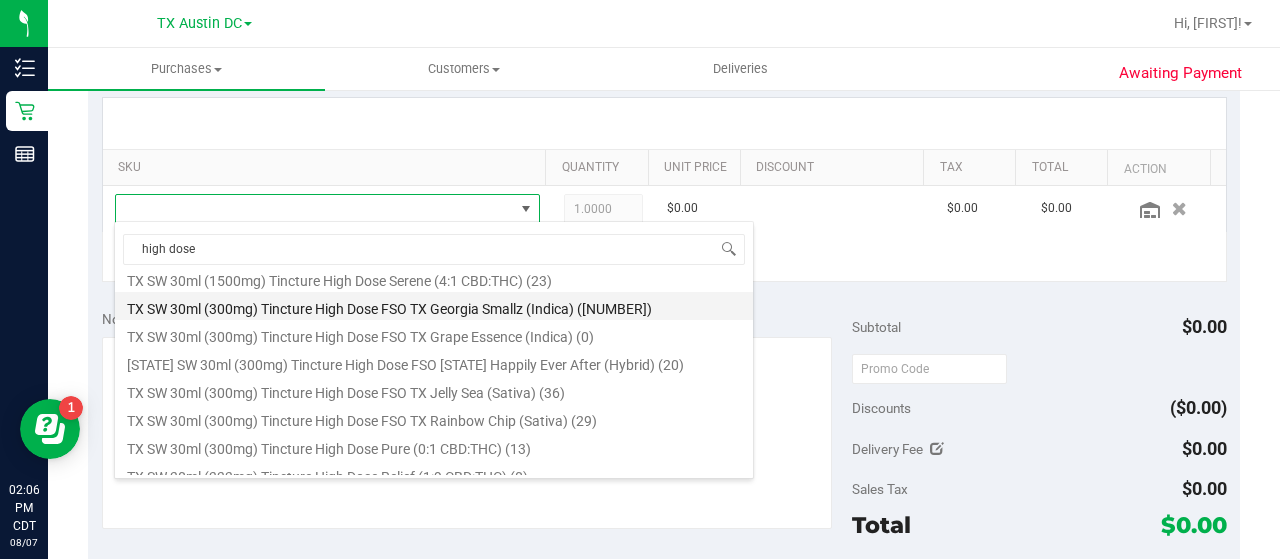 click on "TX SW 30ml (300mg) Tincture High Dose FSO TX Georgia Smallz (Indica) ([NUMBER])" at bounding box center [434, 306] 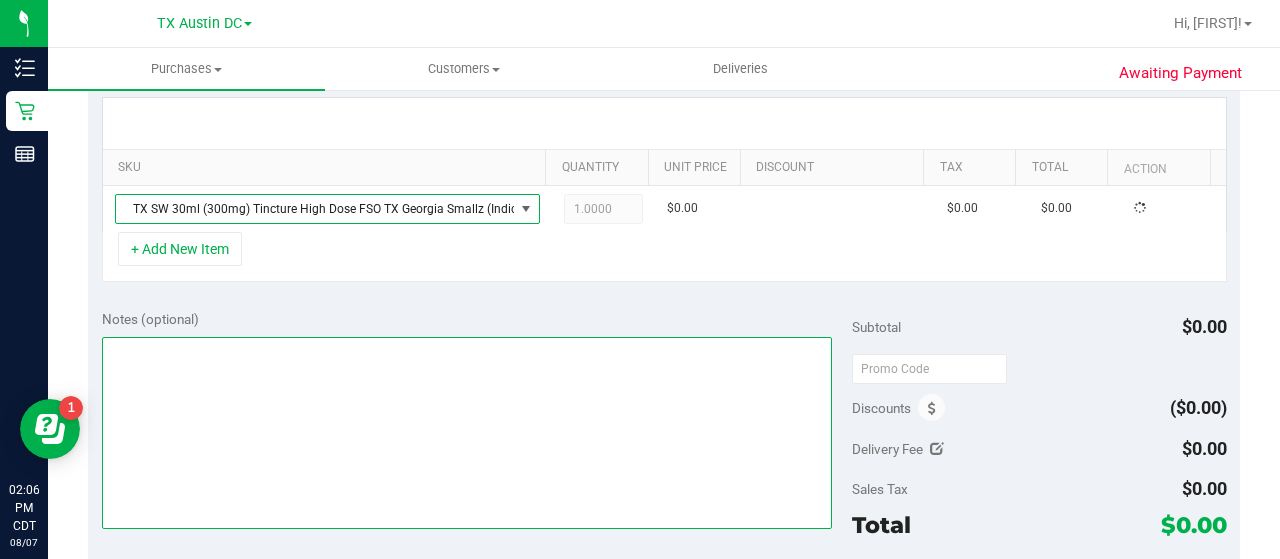 click at bounding box center [467, 433] 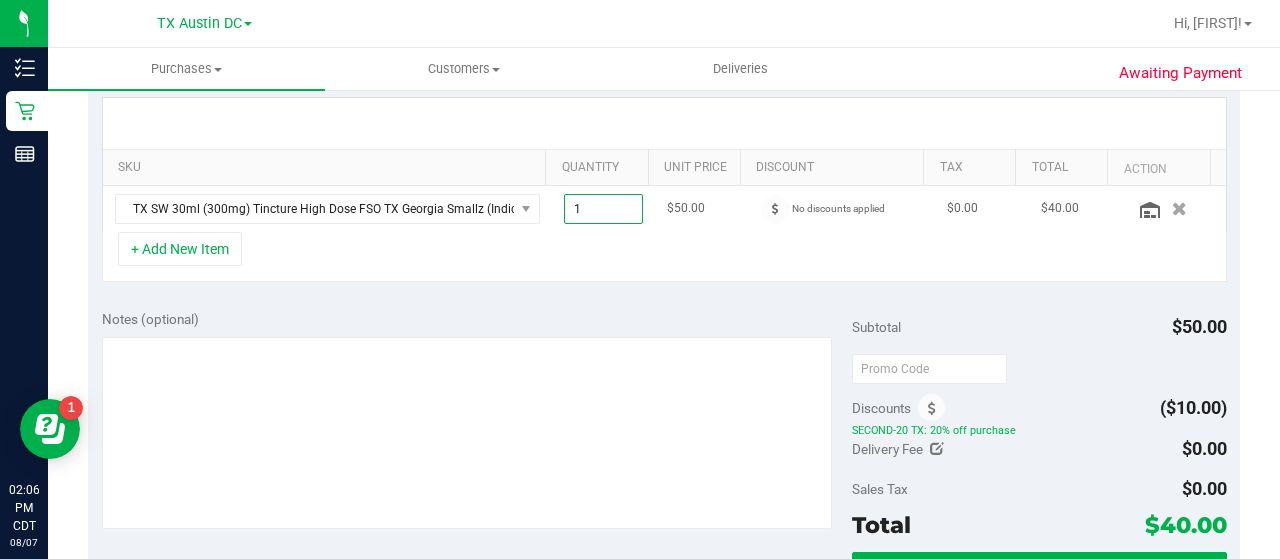 click on "1.00 1" at bounding box center (604, 209) 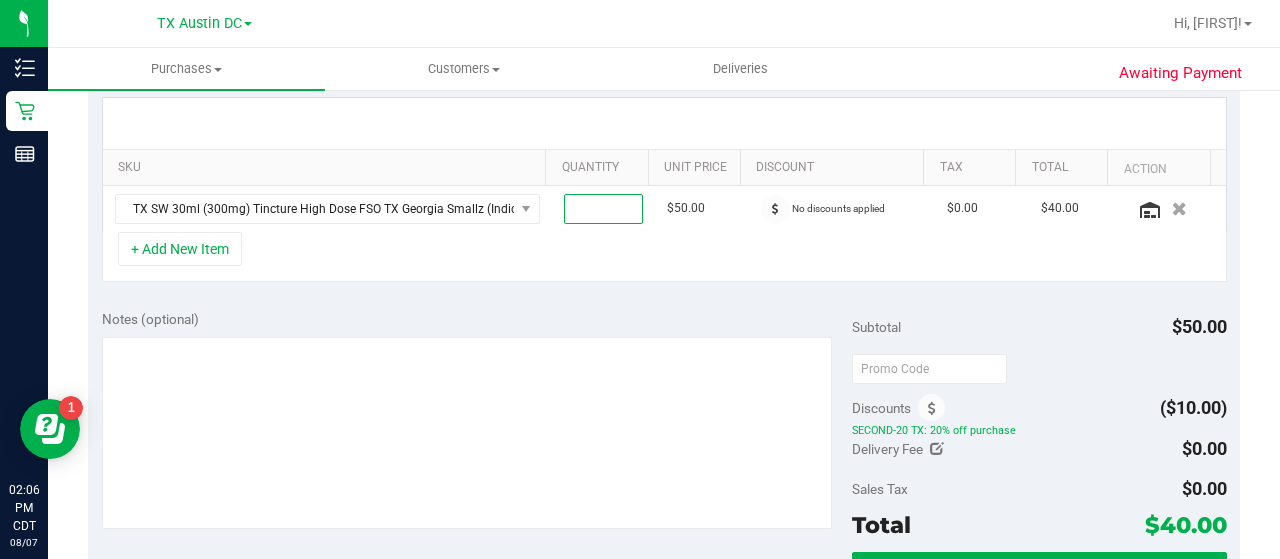 type on "2" 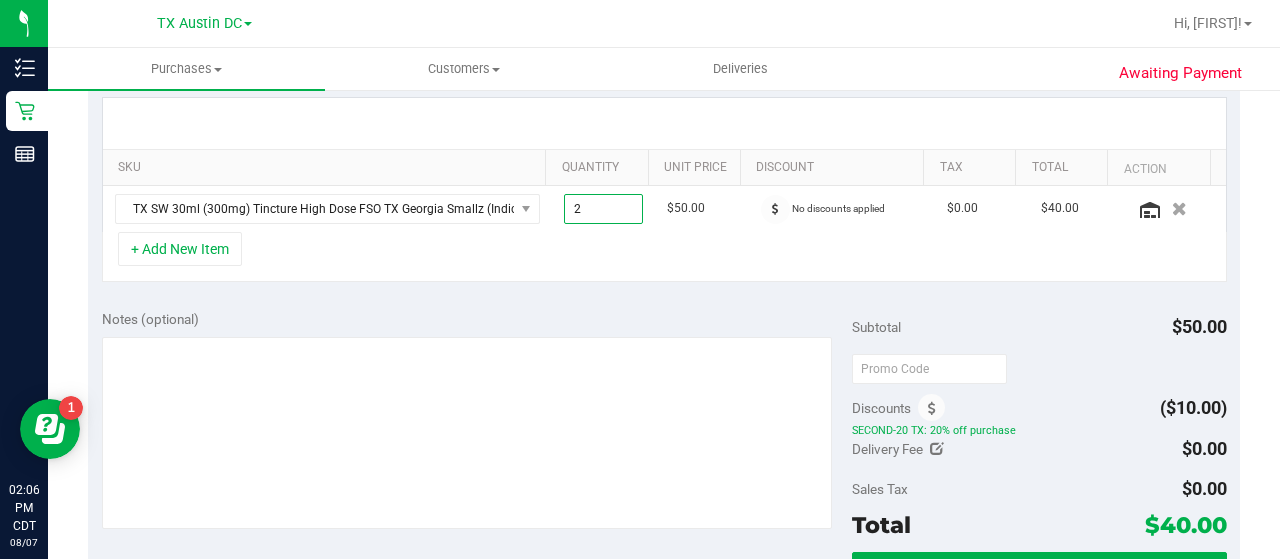 type on "2.00" 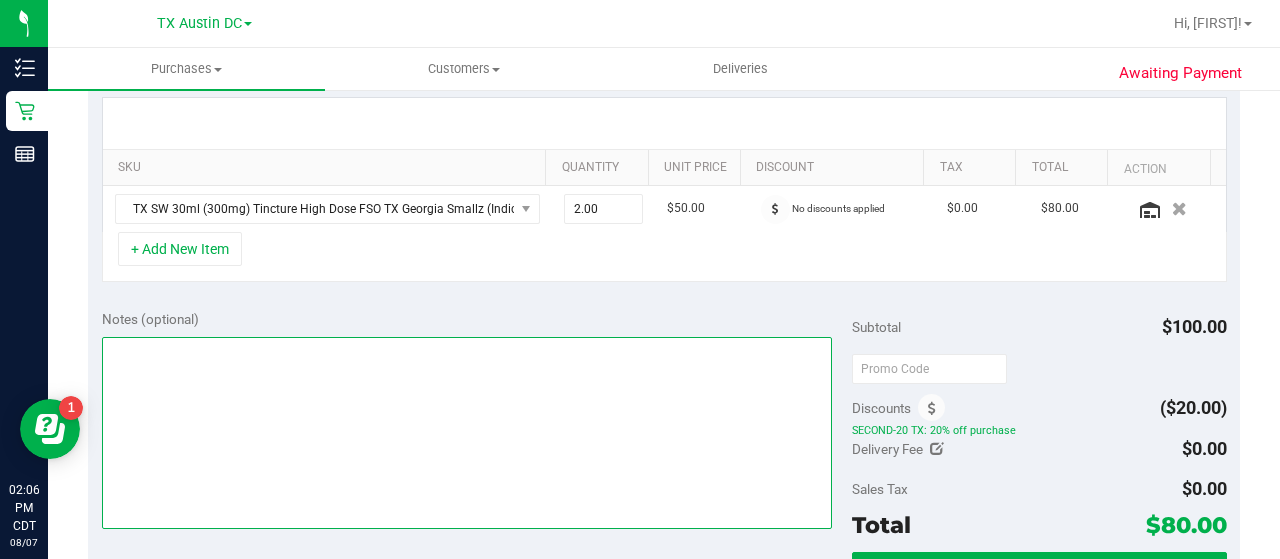click at bounding box center (467, 433) 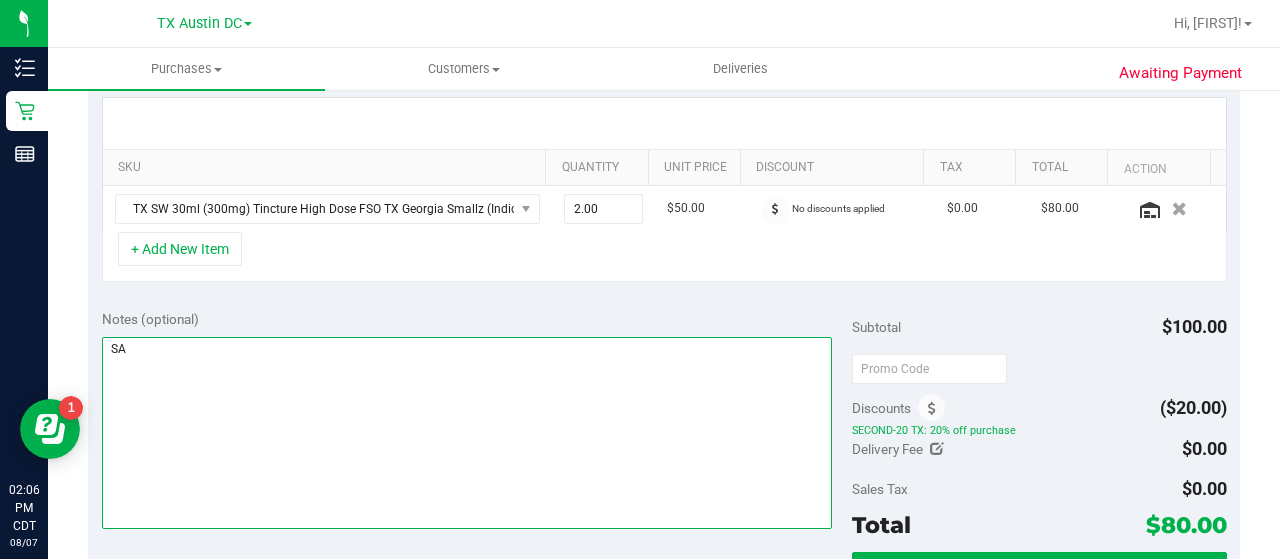 type on "S" 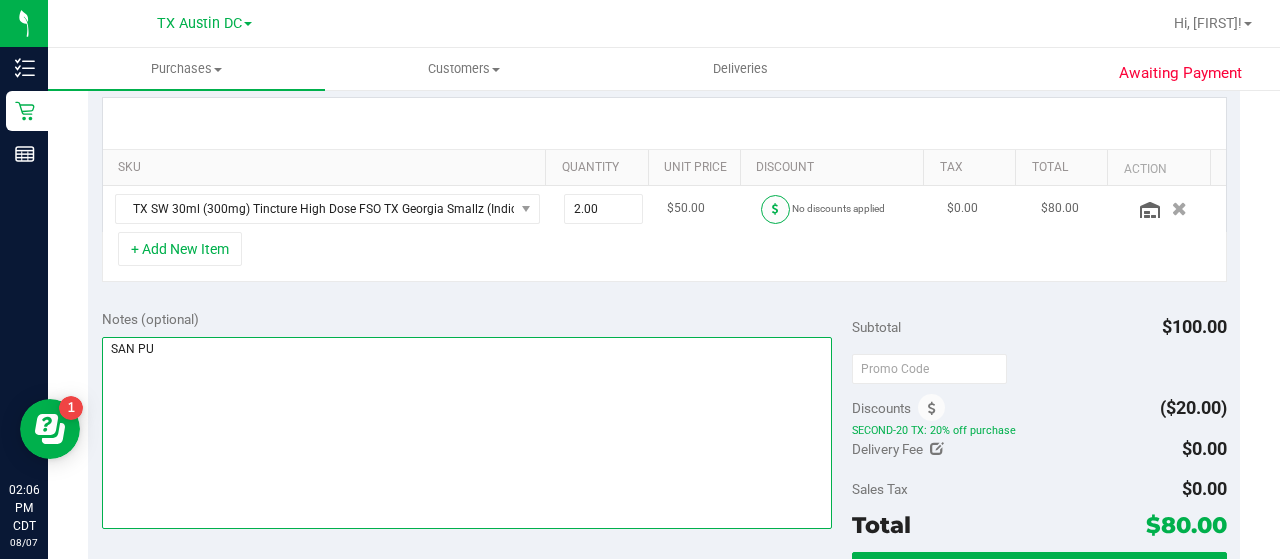 type on "SAN PU" 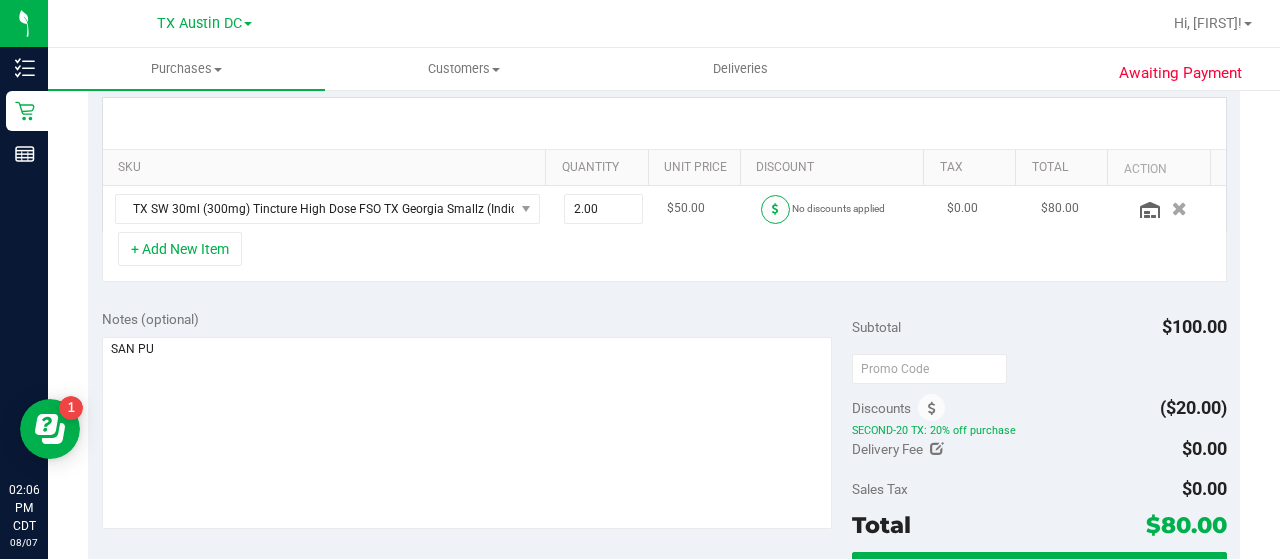click at bounding box center (775, 209) 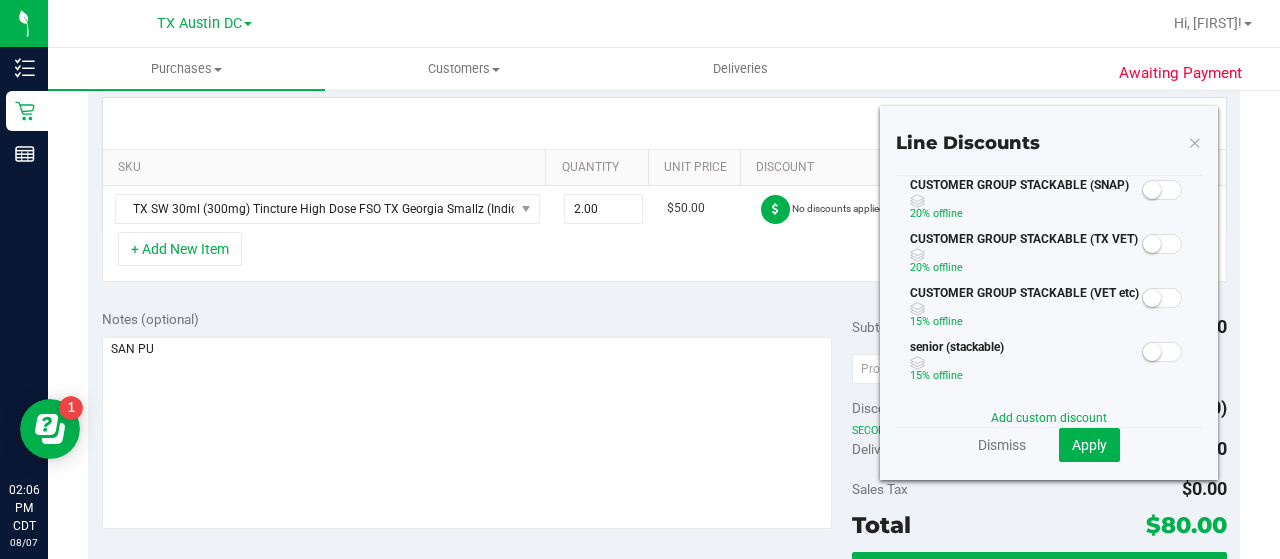 click at bounding box center (1162, 190) 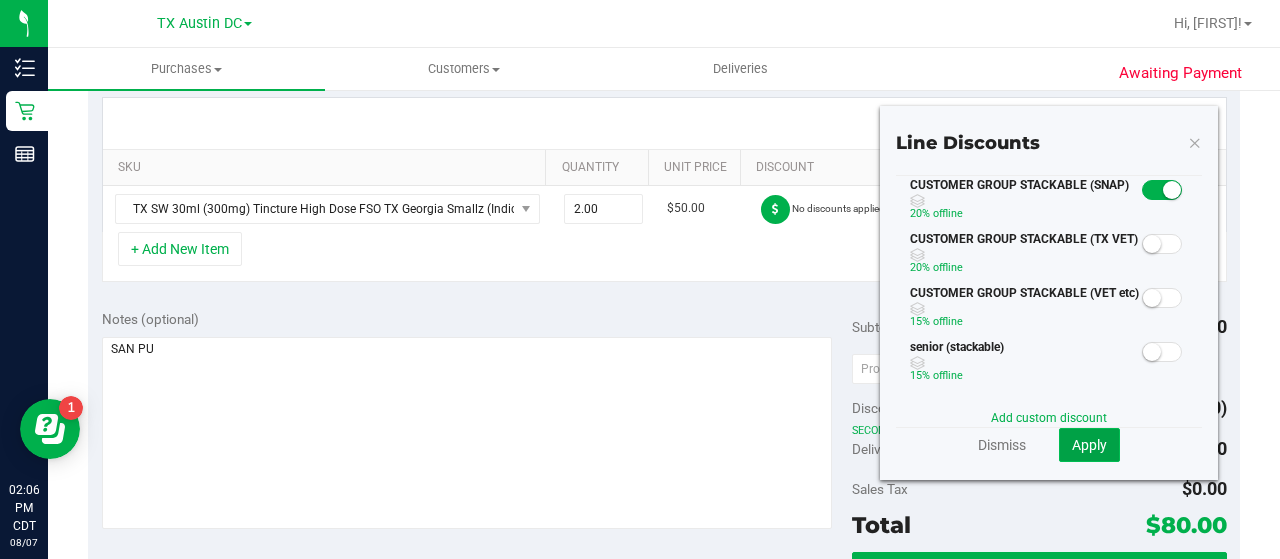 click on "Apply" 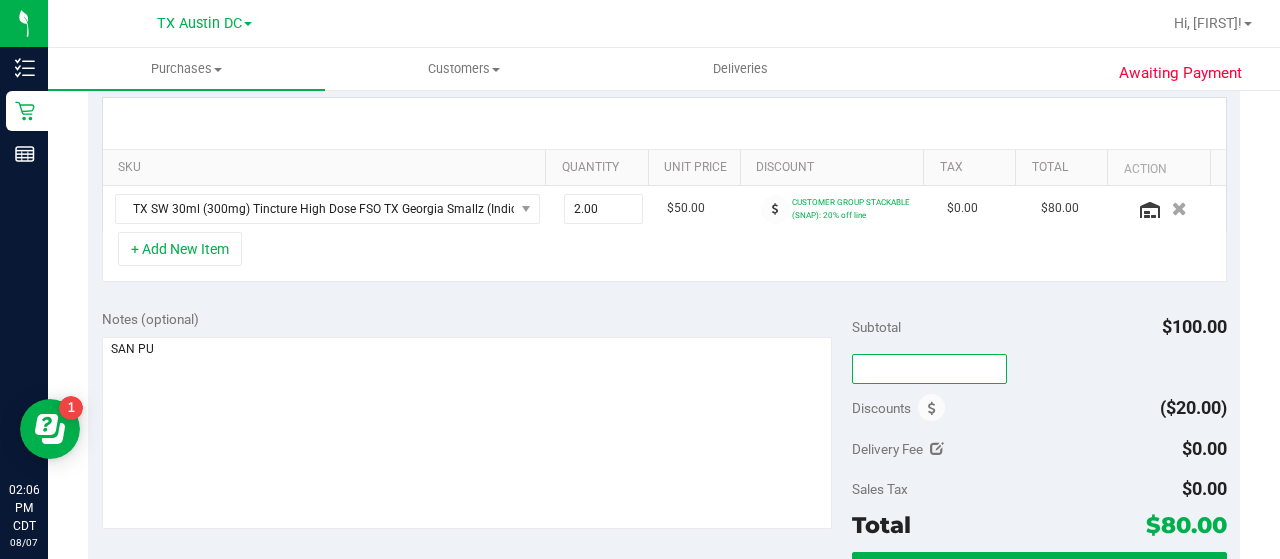 click at bounding box center [929, 369] 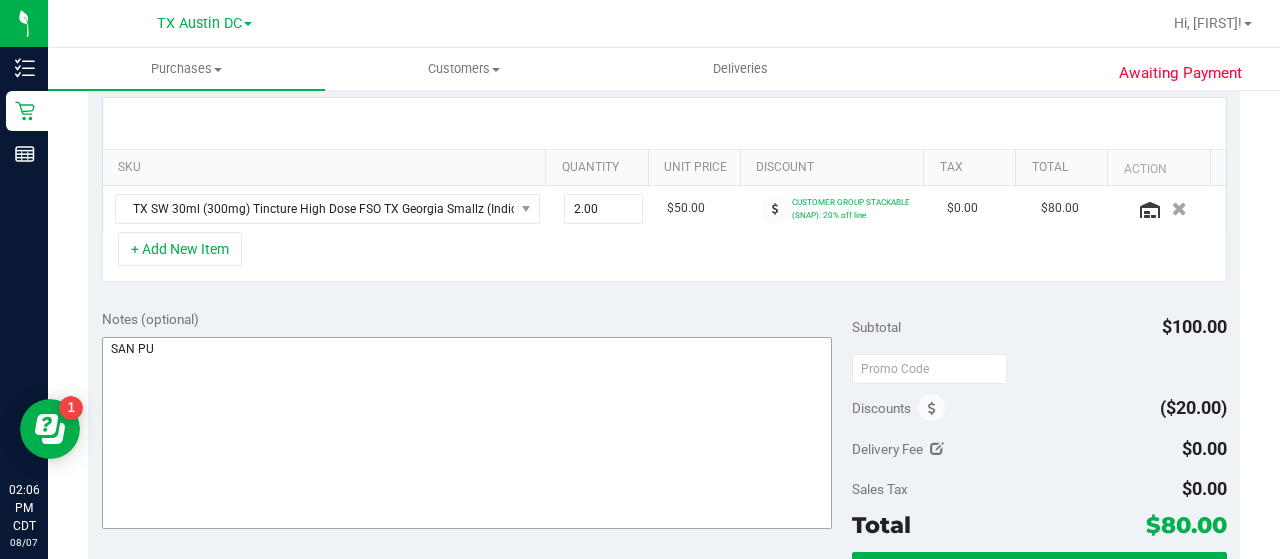 click on "Notes (optional)" at bounding box center [477, 421] 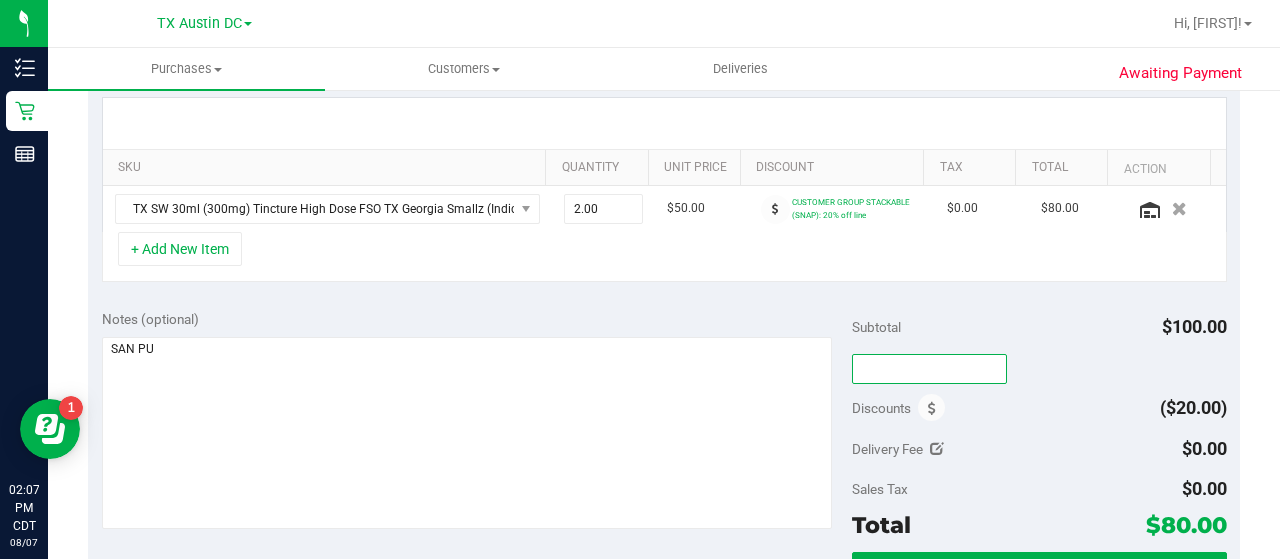 click at bounding box center [929, 369] 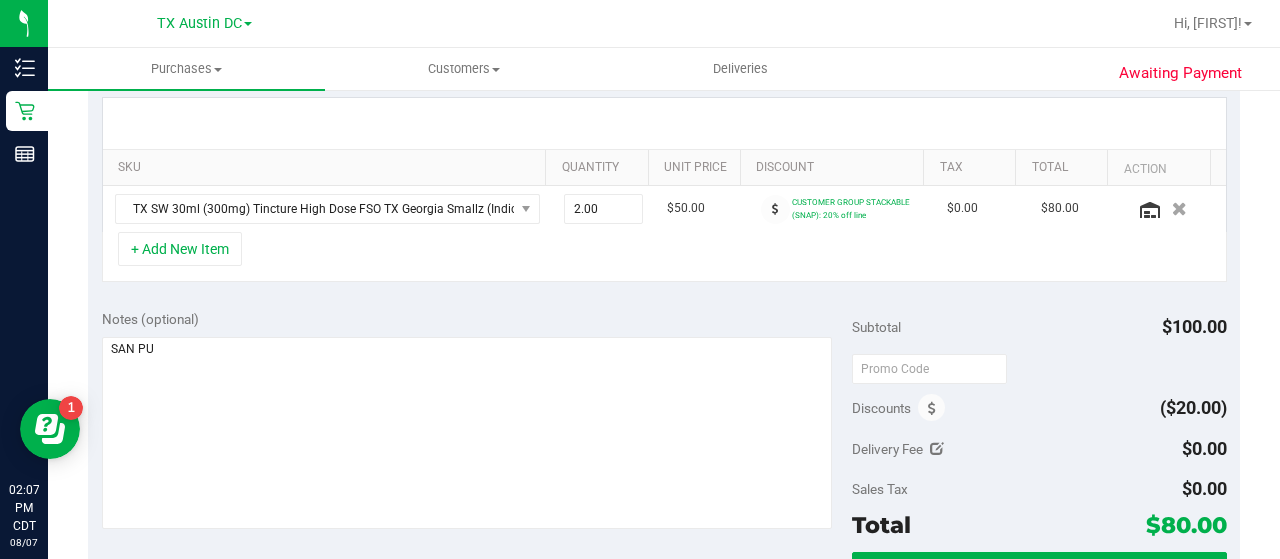 click on "Subtotal
$100.00" at bounding box center [1039, 327] 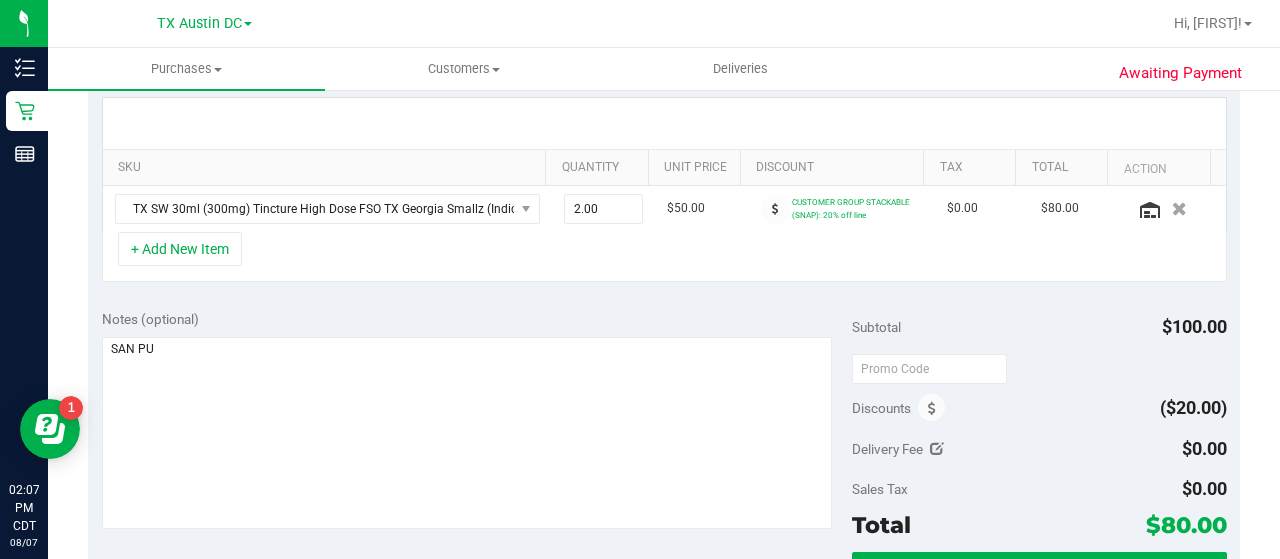 click on "+ Add New Item" at bounding box center [664, 257] 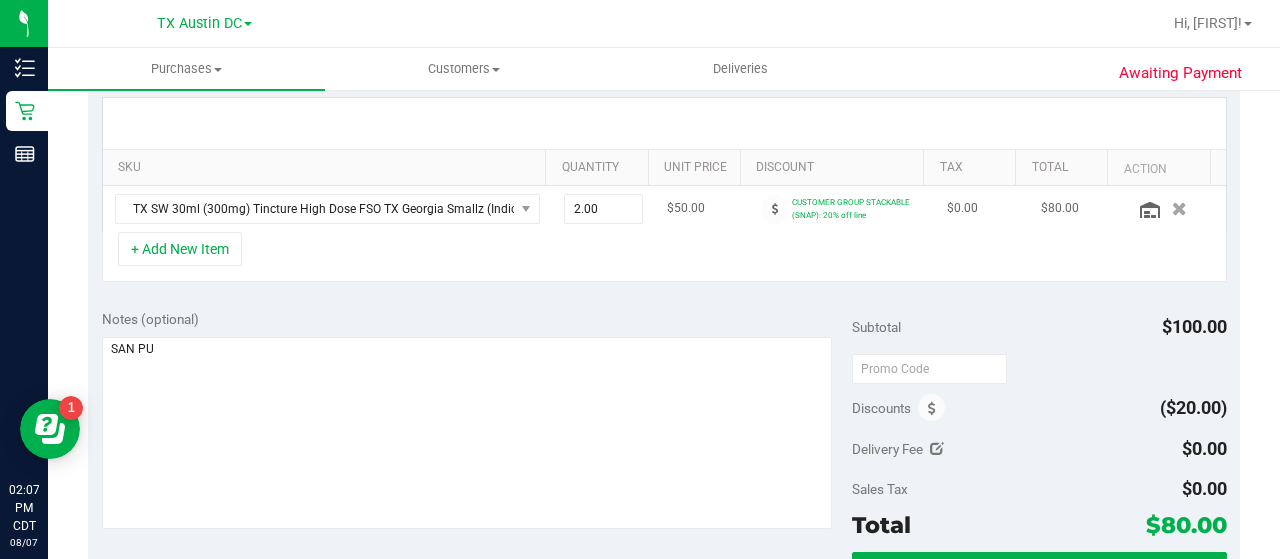 click on "CUSTOMER GROUP STACKABLE (SNAP):
20%
off
line" at bounding box center [851, 208] 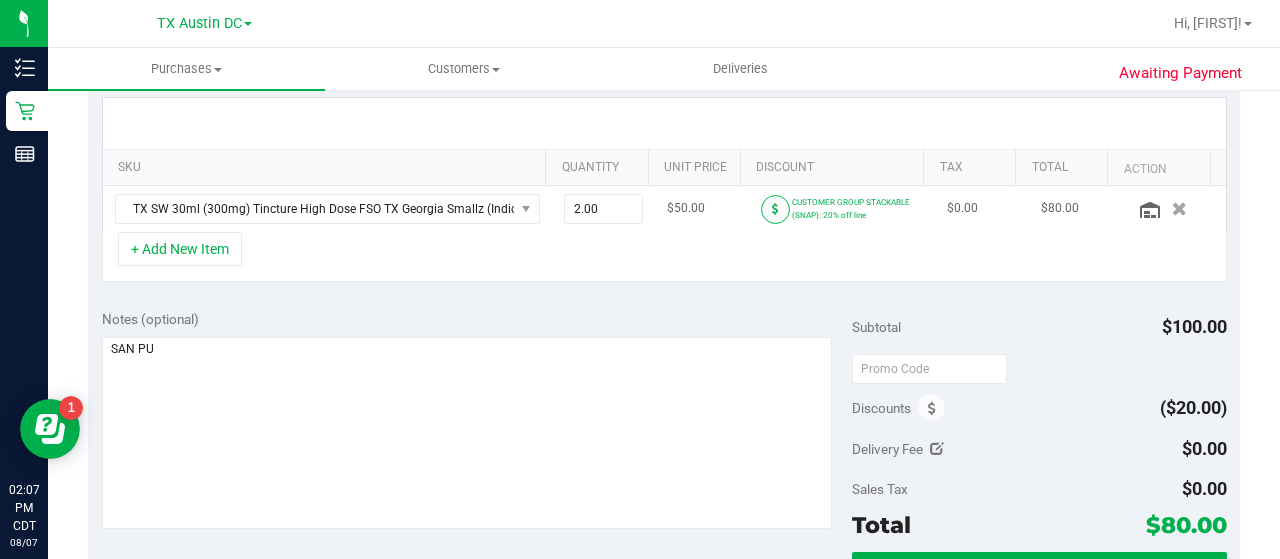 click at bounding box center (775, 209) 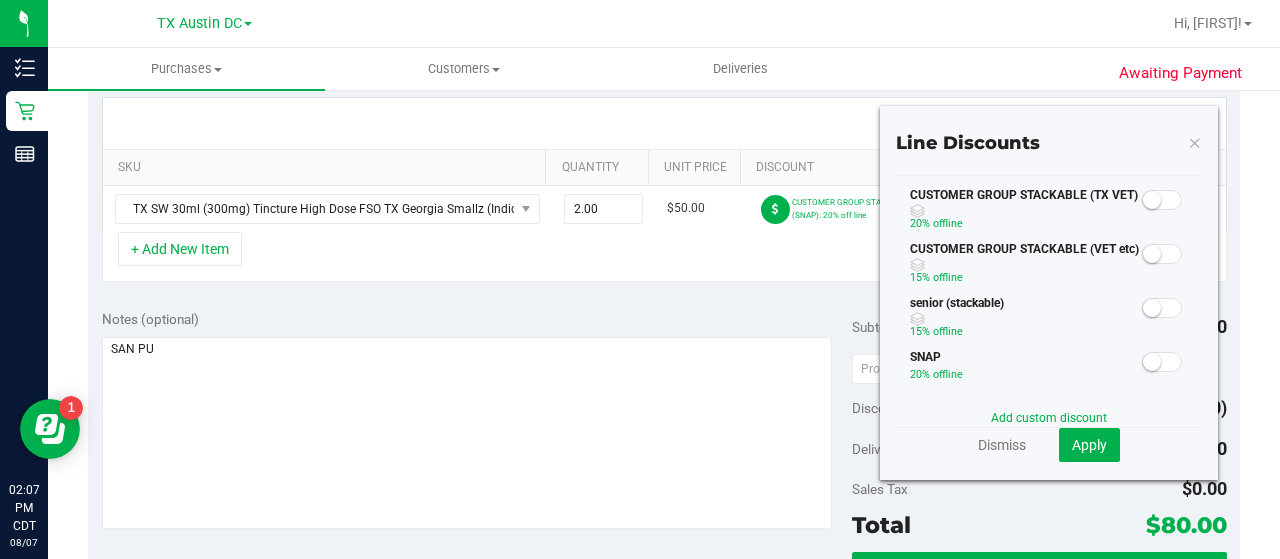 scroll, scrollTop: 0, scrollLeft: 0, axis: both 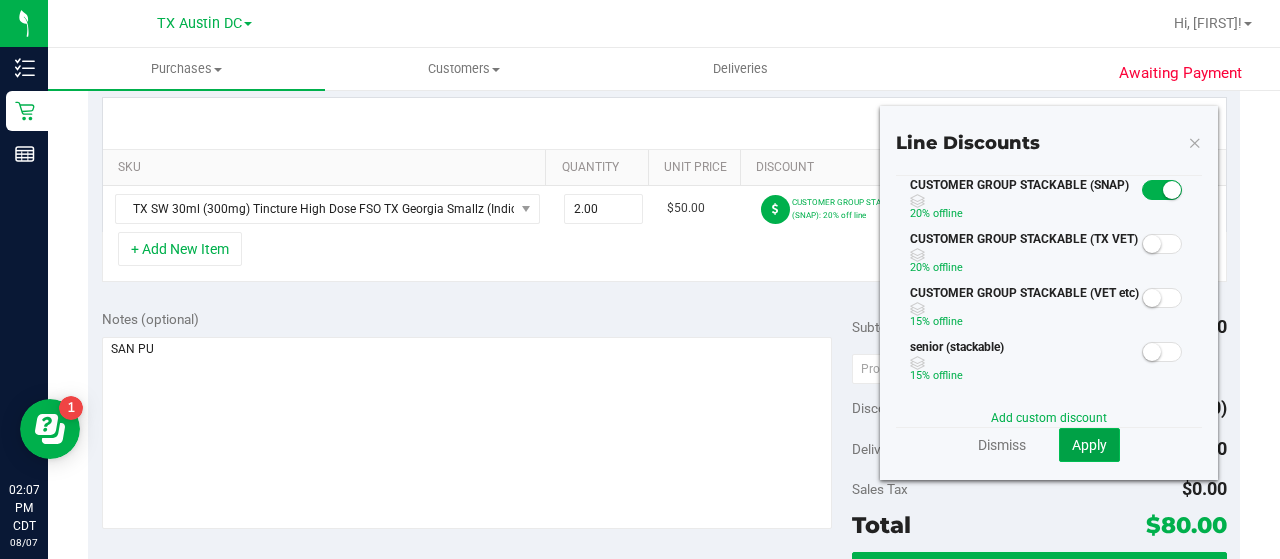 click on "Apply" 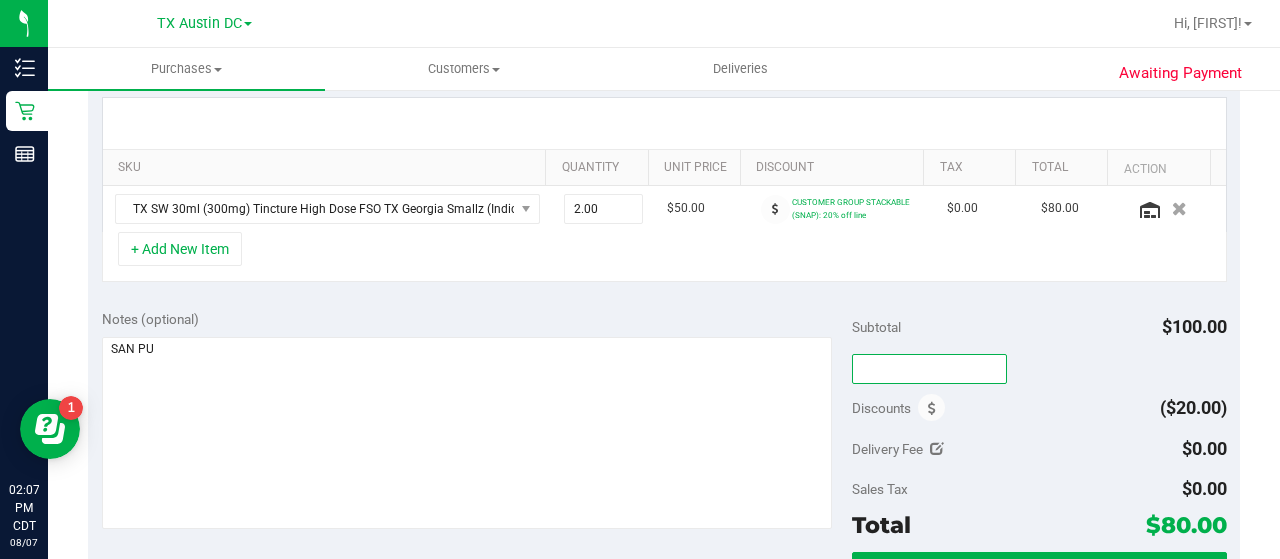 click at bounding box center [929, 369] 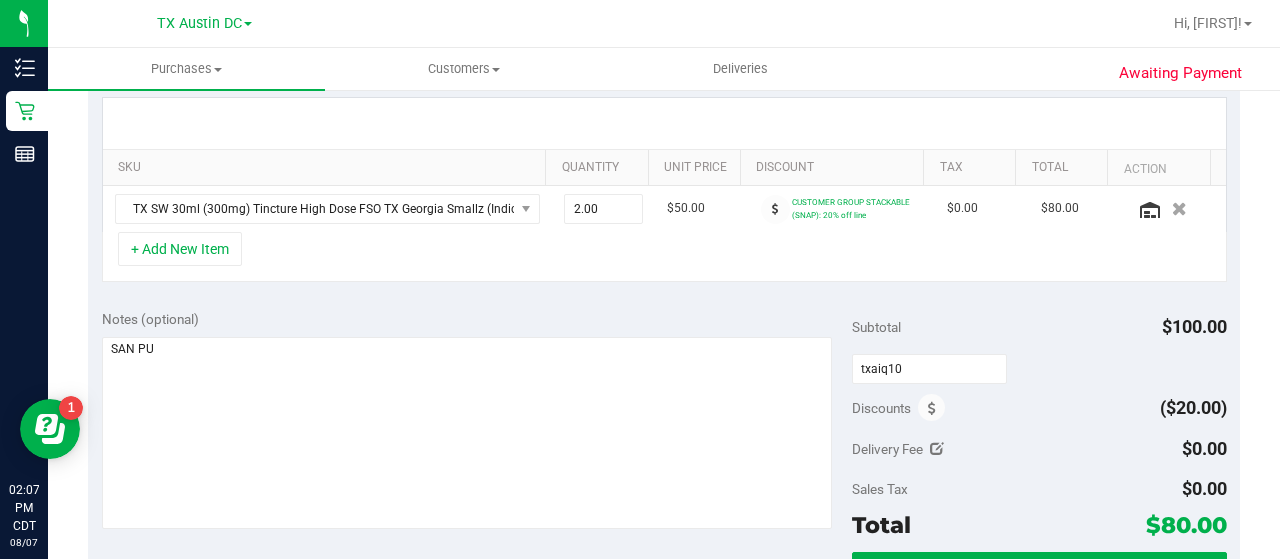 type on "TXAIQ10" 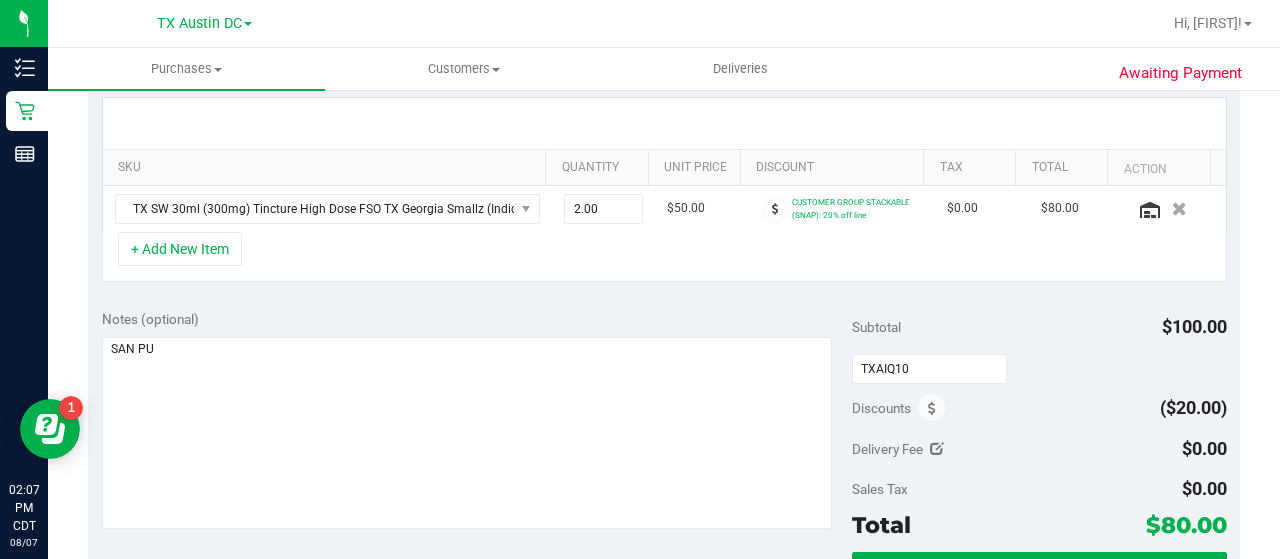 click on "Delivery Fee
$0.00" at bounding box center [1039, 449] 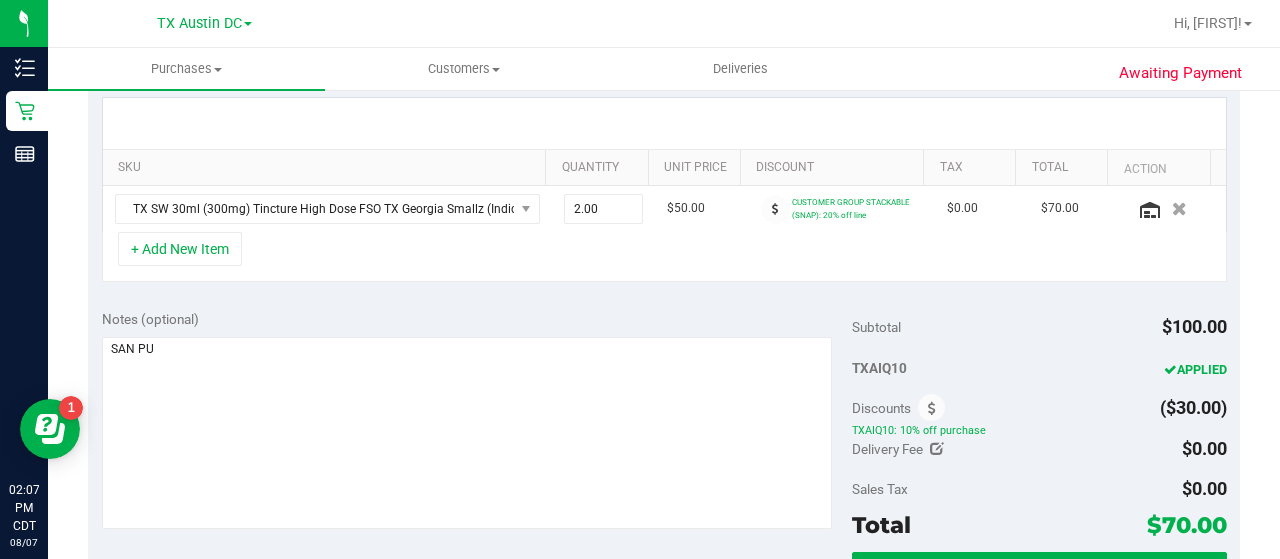 click on "Subtotal
$100.00
TXAIQ10
APPLIED
Discounts
($30.00)
TXAIQ10:
10%
off
purchase
Delivery Fee
$0.00
Sales Tax
$0.00
Total" at bounding box center [1039, 475] 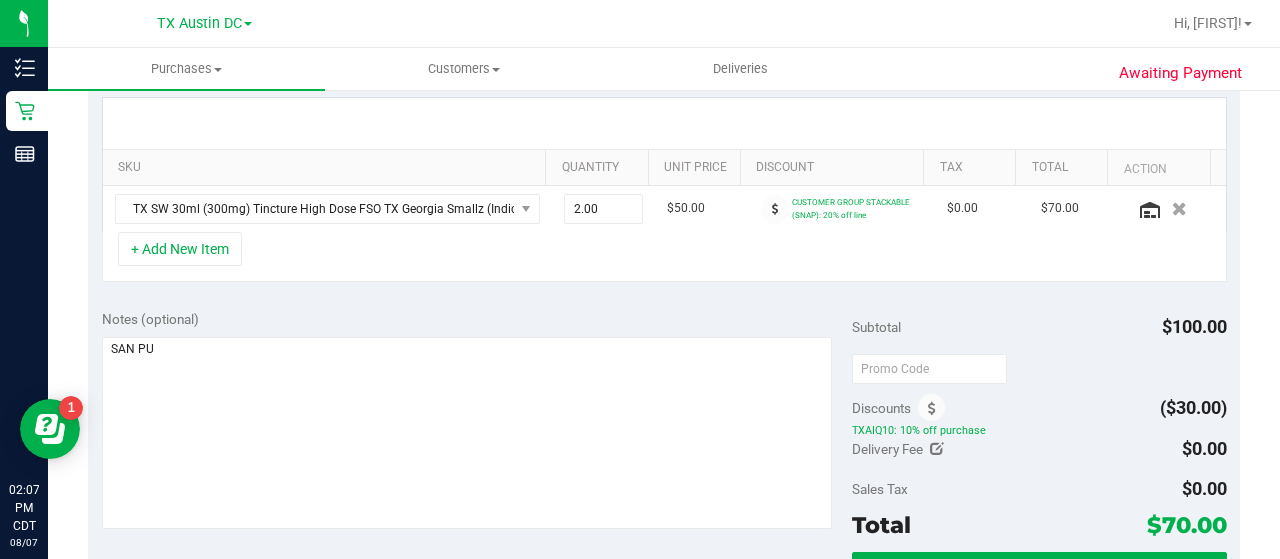 click on "TXAIQ10:
10%
off
purchase" at bounding box center [1039, 430] 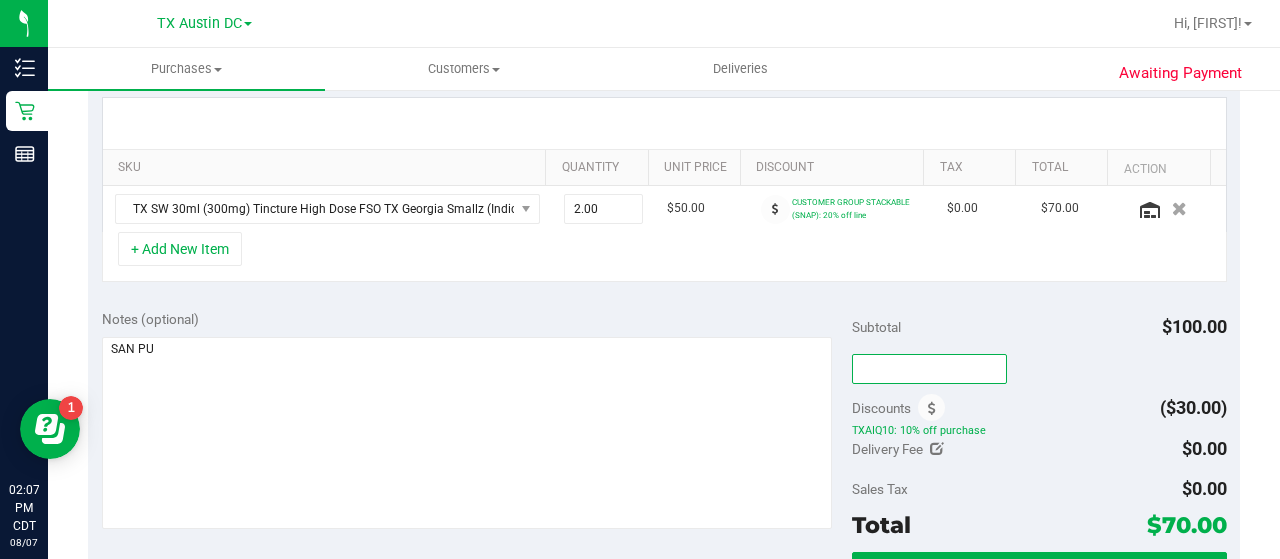 click at bounding box center [929, 369] 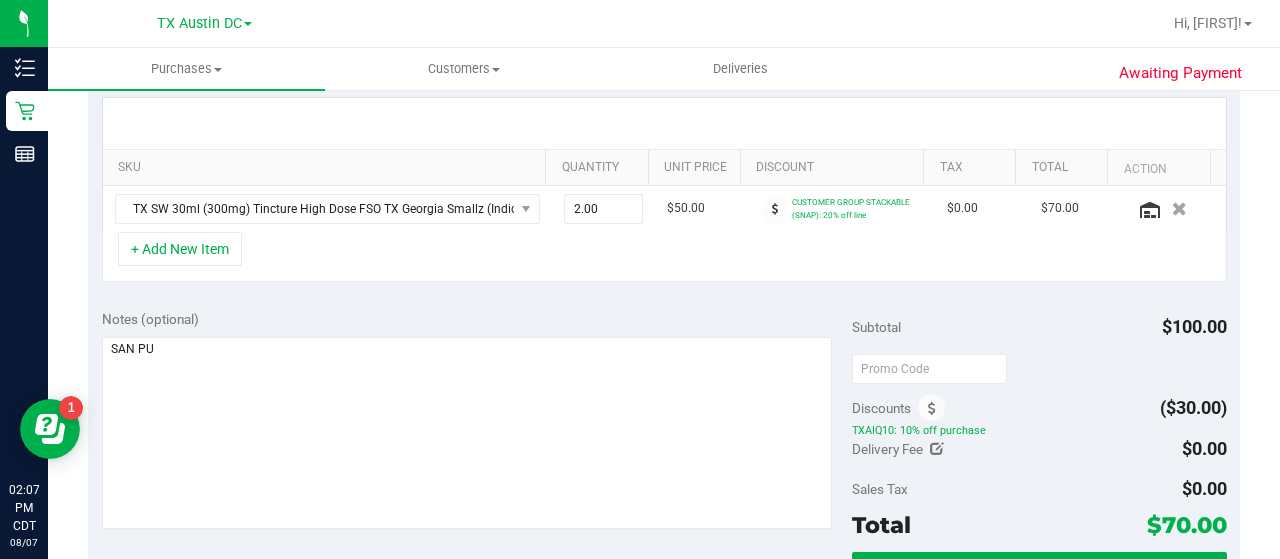 click on "Notes (optional)" at bounding box center [477, 421] 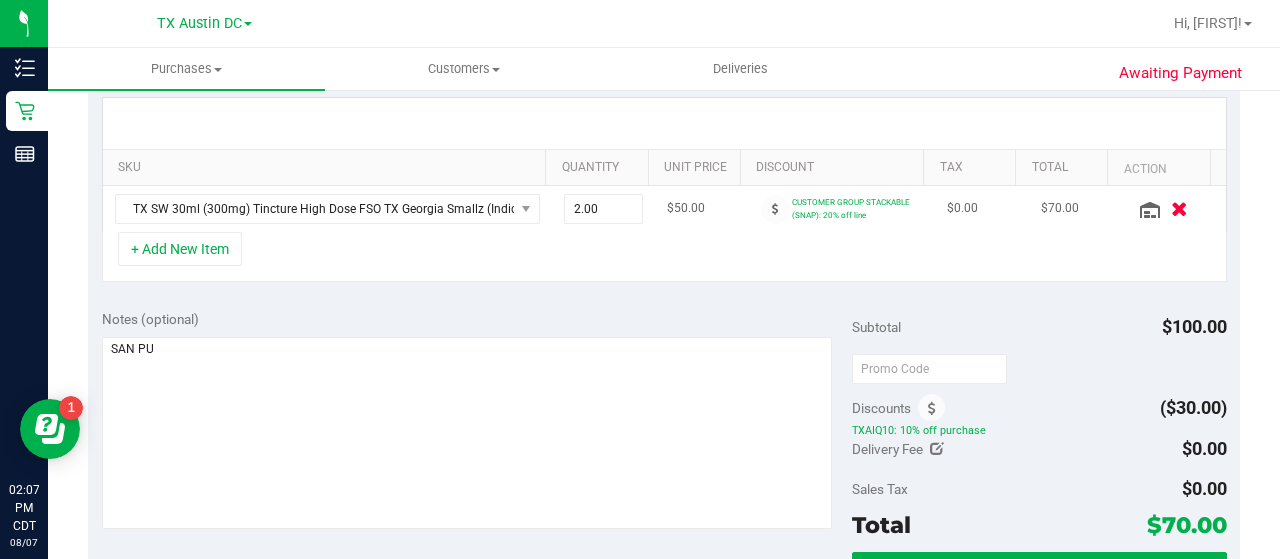 click at bounding box center (1174, 209) 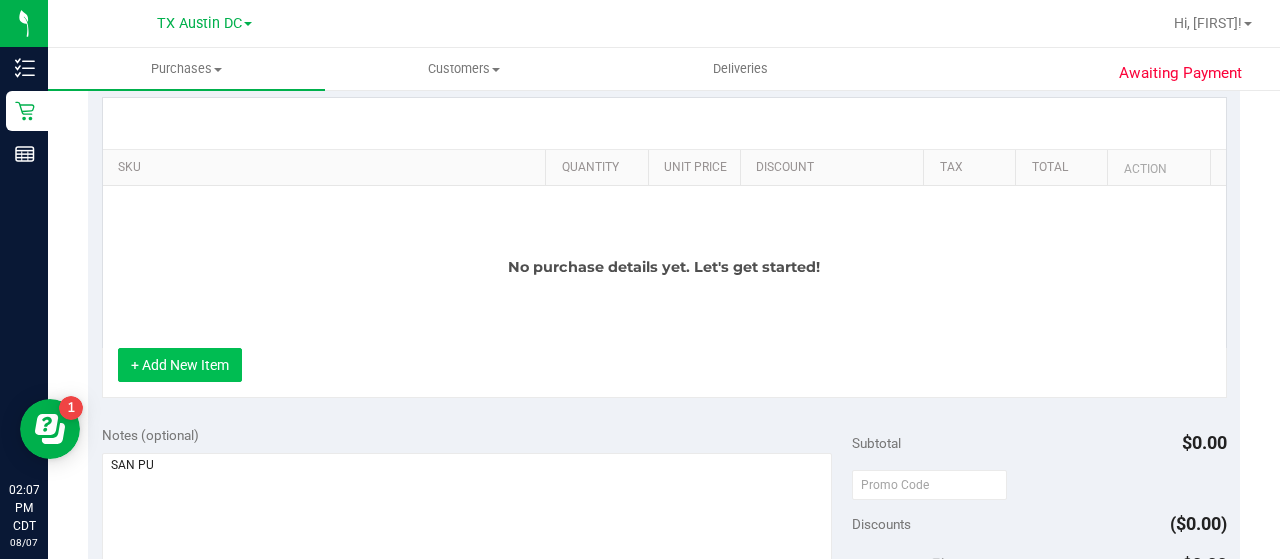 click on "+ Add New Item" at bounding box center (180, 365) 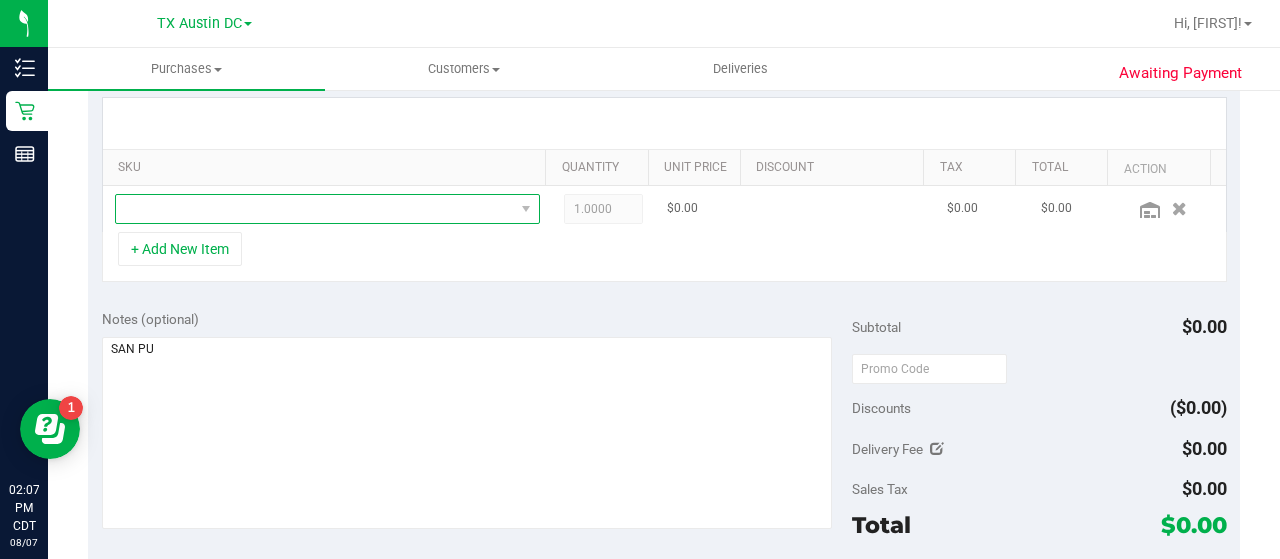 click at bounding box center (315, 209) 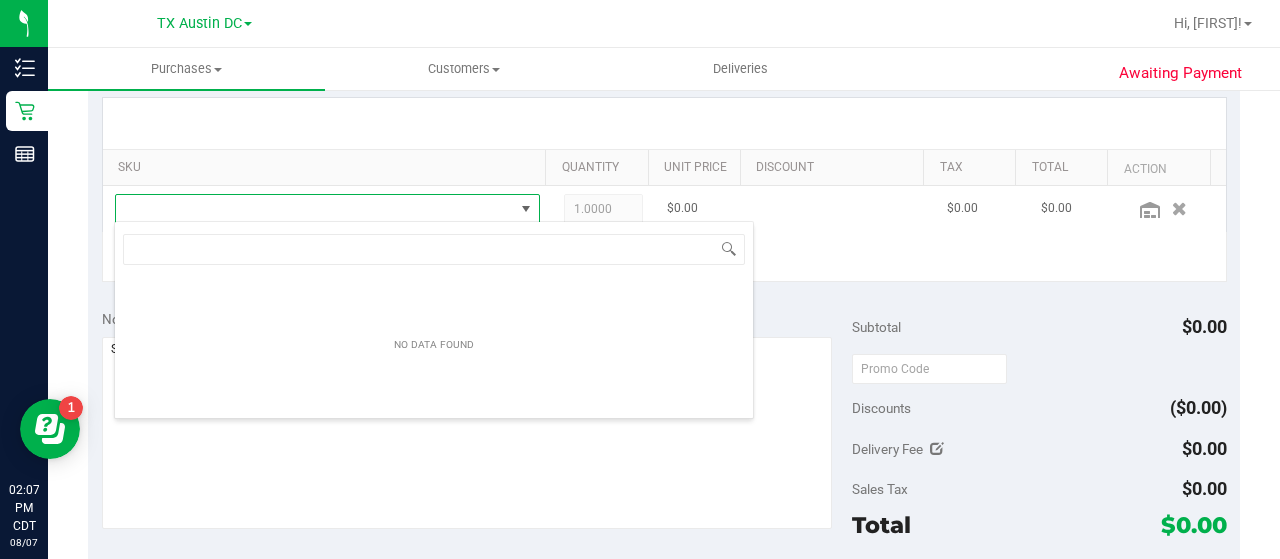 scroll, scrollTop: 99970, scrollLeft: 99586, axis: both 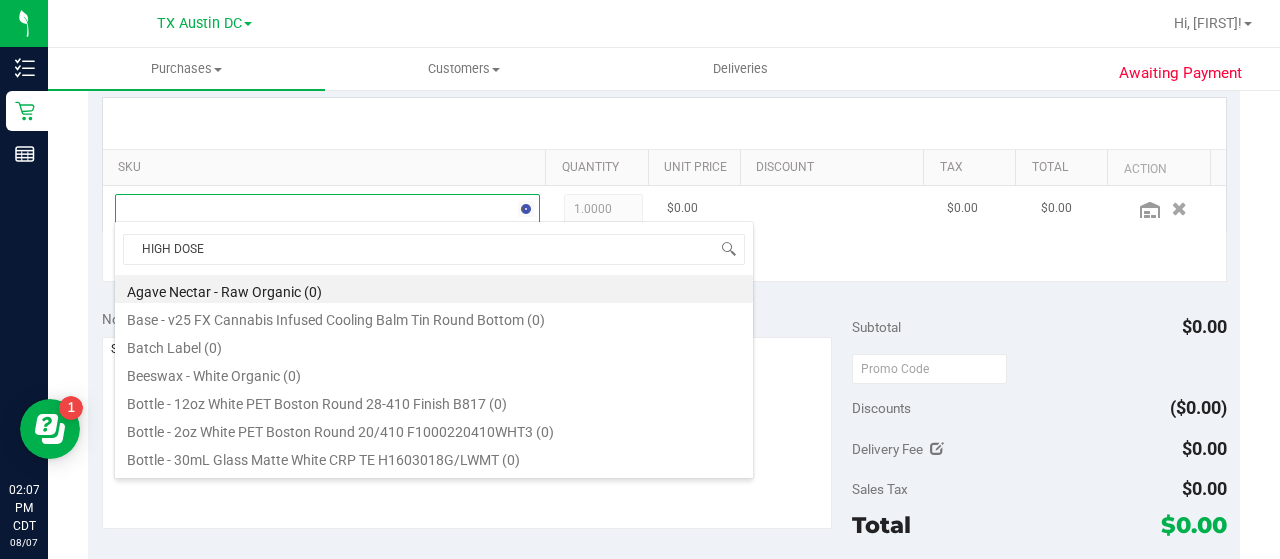 type on "HIGH DOSE" 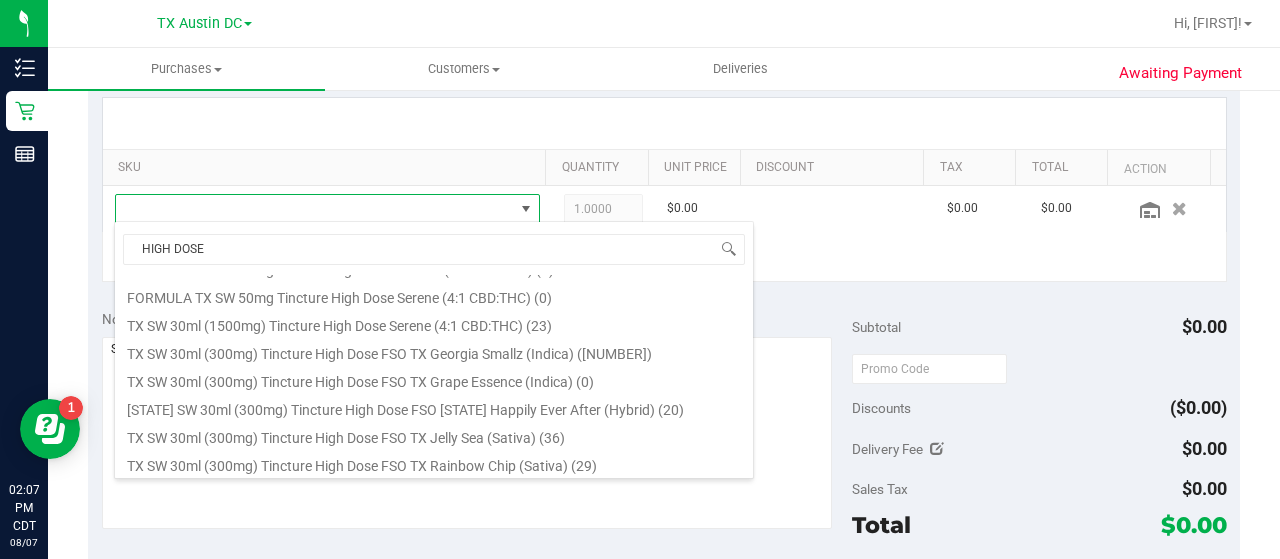 scroll, scrollTop: 272, scrollLeft: 0, axis: vertical 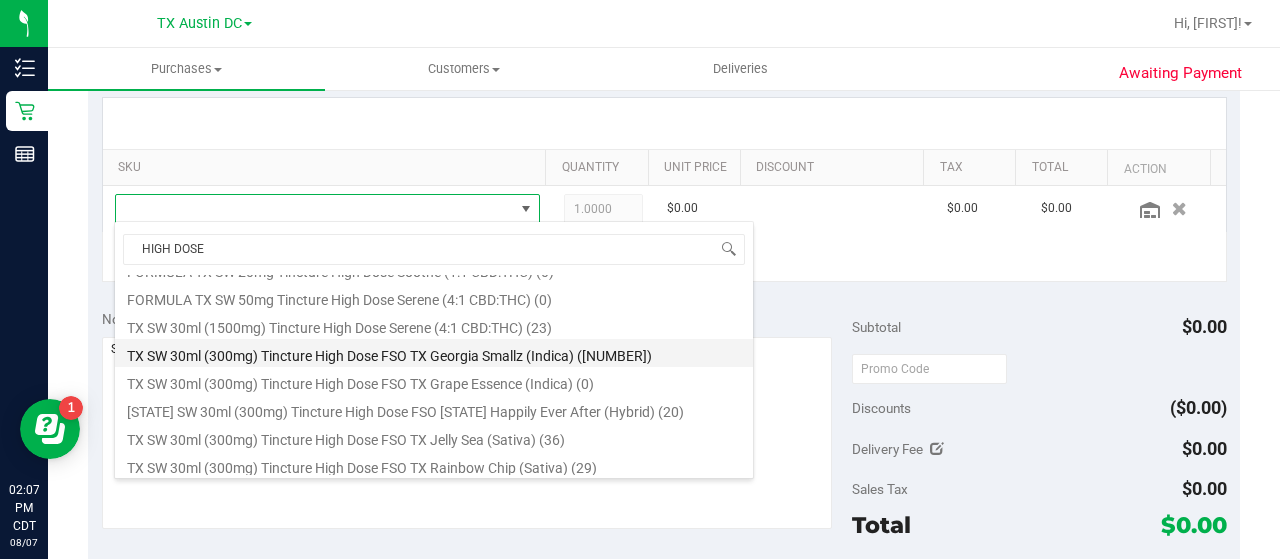 click on "TX SW 30ml (300mg) Tincture High Dose FSO TX Georgia Smallz (Indica) ([NUMBER])" at bounding box center (434, 353) 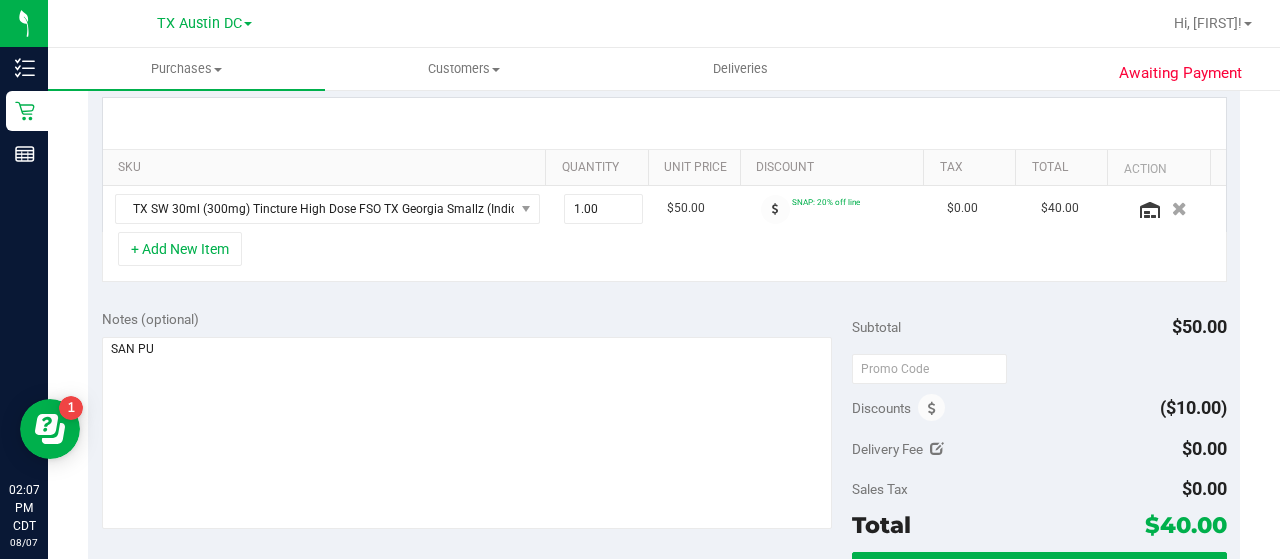 click on "SKU Quantity Unit Price Discount Tax Total Action
[STATE] SW 30ml (300mg) Tincture High Dose FSO [STATE] Georgia Smallz (Indica)
1.00 1
$50.00
SNAP:
20%
off
line
$0.00
$40.00
+ Add New Item" at bounding box center (664, 190) 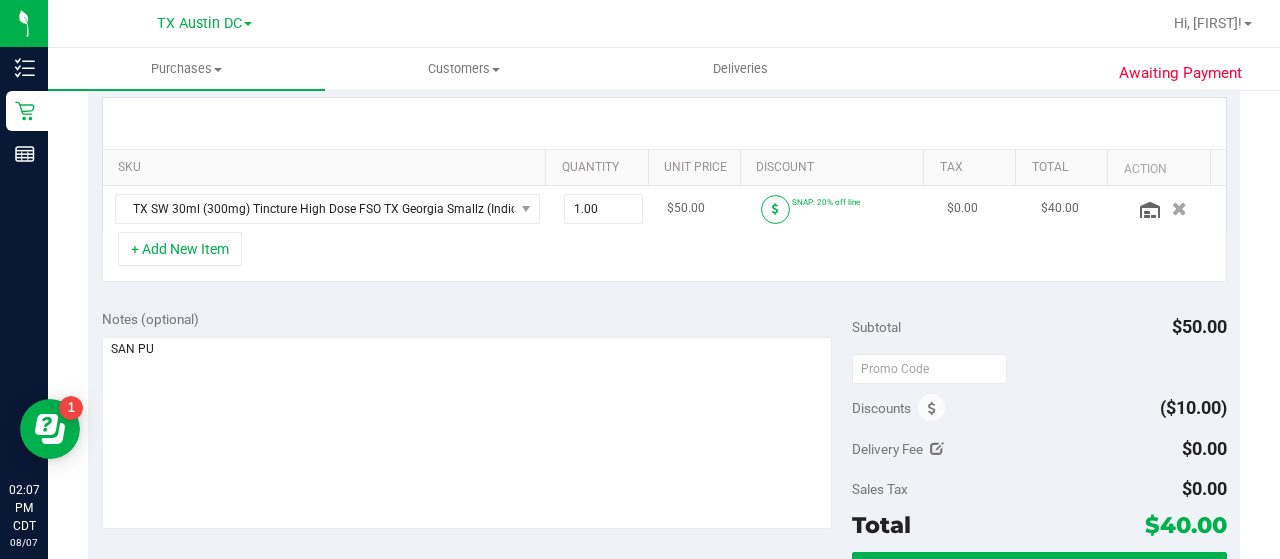 click at bounding box center (775, 209) 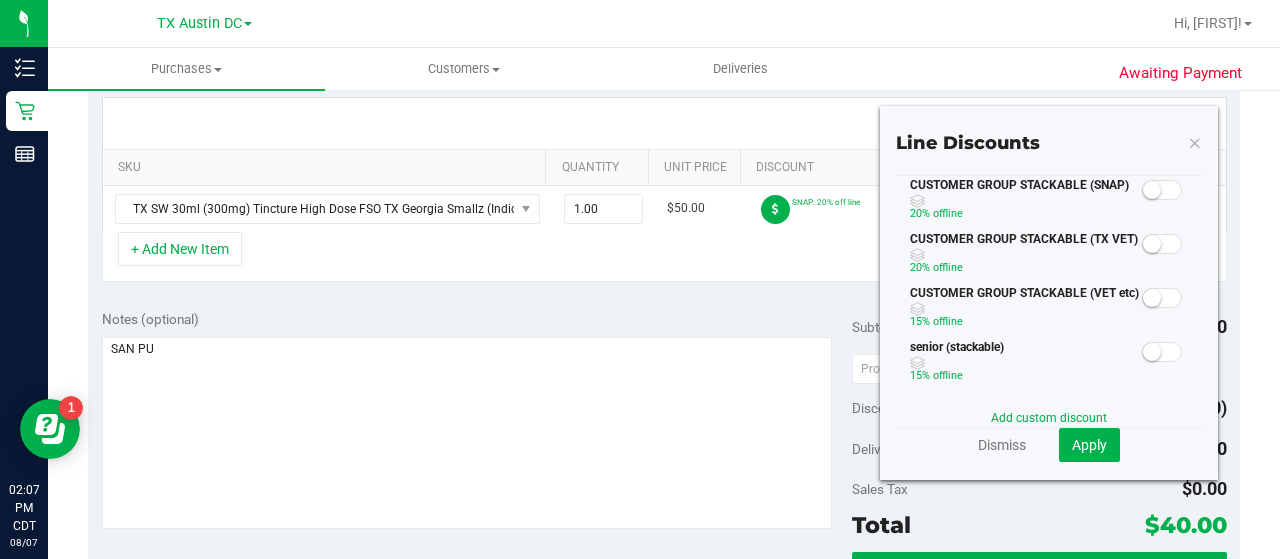 drag, startPoint x: 1152, startPoint y: 181, endPoint x: 1117, endPoint y: 237, distance: 66.037865 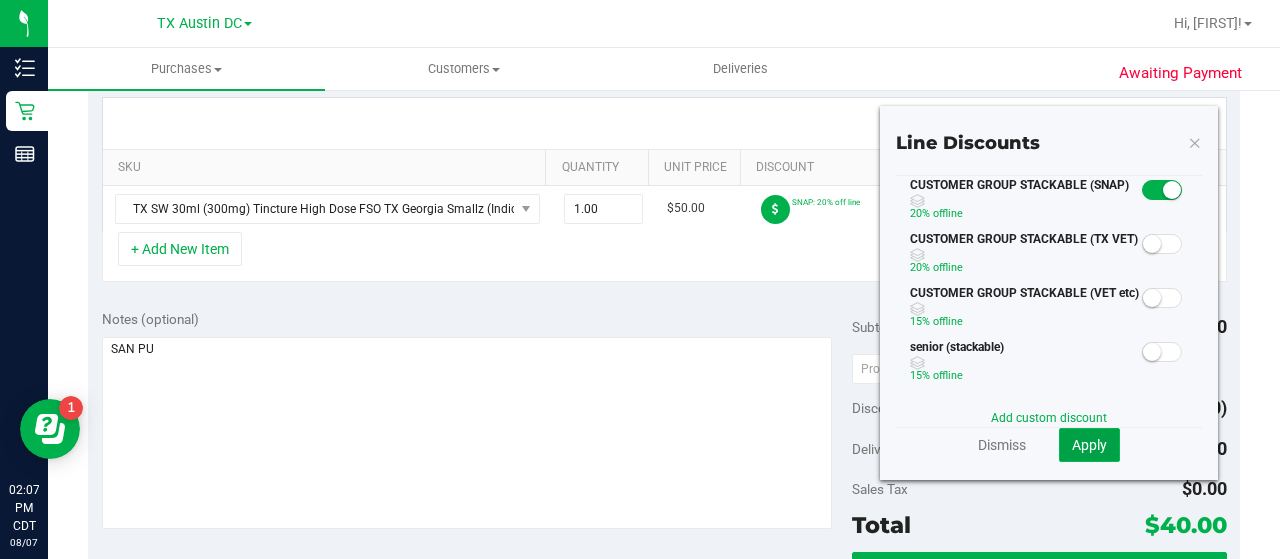 click on "Apply" 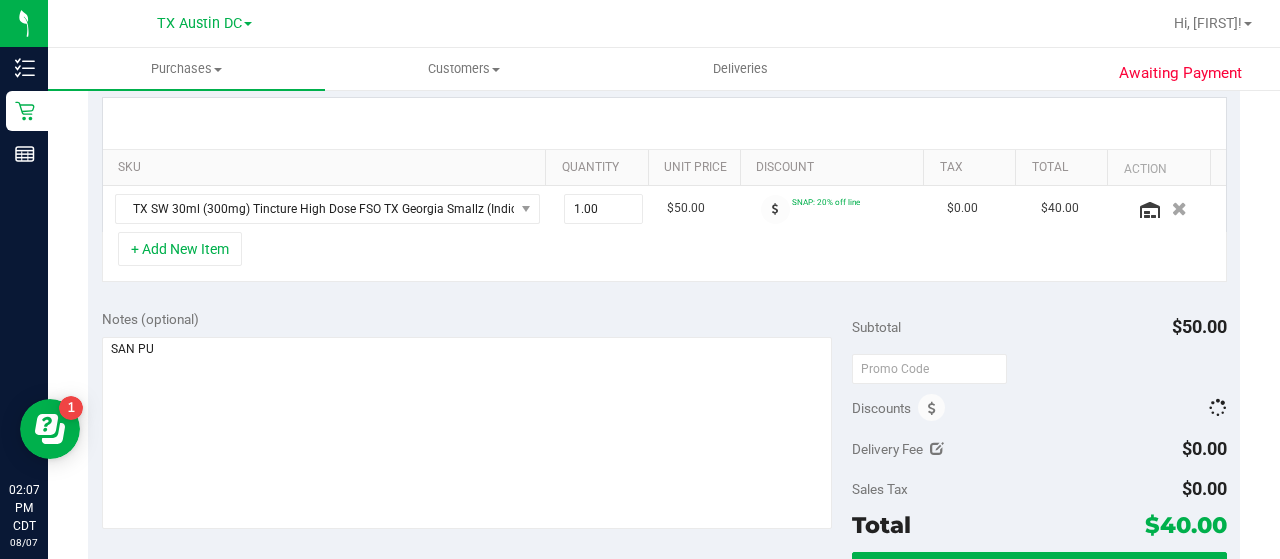 click on "+ Add New Item" at bounding box center [664, 257] 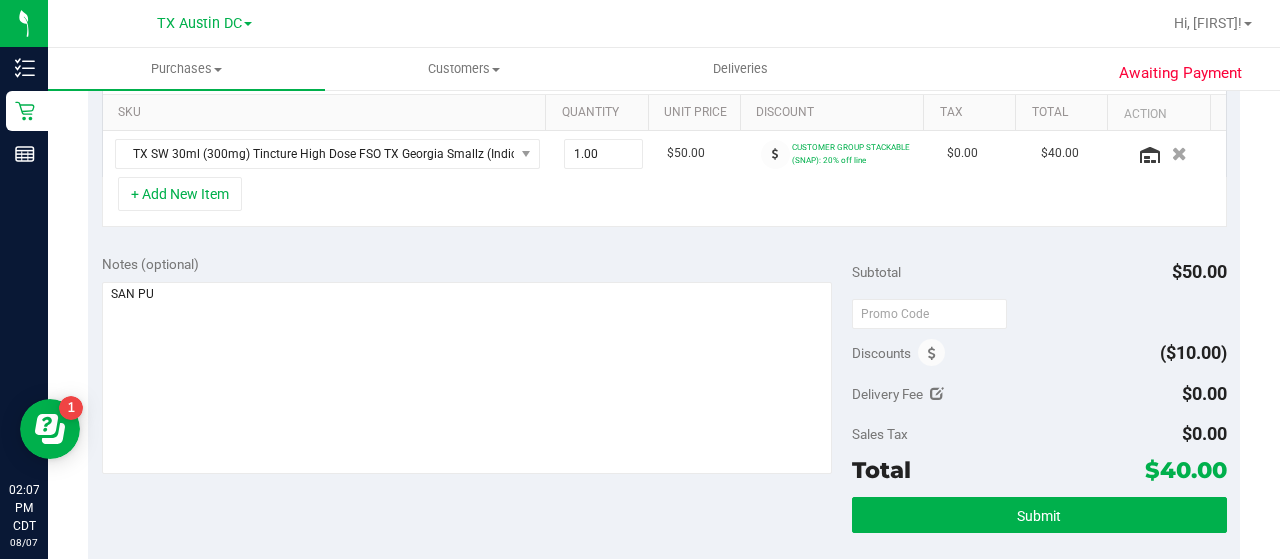 scroll, scrollTop: 491, scrollLeft: 0, axis: vertical 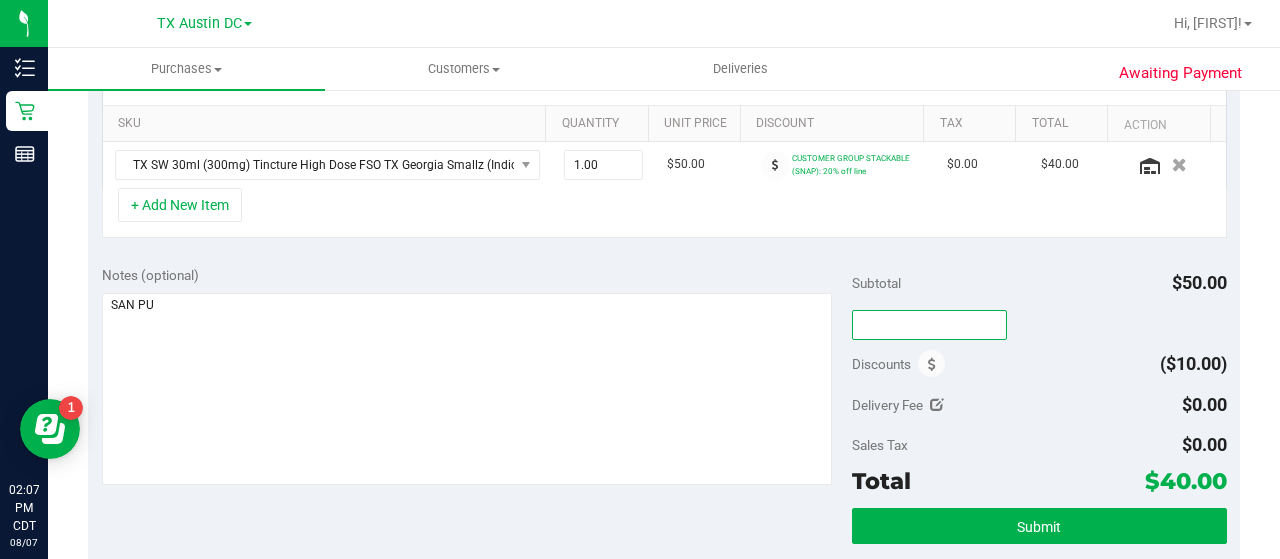 click at bounding box center [929, 325] 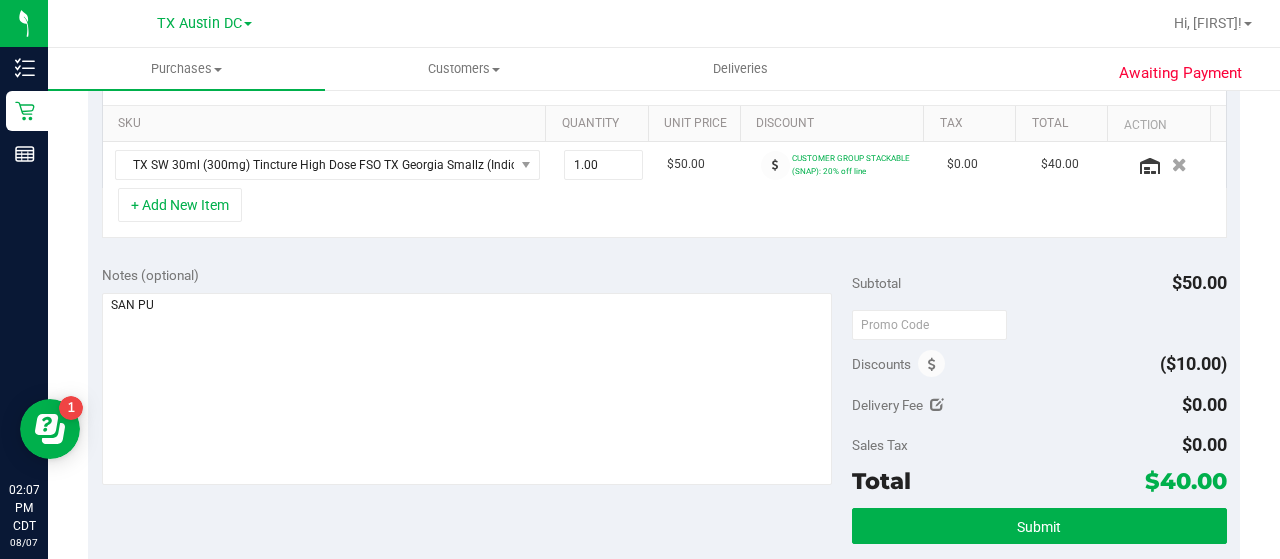 click on "Notes (optional)" at bounding box center (477, 377) 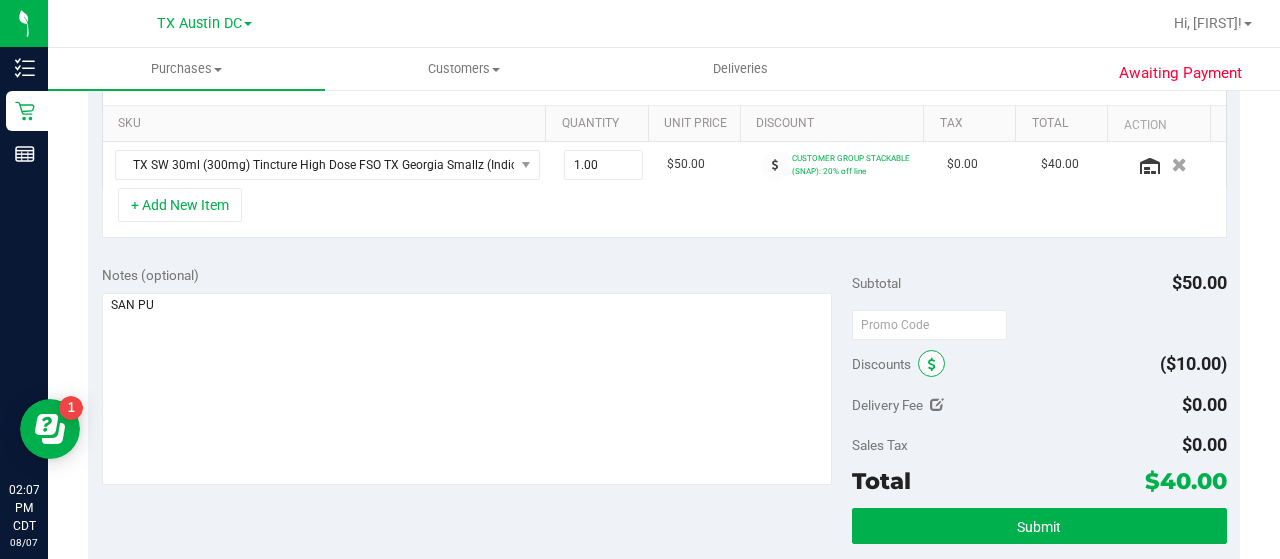 click at bounding box center [931, 363] 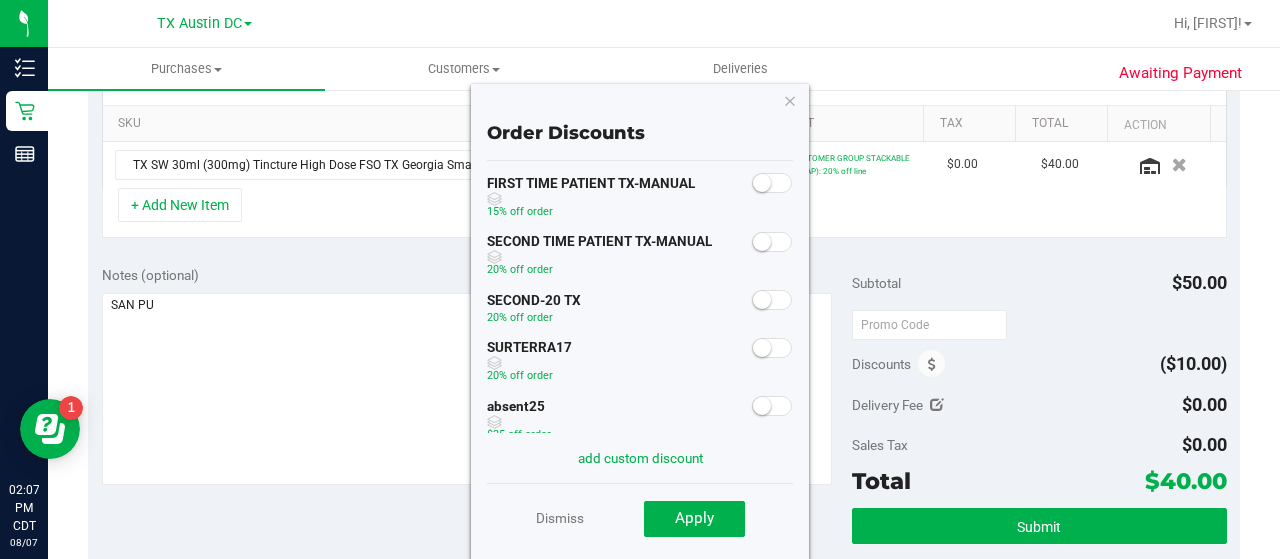 scroll, scrollTop: 72, scrollLeft: 0, axis: vertical 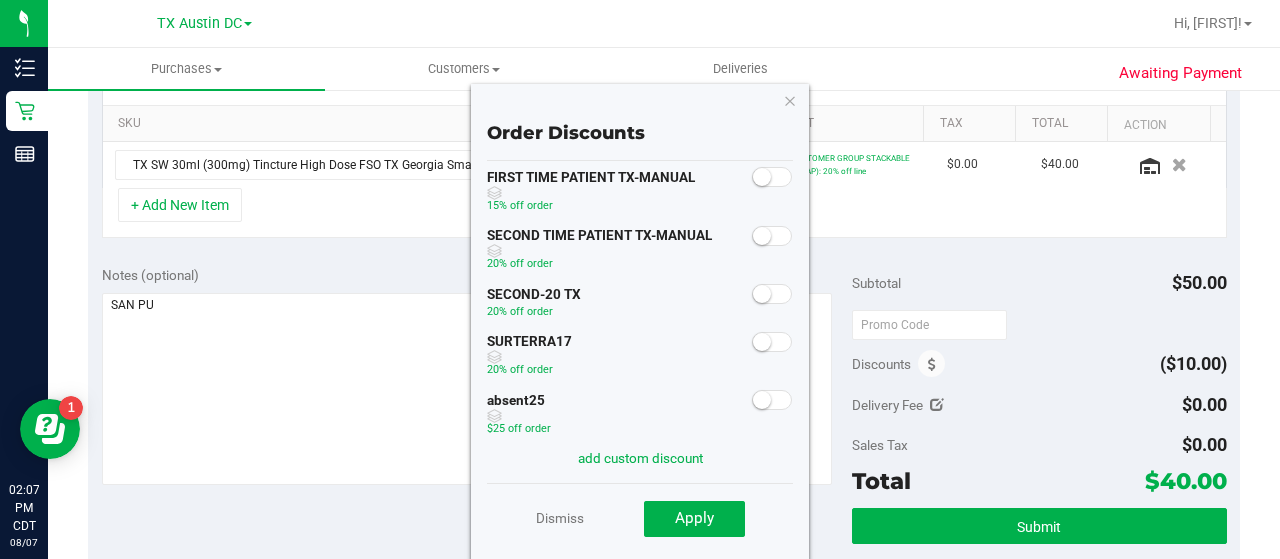 click at bounding box center (762, 294) 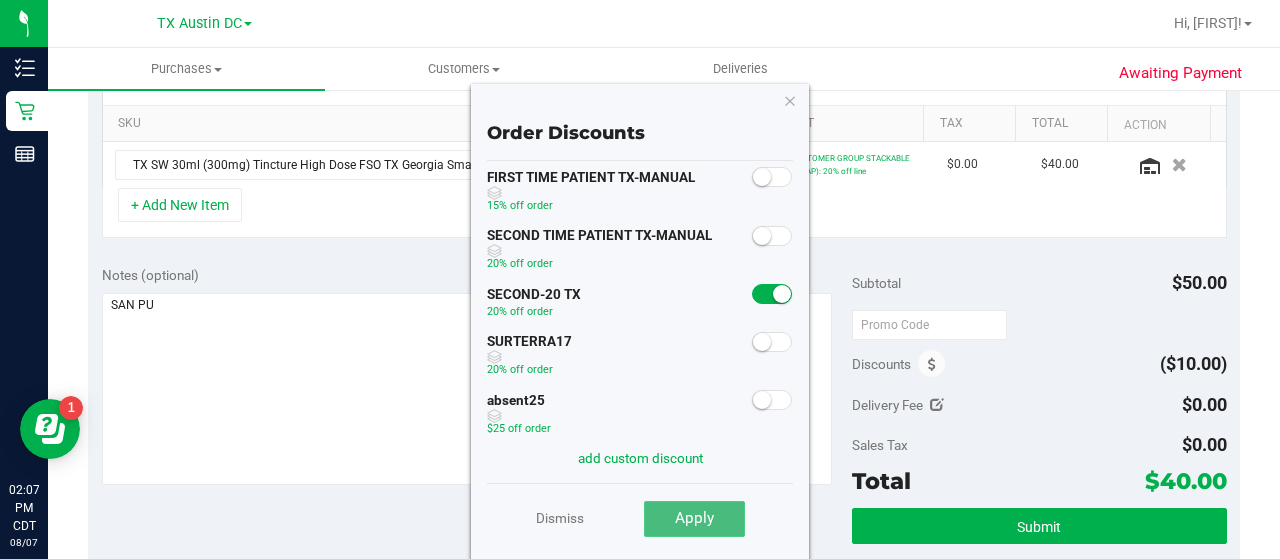 click on "Apply" at bounding box center [694, 519] 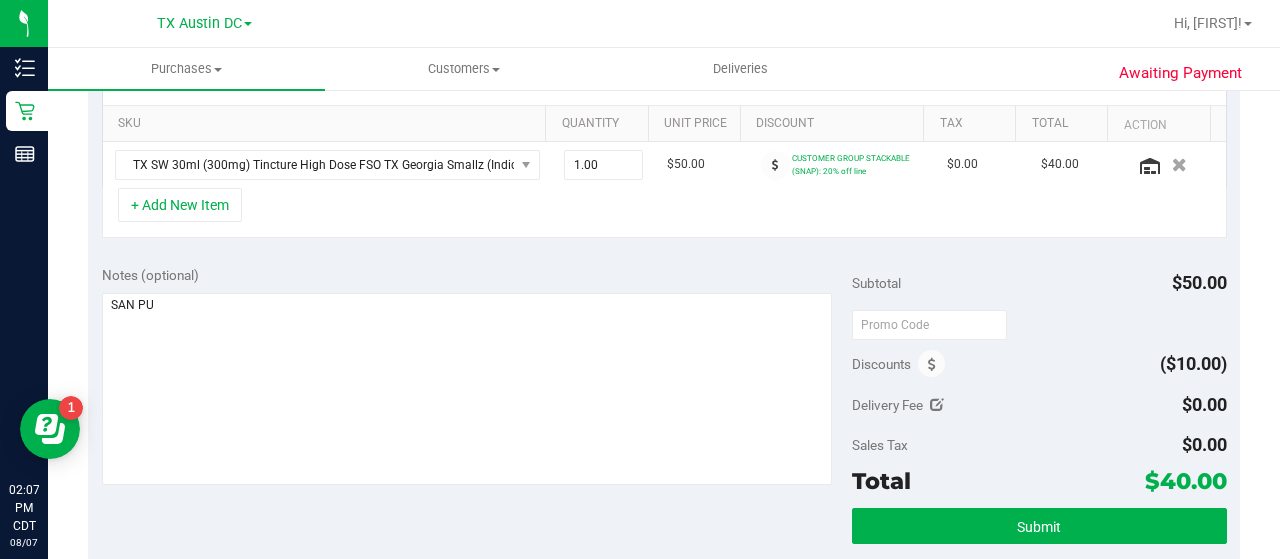 click on "SKU Quantity Unit Price Discount Tax Total Action
TX SW 30ml (300mg) Tincture High Dose FSO TX Georgia Smallz (Indica)
1.00 1
$50.00
CUSTOMER GROUP STACKABLE (SNAP):
20%
off
line
$0.00
$40.00
+ Add New Item" at bounding box center [664, 146] 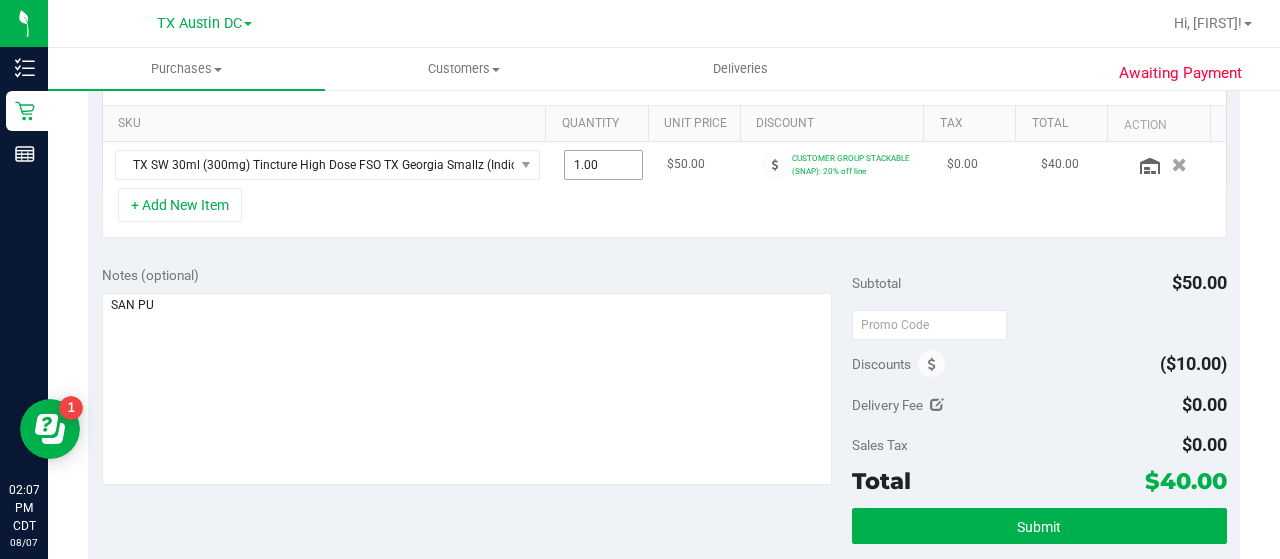 click on "1.00 1" at bounding box center (604, 165) 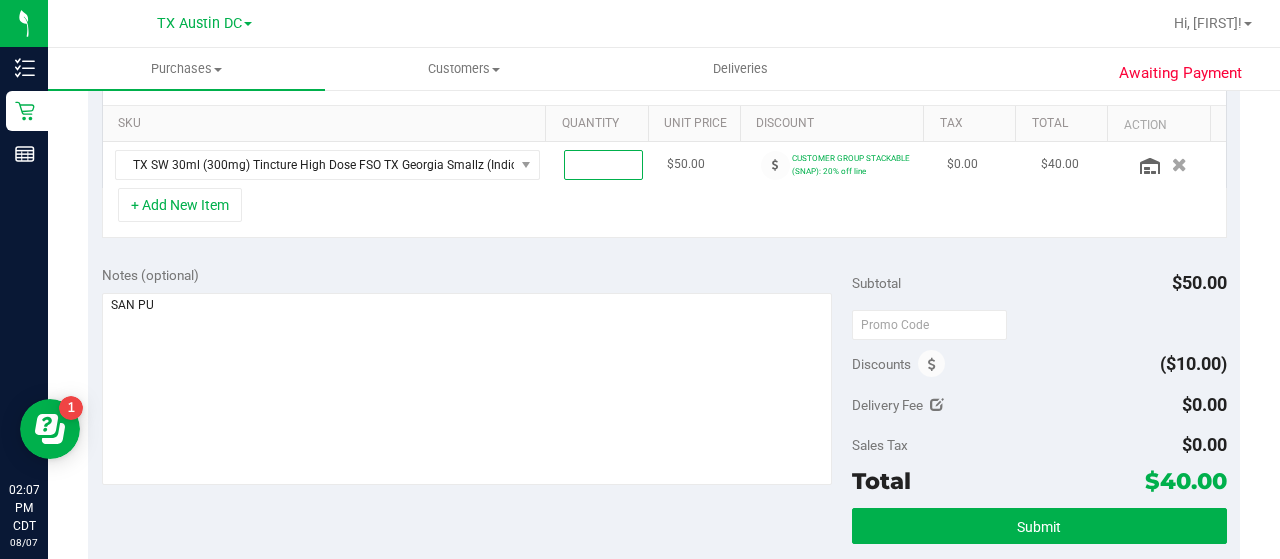 type on "2" 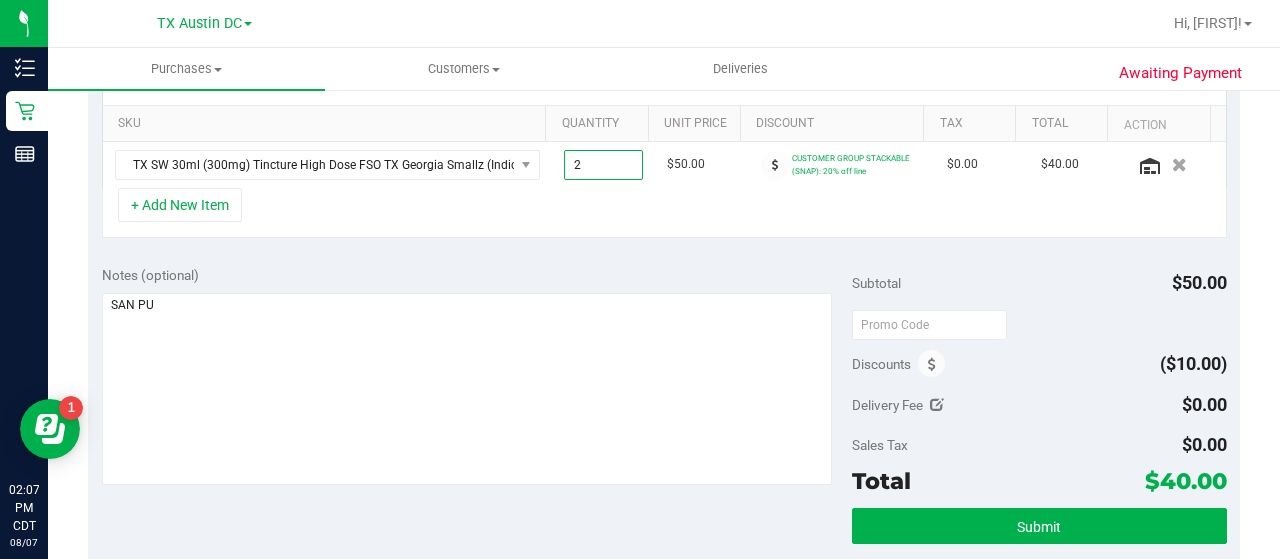 type on "2.00" 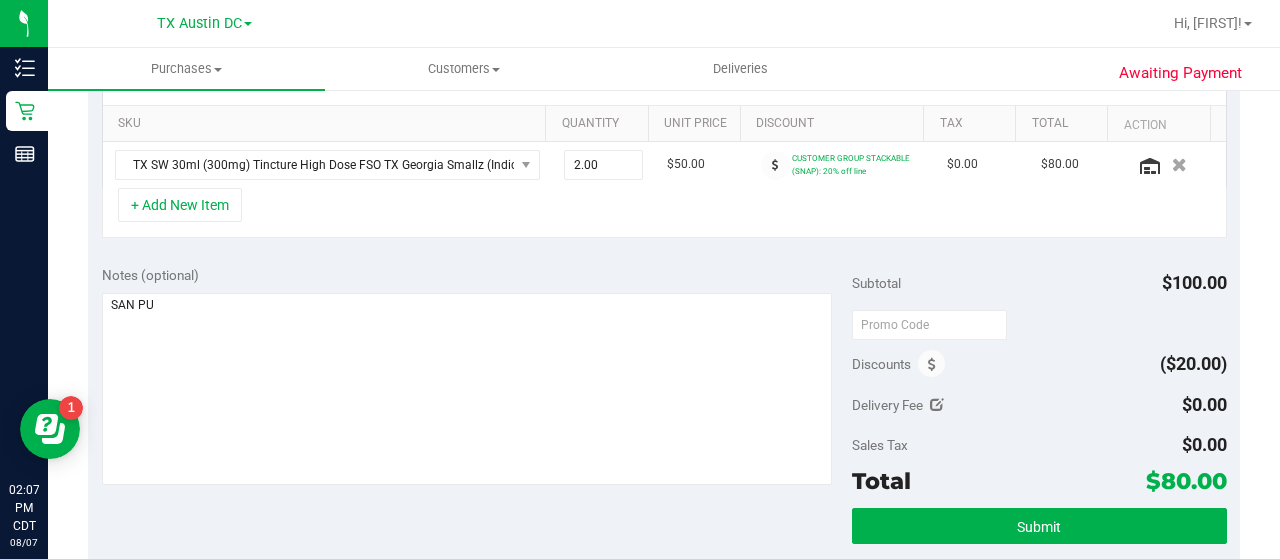 click on "+ Add New Item" at bounding box center (664, 213) 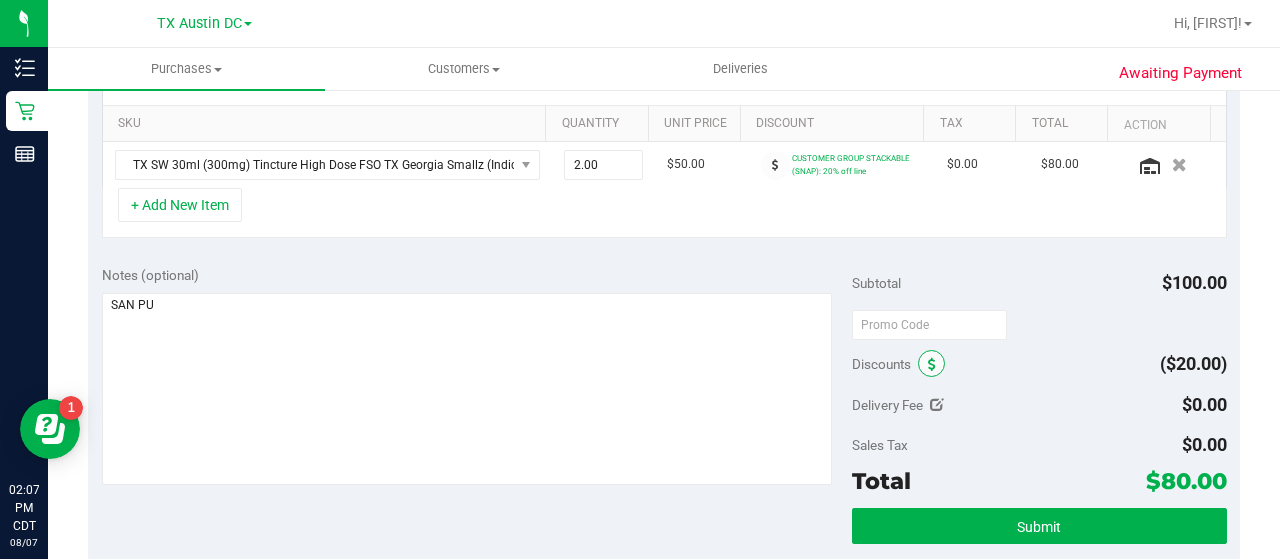 click at bounding box center (931, 363) 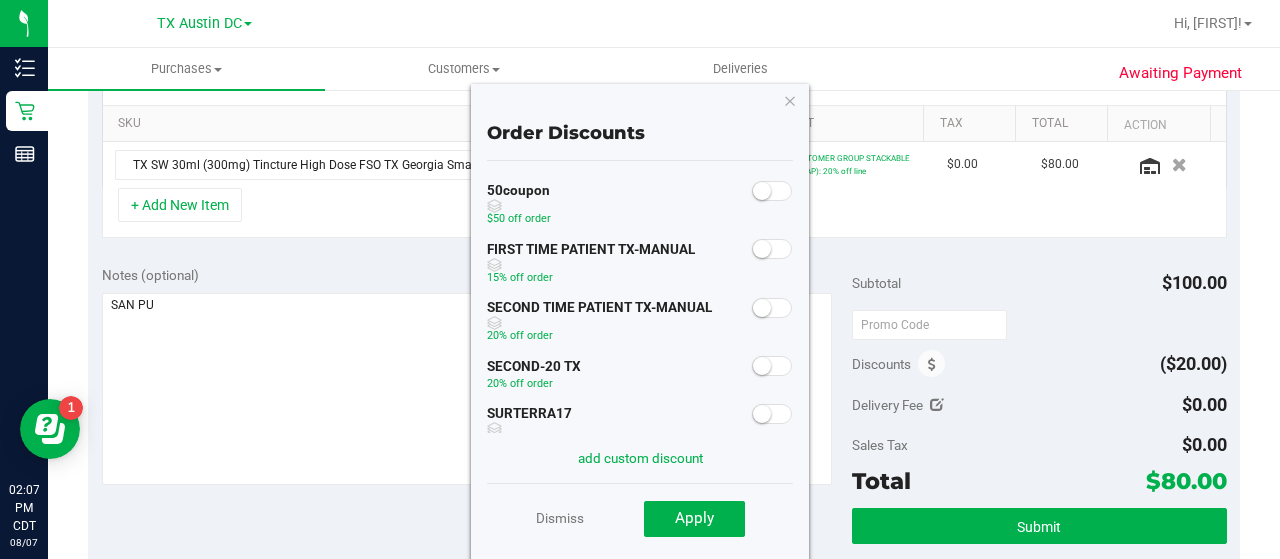 click on "SECOND-20 TX
20% off order" at bounding box center [640, 376] 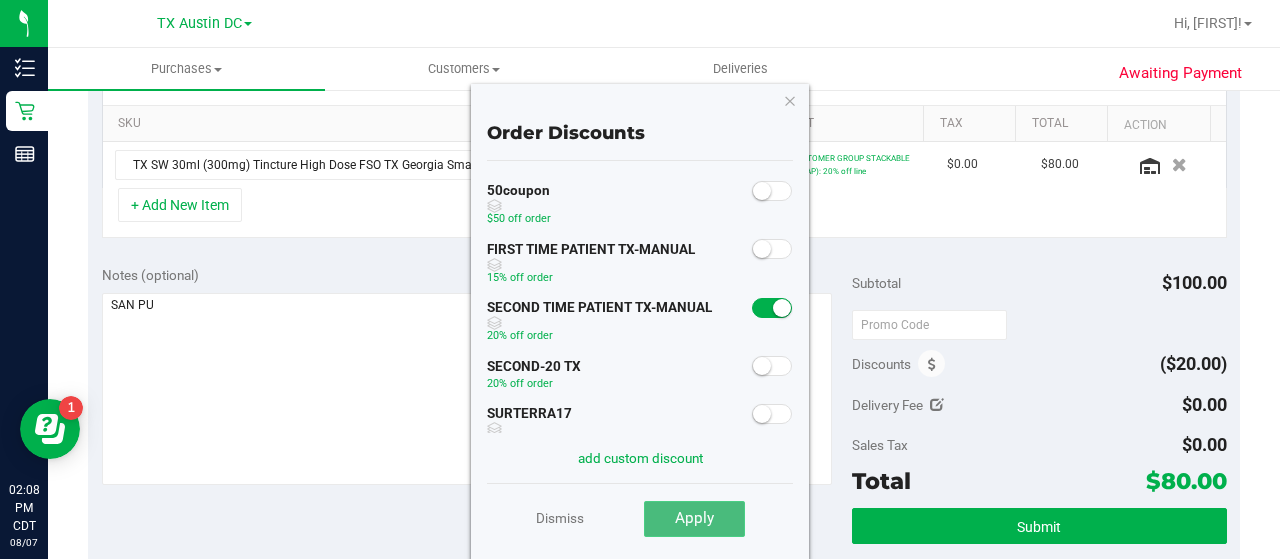click on "Apply" at bounding box center [694, 518] 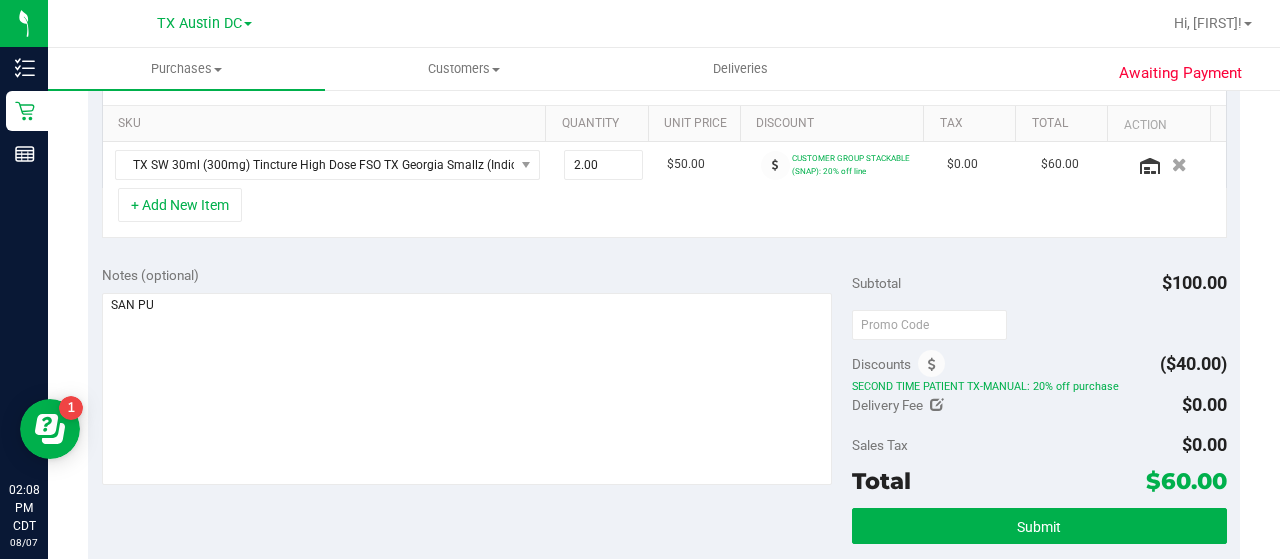click on "+ Add New Item" at bounding box center (664, 213) 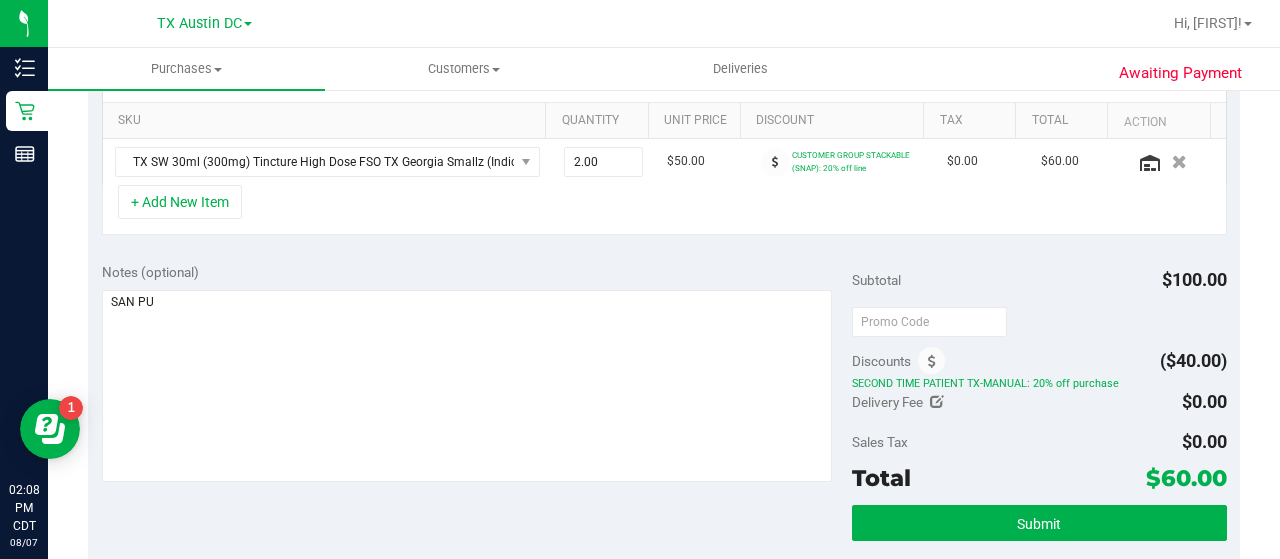 scroll, scrollTop: 505, scrollLeft: 0, axis: vertical 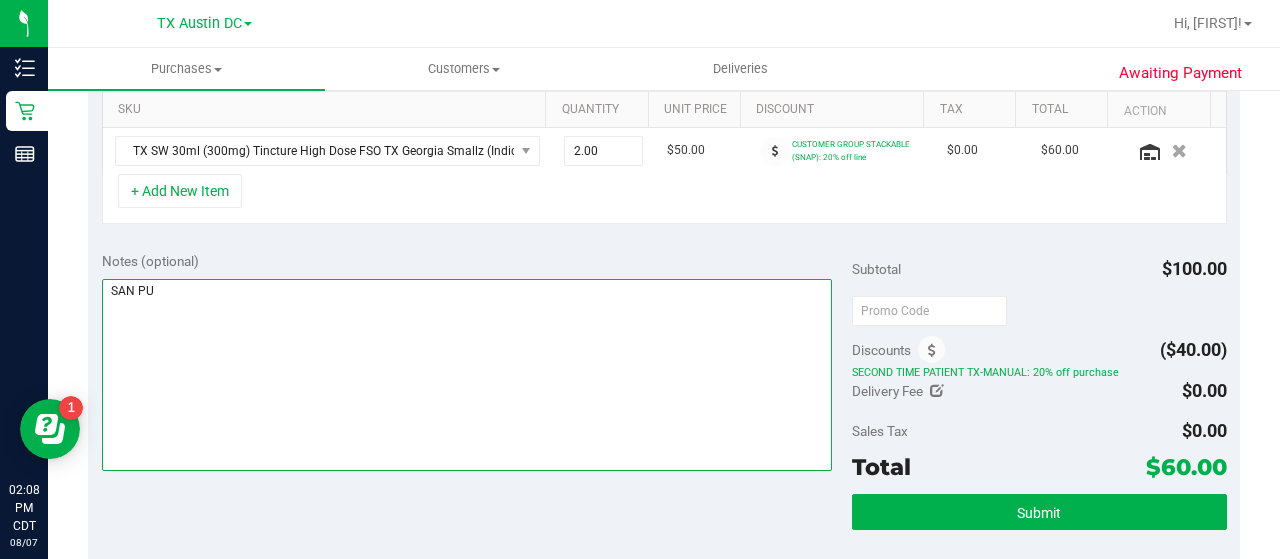 click at bounding box center [467, 375] 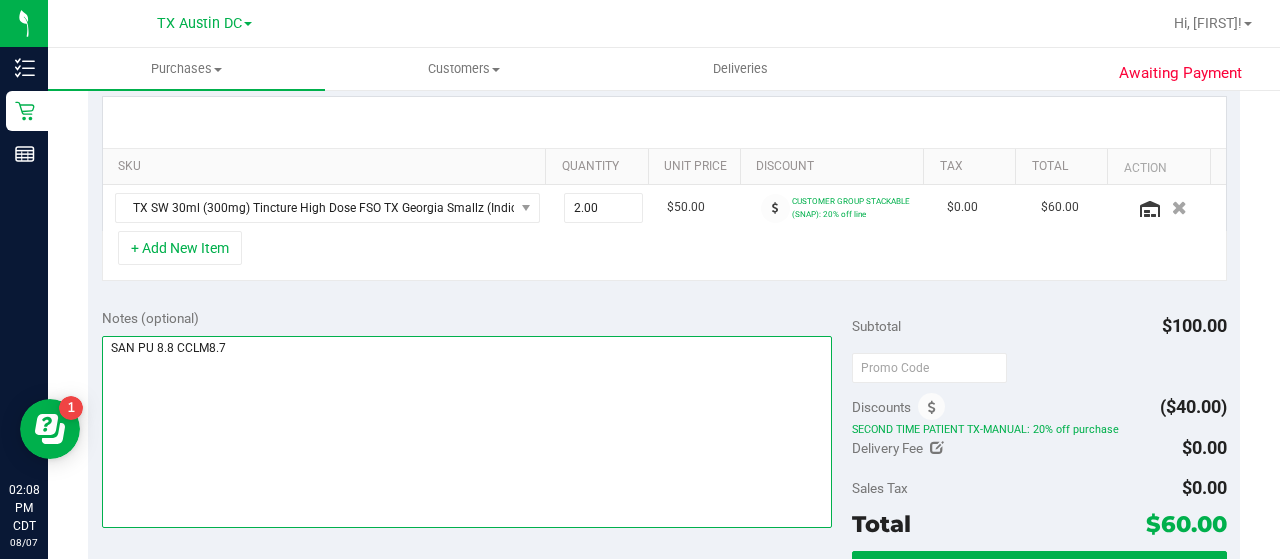 scroll, scrollTop: 448, scrollLeft: 0, axis: vertical 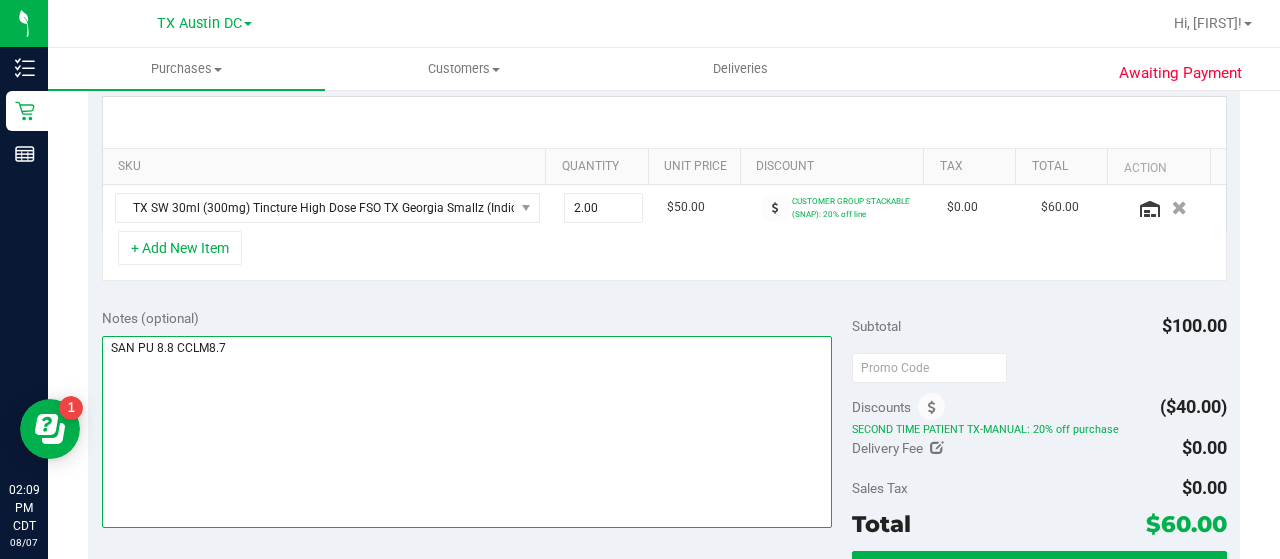 type on "SAN PU 8.8 CCLM8.7" 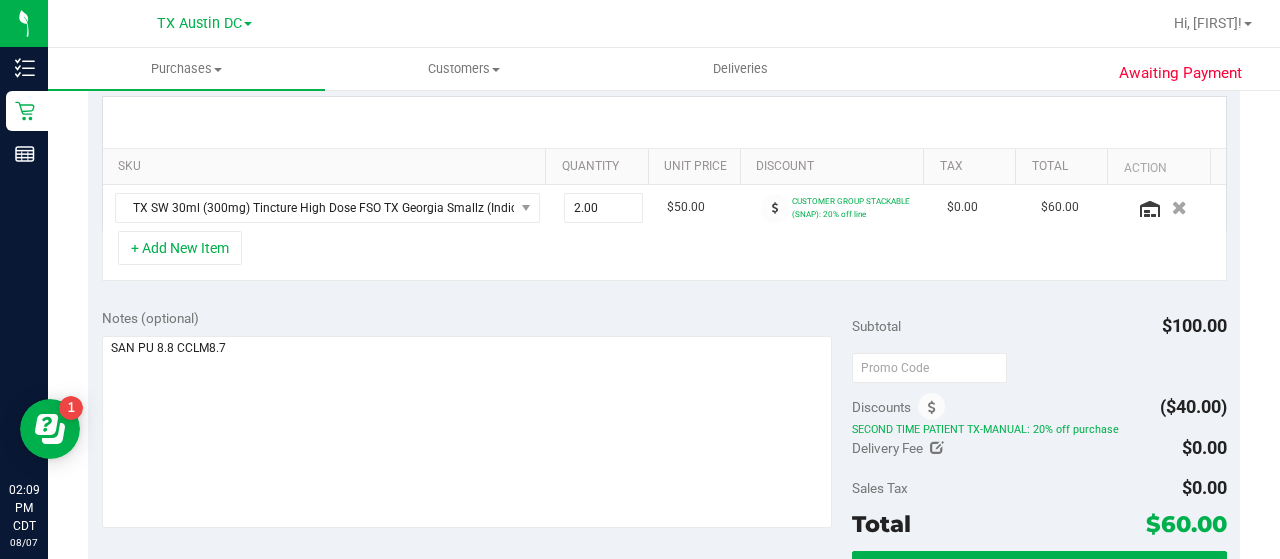 click on "Notes (optional)" at bounding box center [477, 318] 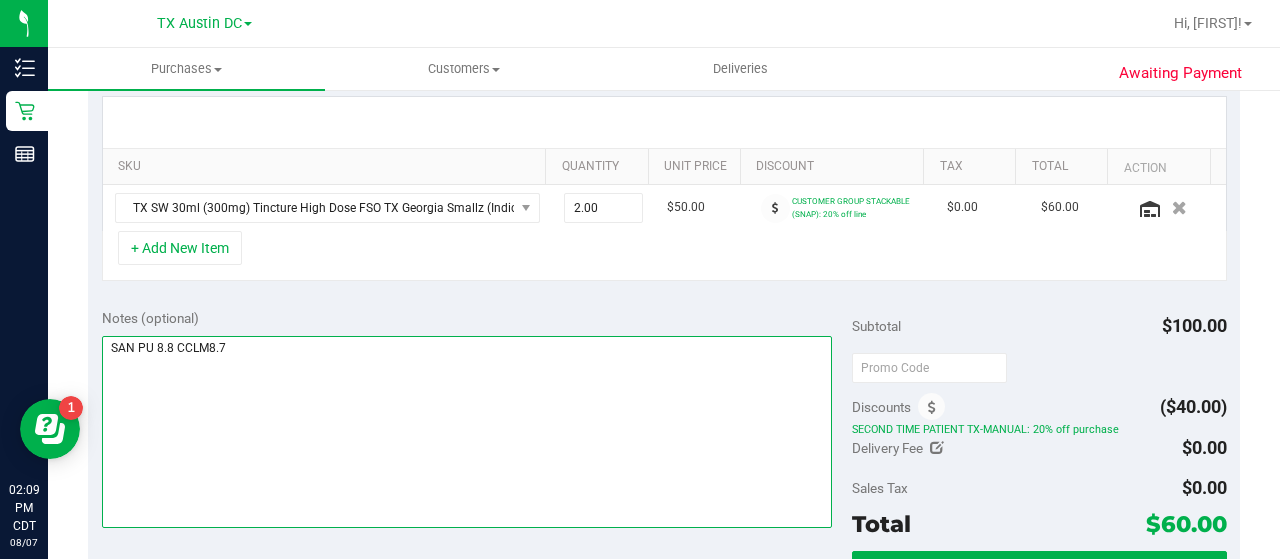 click at bounding box center (467, 432) 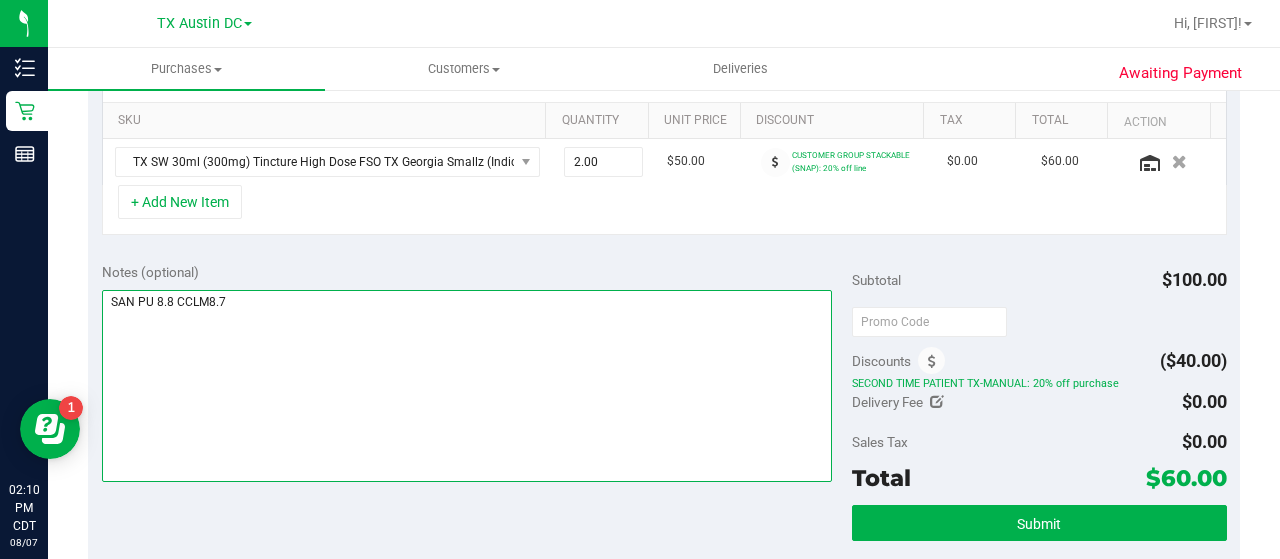 scroll, scrollTop: 493, scrollLeft: 0, axis: vertical 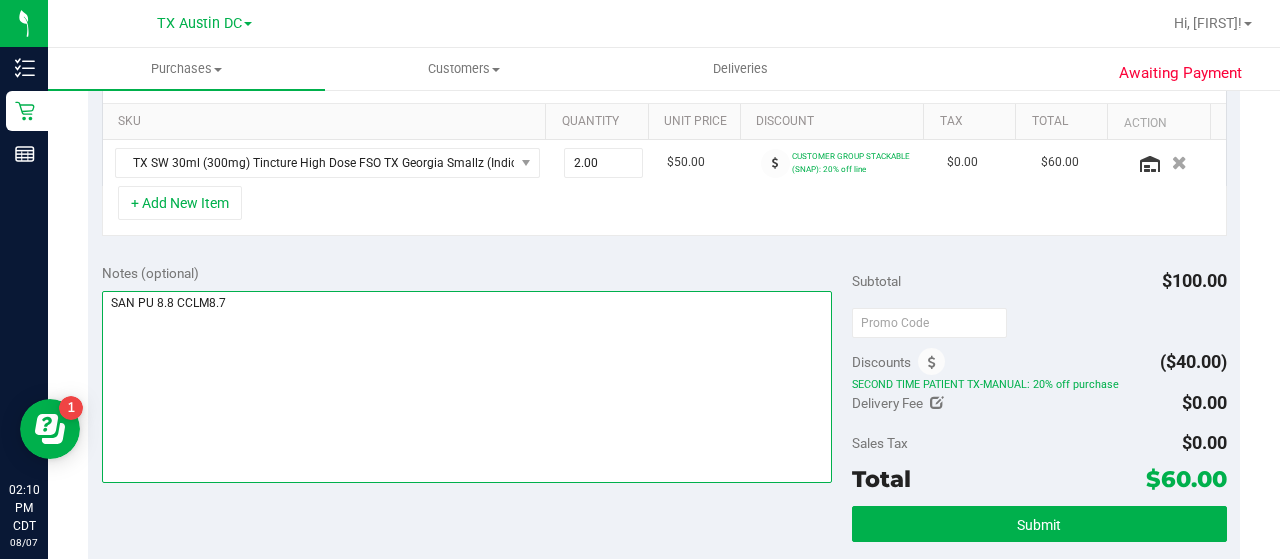 click at bounding box center [467, 387] 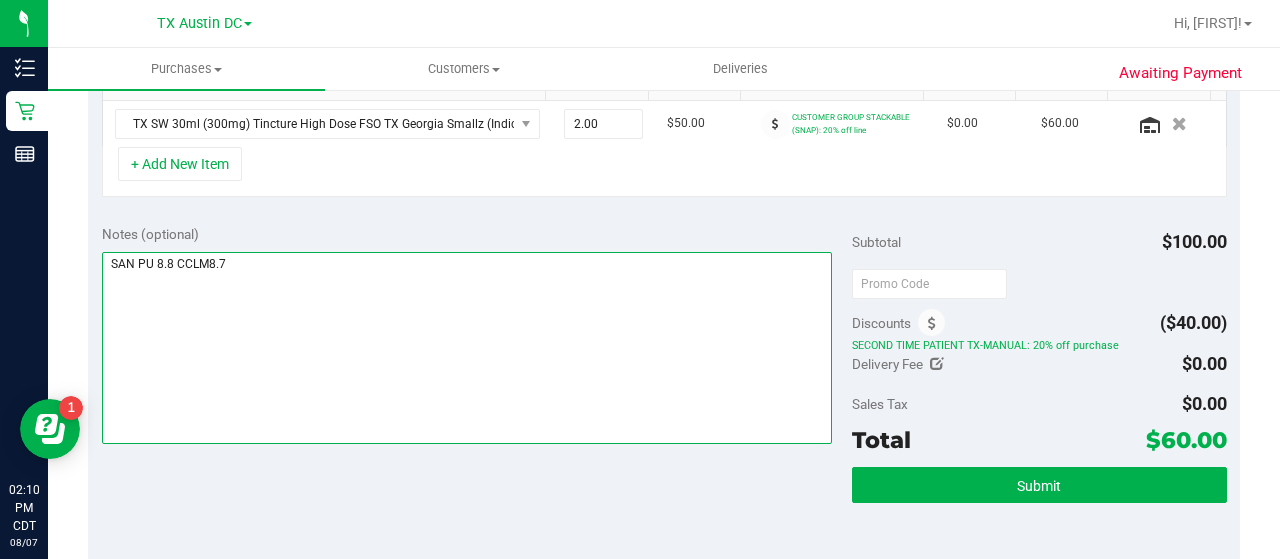 scroll, scrollTop: 531, scrollLeft: 0, axis: vertical 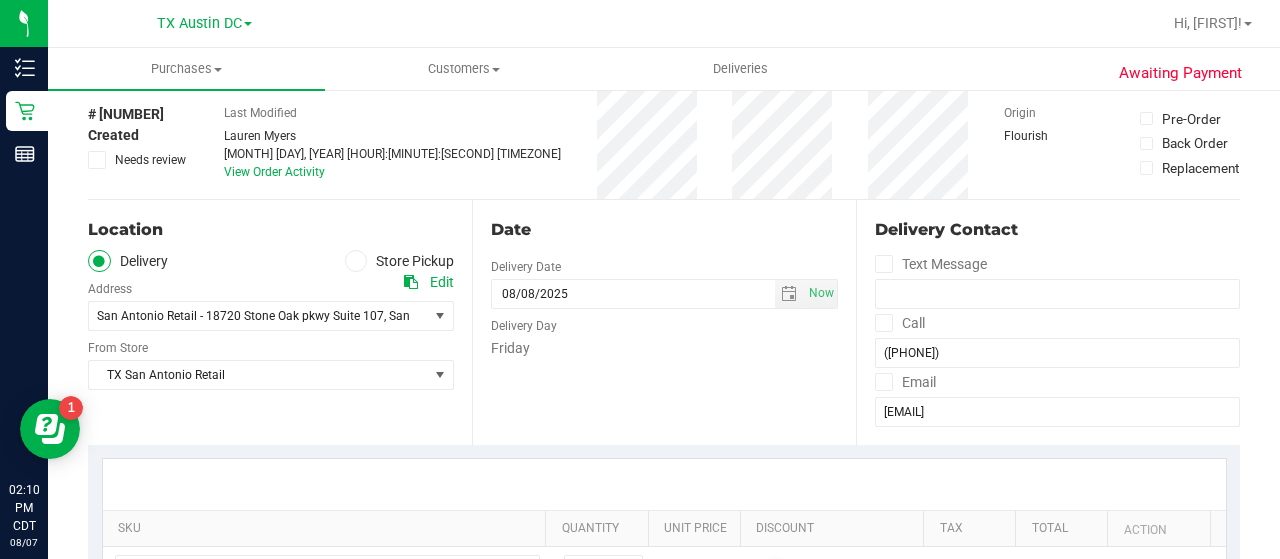 click on "Date
Delivery Date
08/08/2025
Now
08/08/2025 08:00 AM
Now
Delivery Day
Friday" at bounding box center (664, 322) 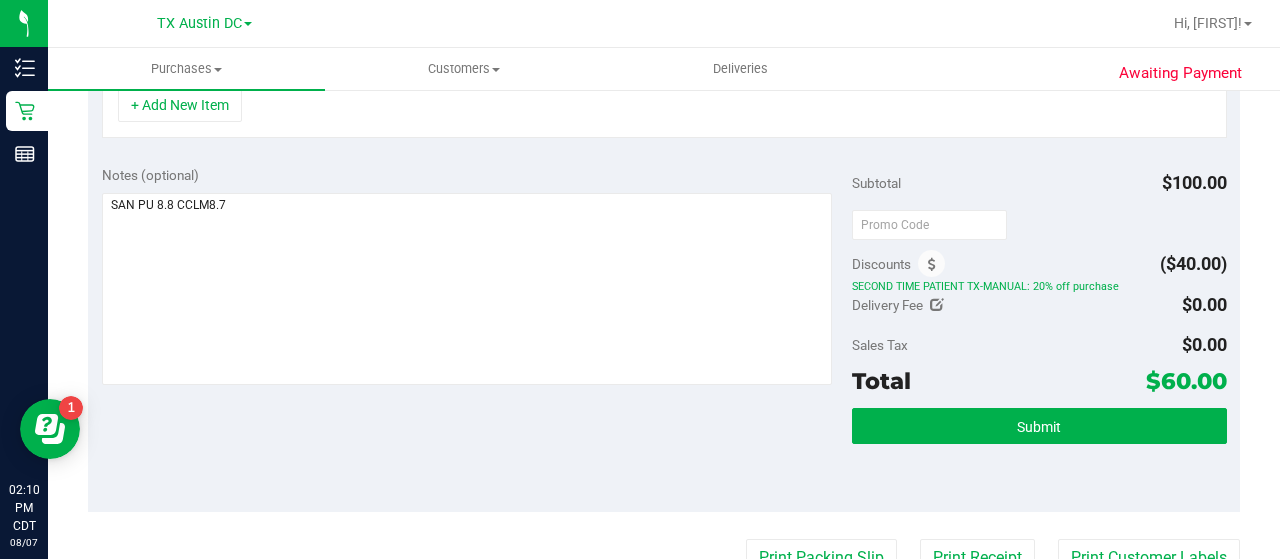 scroll, scrollTop: 568, scrollLeft: 0, axis: vertical 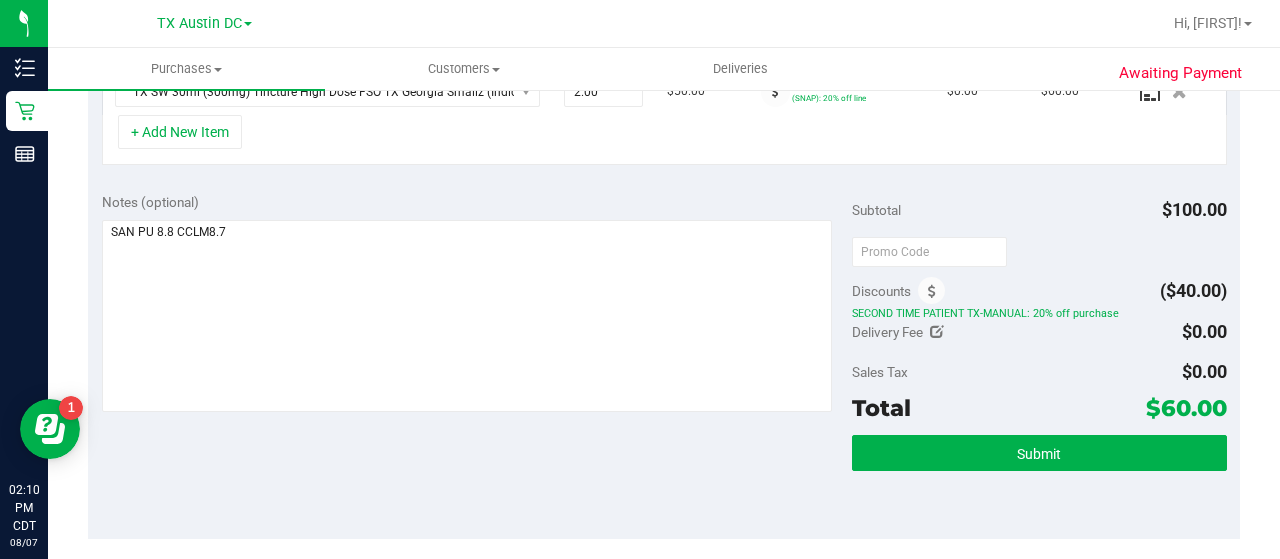 click on "Subtotal
$100.00
Discounts
($40.00)
SECOND TIME PATIENT TX-MANUAL:
20%
off
purchase
Delivery Fee
$0.00
Sales Tax
$0.00
Total" at bounding box center [1039, 358] 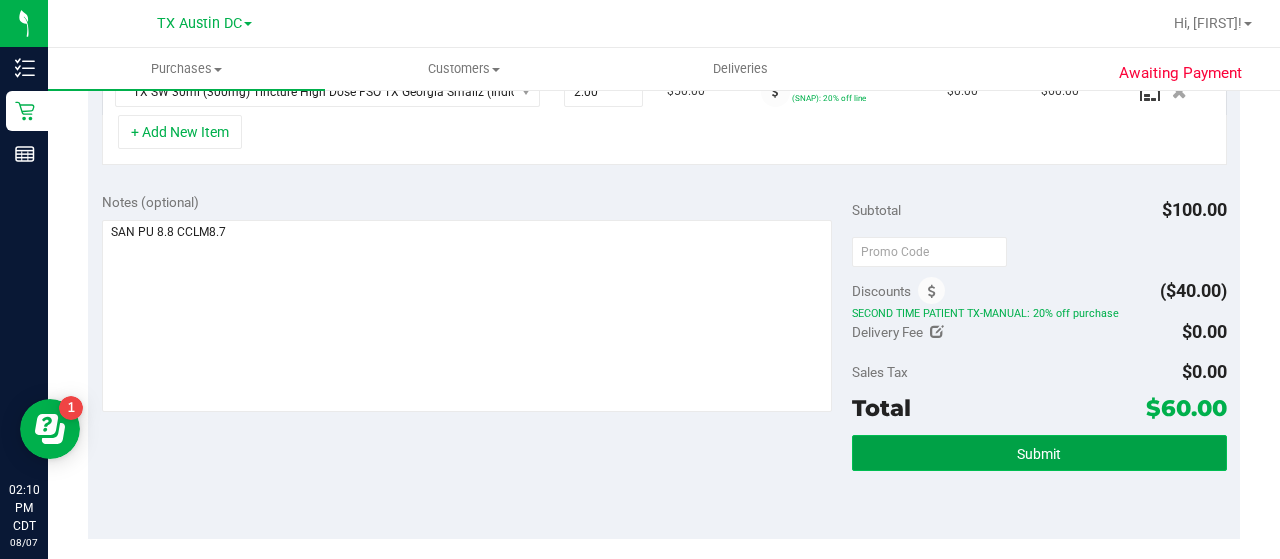 click on "Submit" at bounding box center (1039, 454) 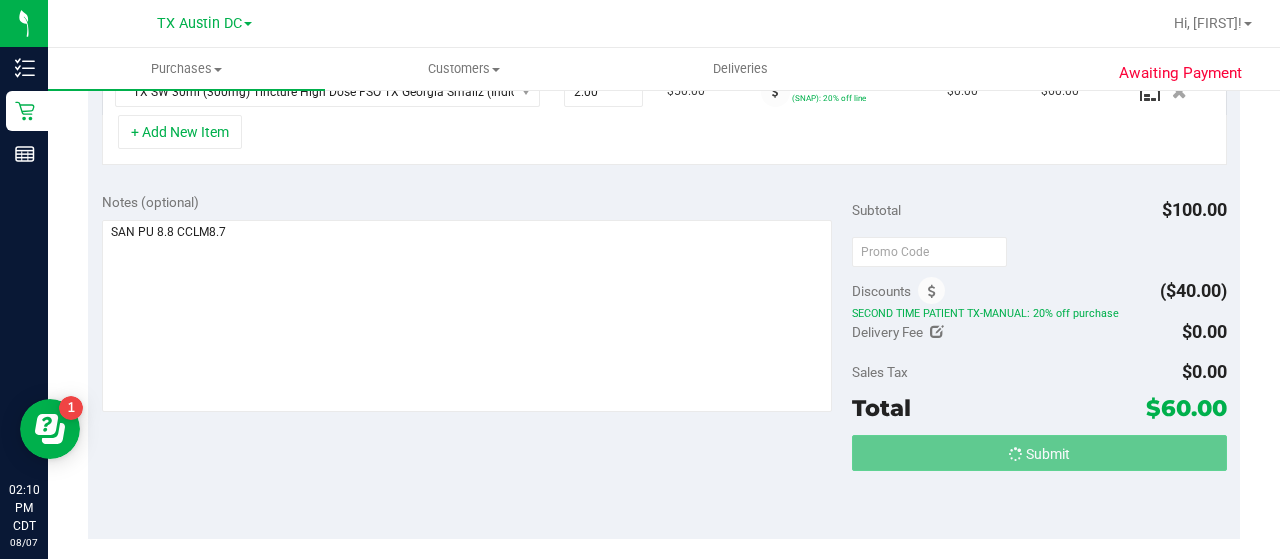 scroll, scrollTop: 568, scrollLeft: 0, axis: vertical 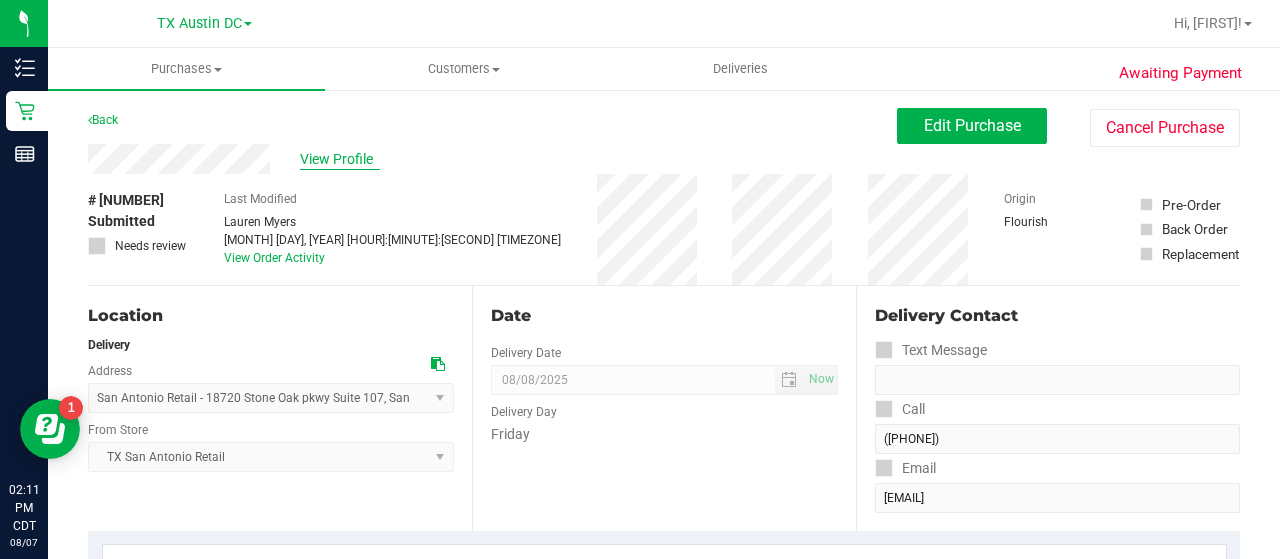 click on "View Profile" at bounding box center (340, 159) 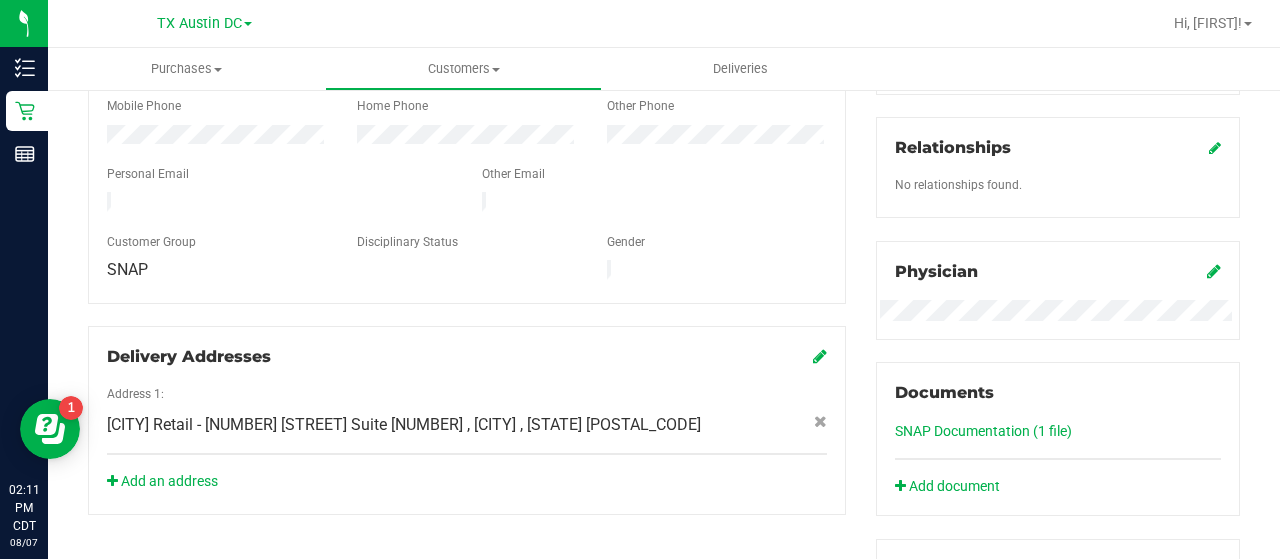scroll, scrollTop: 0, scrollLeft: 0, axis: both 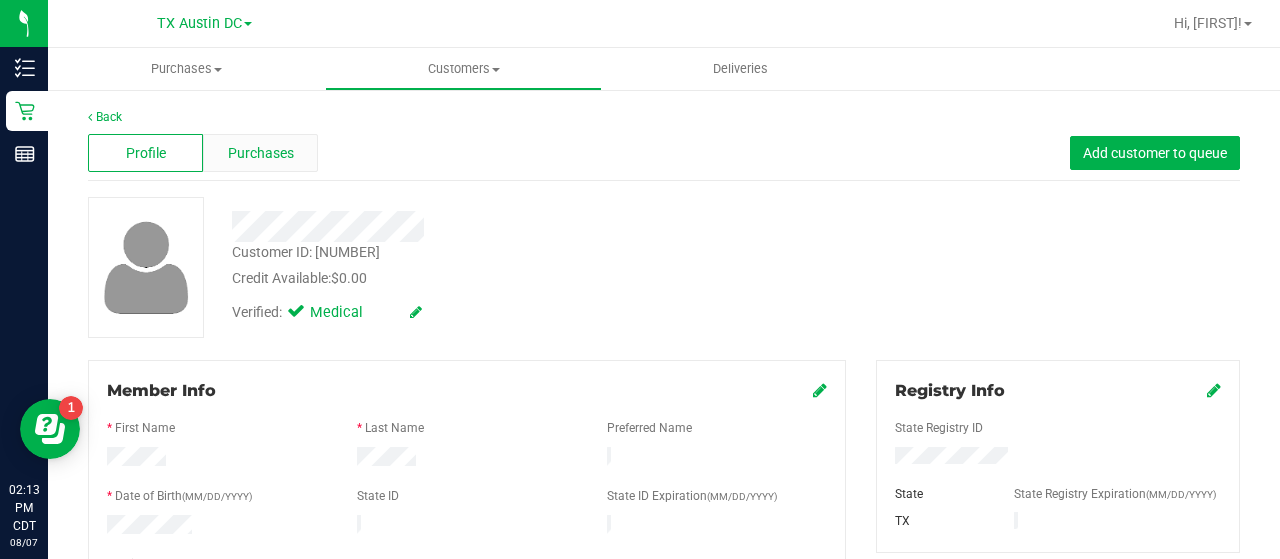 click on "Purchases" at bounding box center [260, 153] 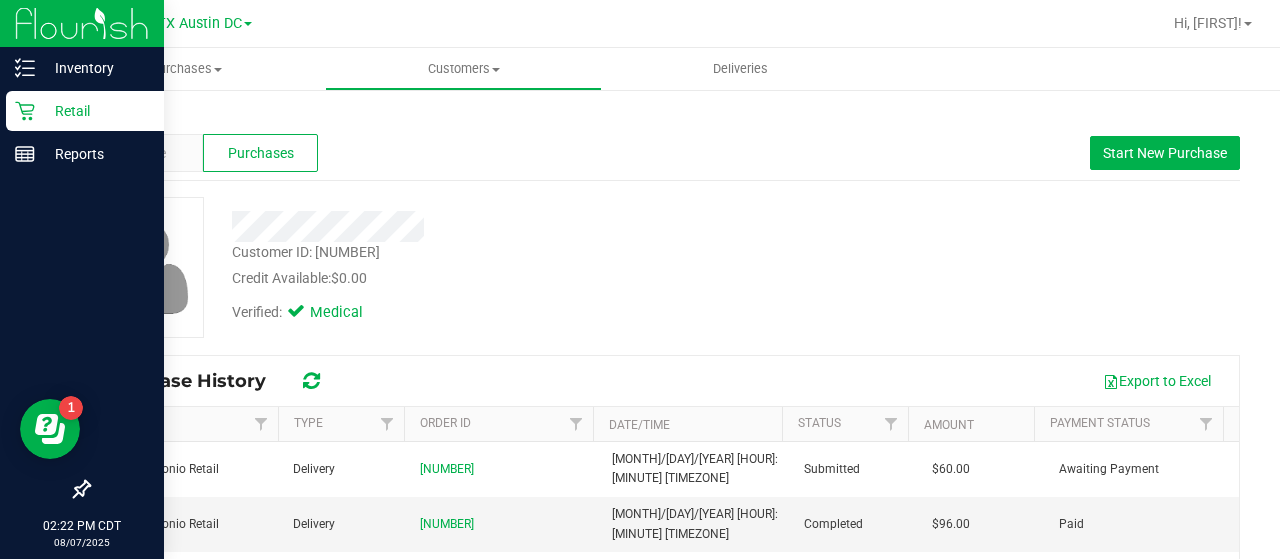 click on "Retail" at bounding box center (85, 111) 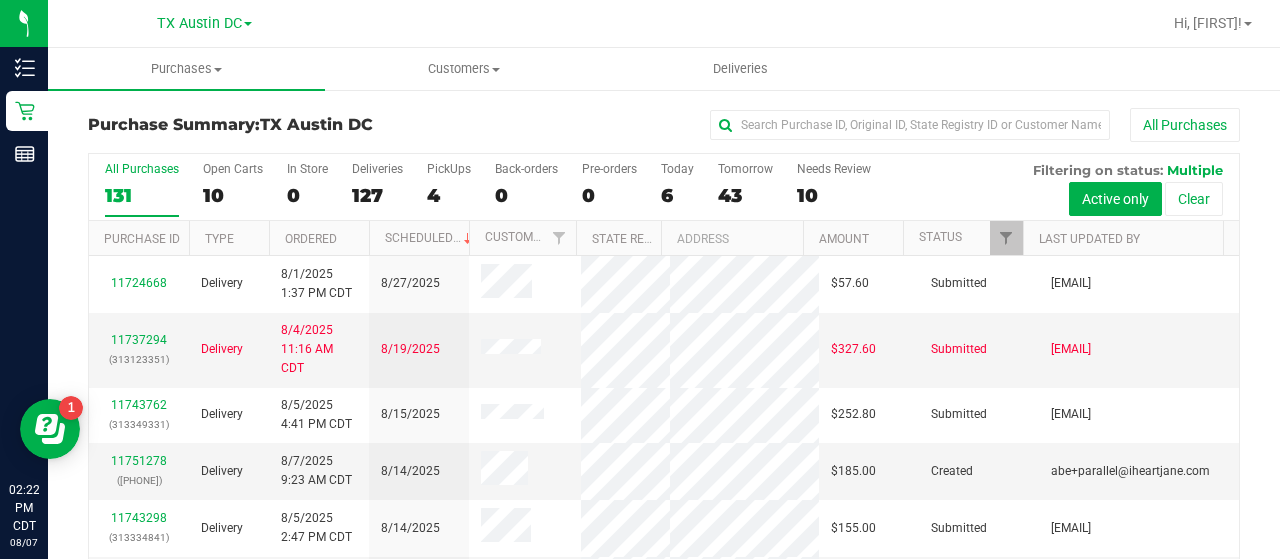click on "All Purchases" at bounding box center [856, 125] 